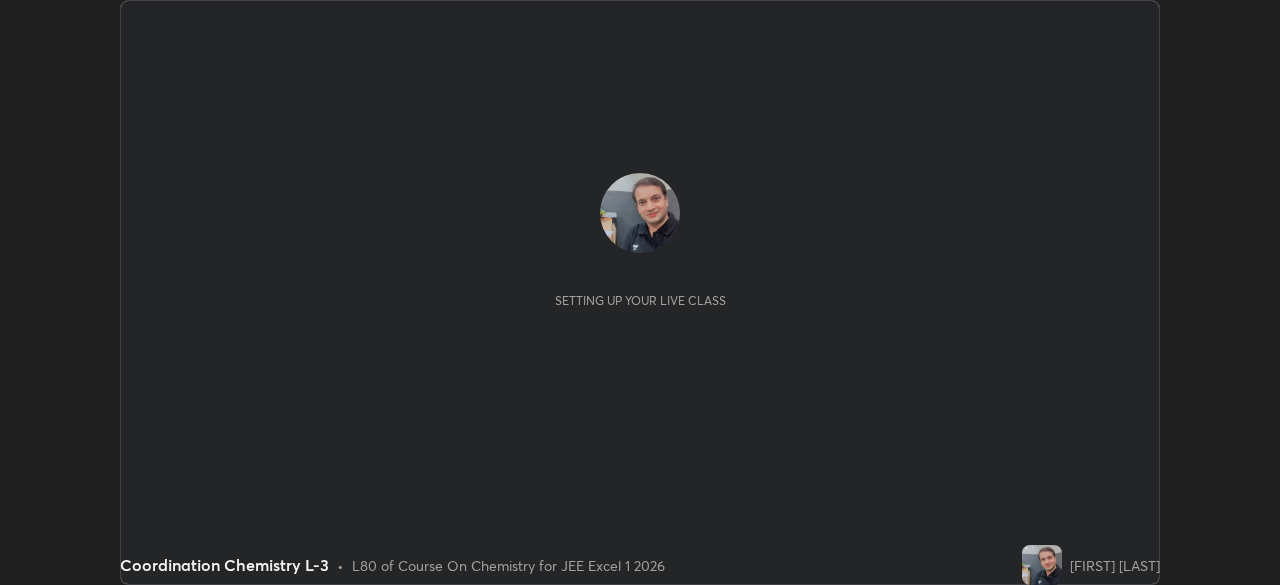 scroll, scrollTop: 0, scrollLeft: 0, axis: both 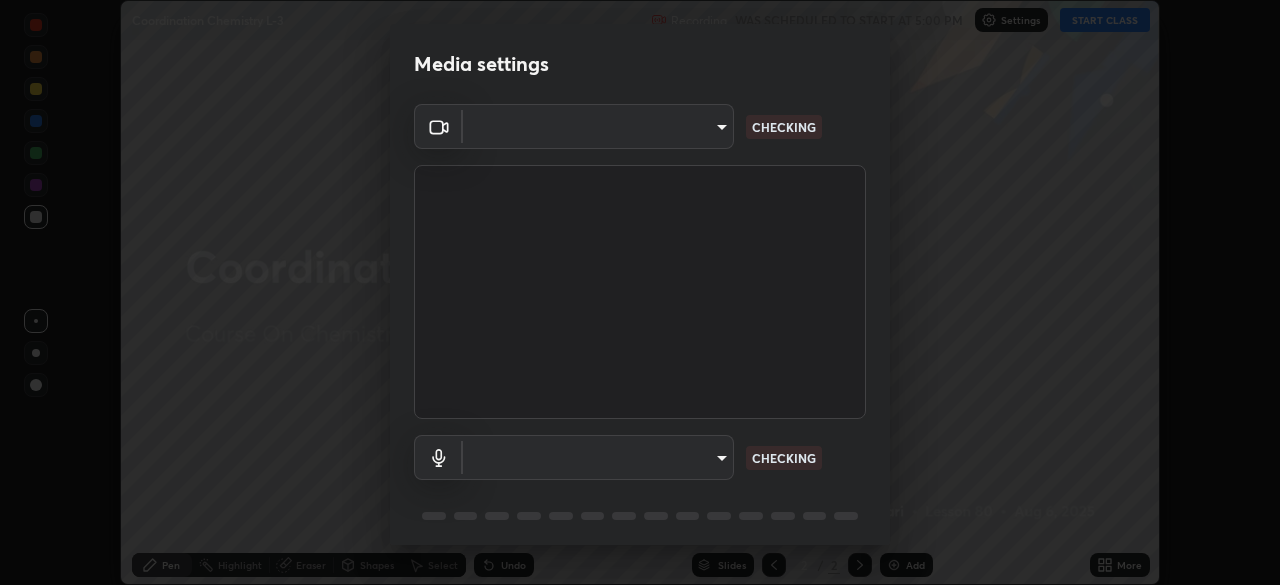 type on "ef407f58ae65e10c1af5a040b6eccf178273e27ca296938399710cc3d85b5032" 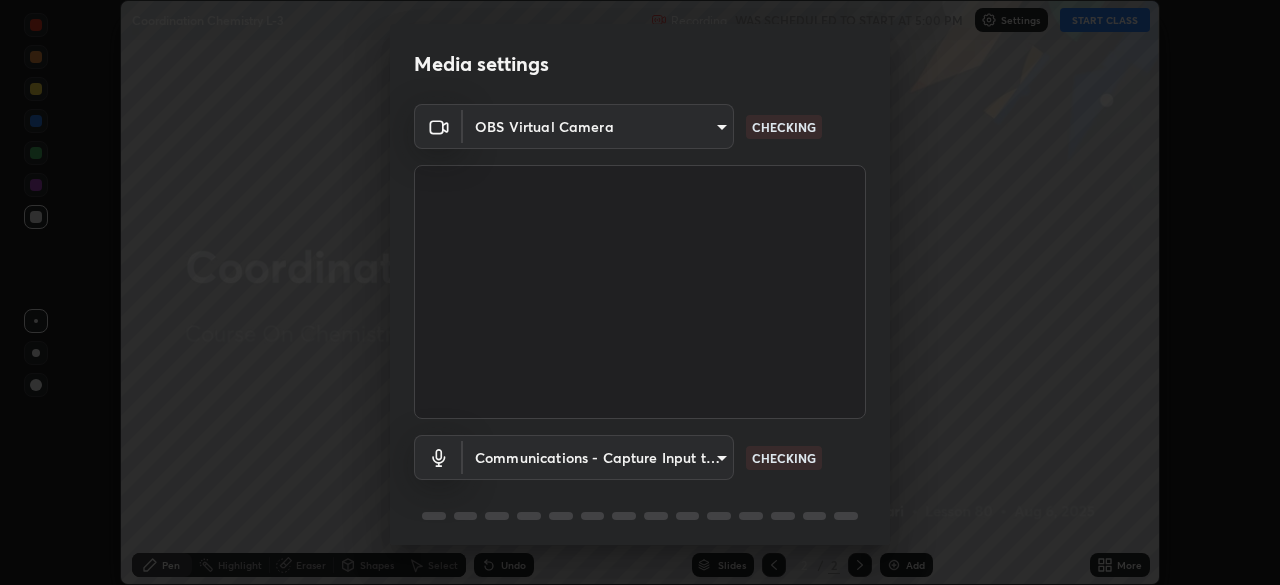 scroll, scrollTop: 71, scrollLeft: 0, axis: vertical 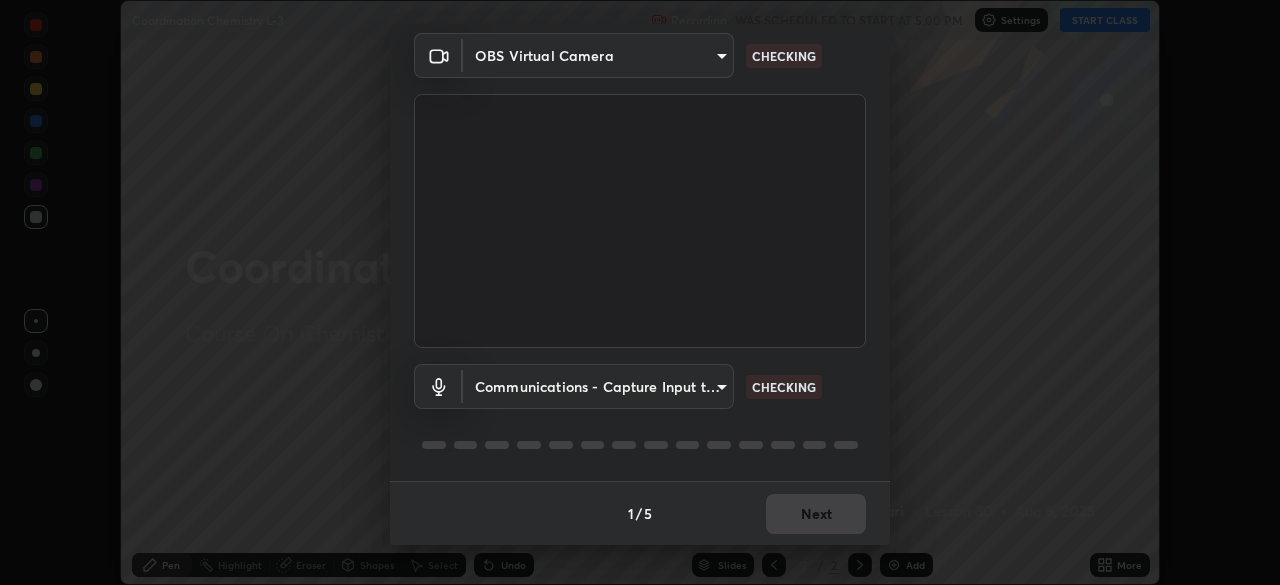 click on "Erase all Coordination Chemistry L-3 Recording WAS SCHEDULED TO START AT  5:00 PM Settings START CLASS Setting up your live class Coordination Chemistry L-3 • L80 of Course On Chemistry for JEE Excel 1 2026 [FIRST] [LAST] Pen Highlight Eraser Shapes Select Undo Slides 2 / 2 Add More No doubts shared Encourage your learners to ask a doubt for better clarity Report an issue Reason for reporting Buffering Chat not working Audio - Video sync issue Educator video quality low ​ Attach an image Report Media settings OBS Virtual Camera ef407f58ae65e10c1af5a040b6eccf178273e27ca296938399710cc3d85b5032 CHECKING Communications - Capture Input terminal (2- Digital Array MIC) communications CHECKING 1 / 5 Next" at bounding box center [640, 292] 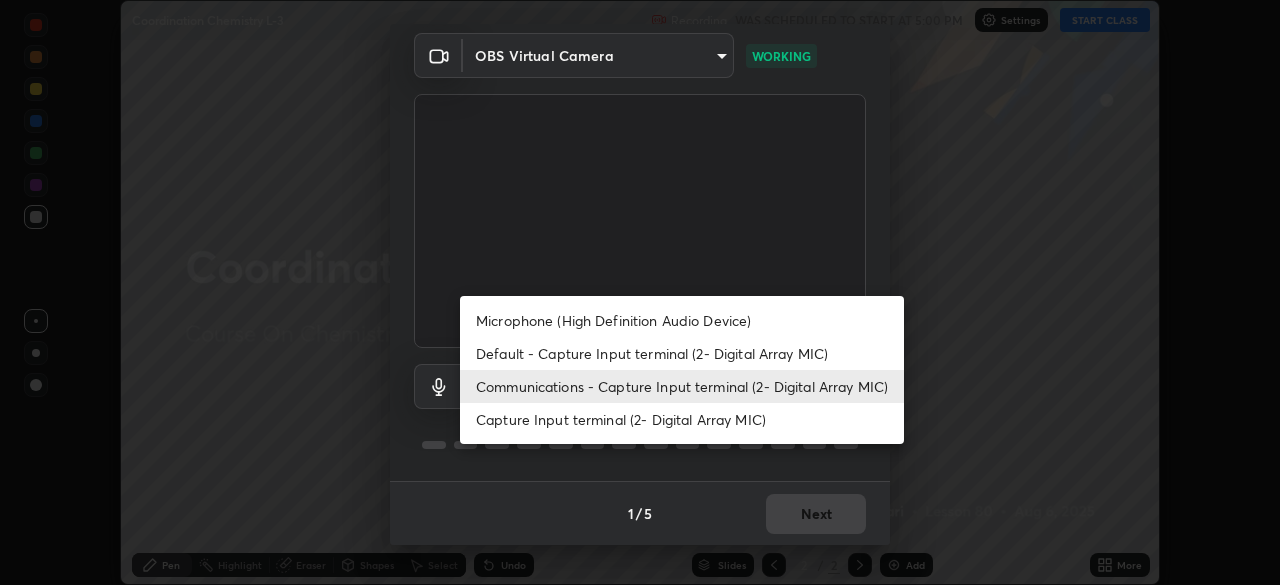 click on "Capture Input terminal (2- Digital Array MIC)" at bounding box center (682, 419) 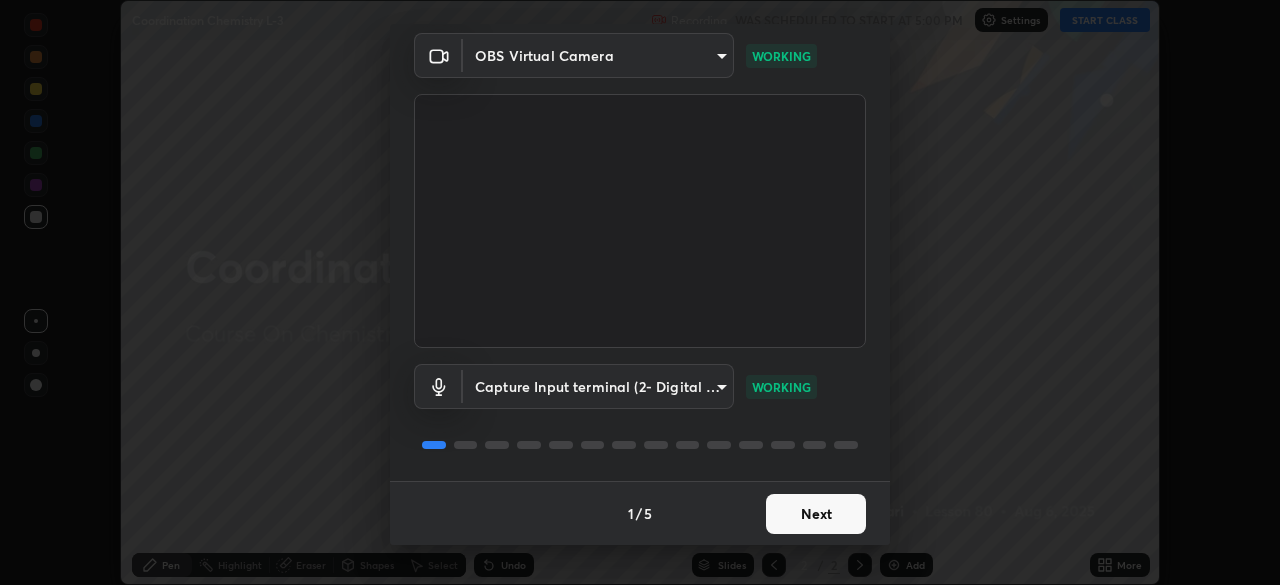 click on "Next" at bounding box center [816, 514] 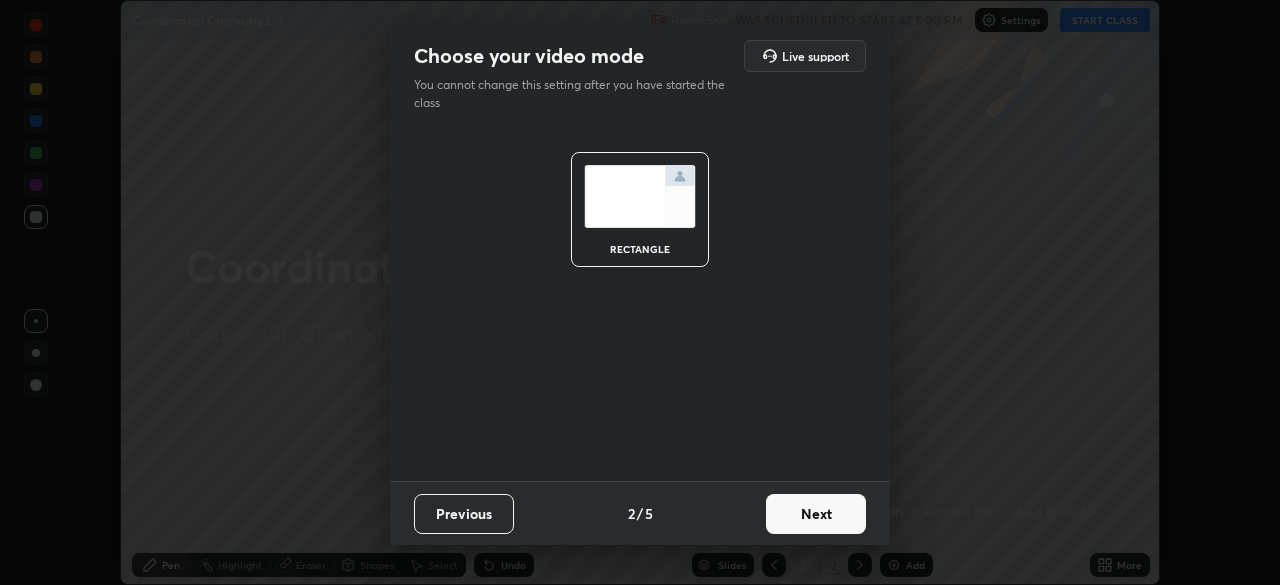 scroll, scrollTop: 0, scrollLeft: 0, axis: both 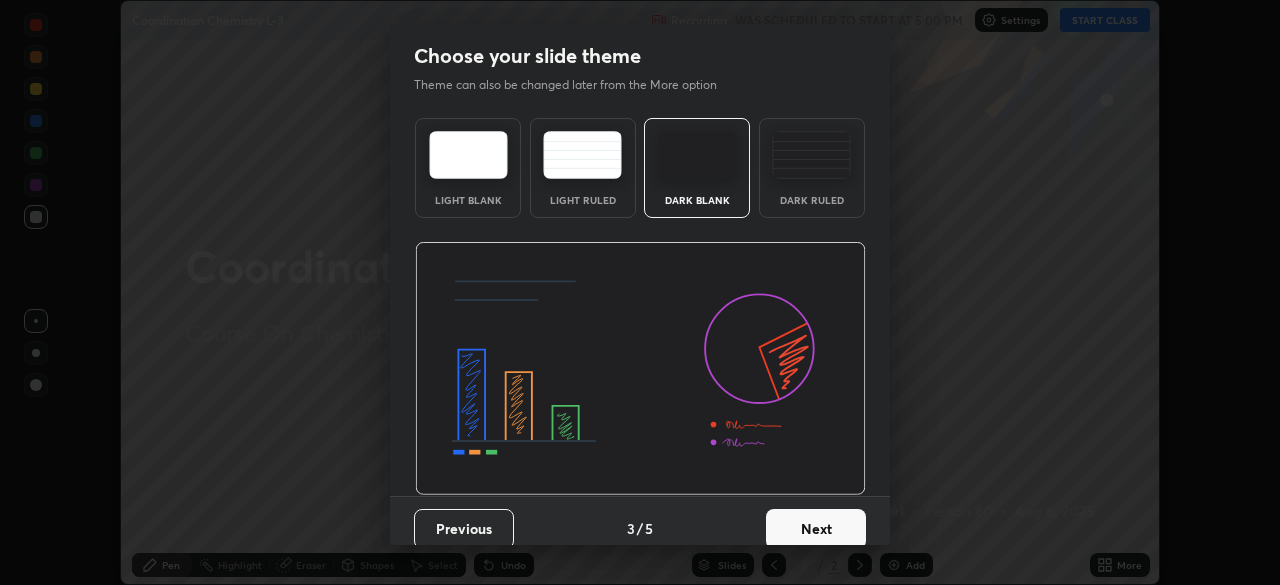 click on "Next" at bounding box center [816, 529] 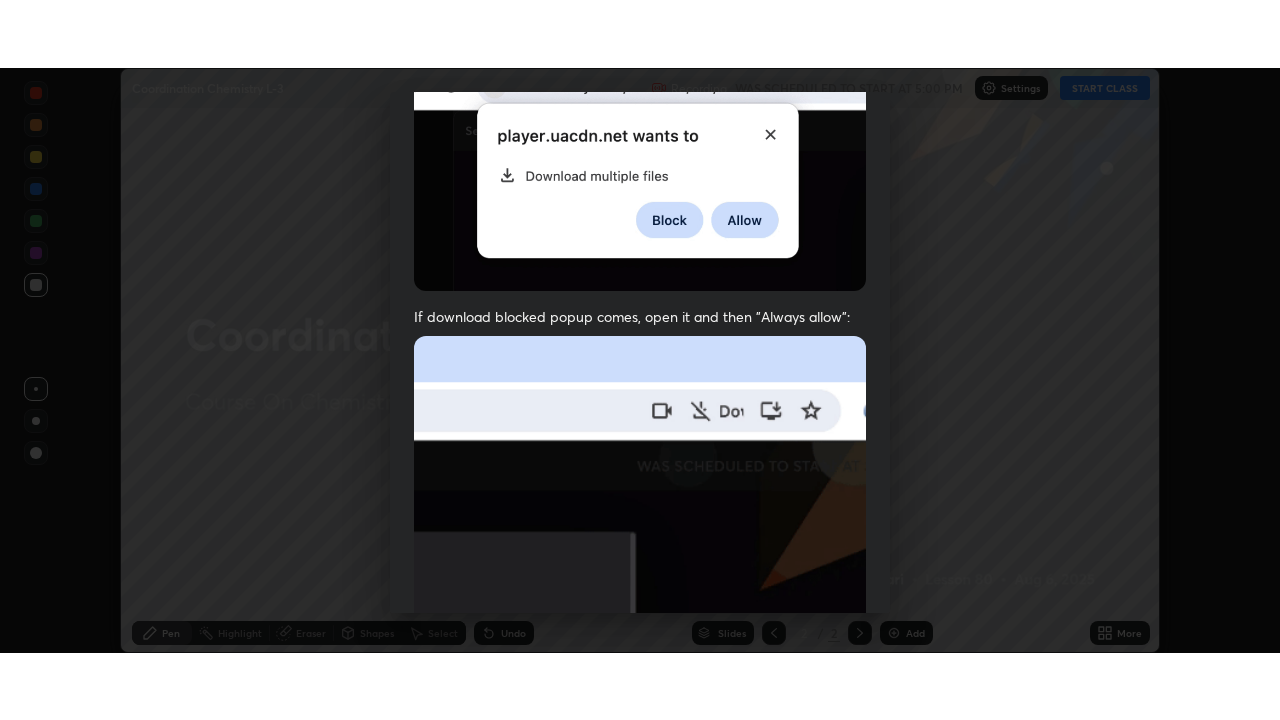 scroll, scrollTop: 479, scrollLeft: 0, axis: vertical 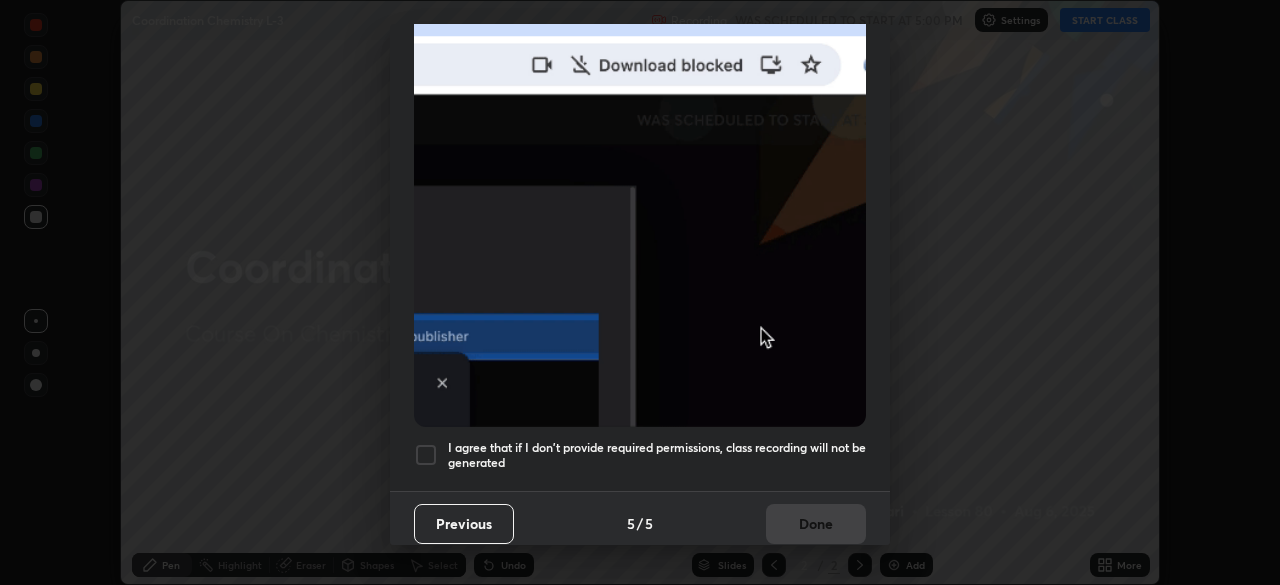 click at bounding box center (426, 455) 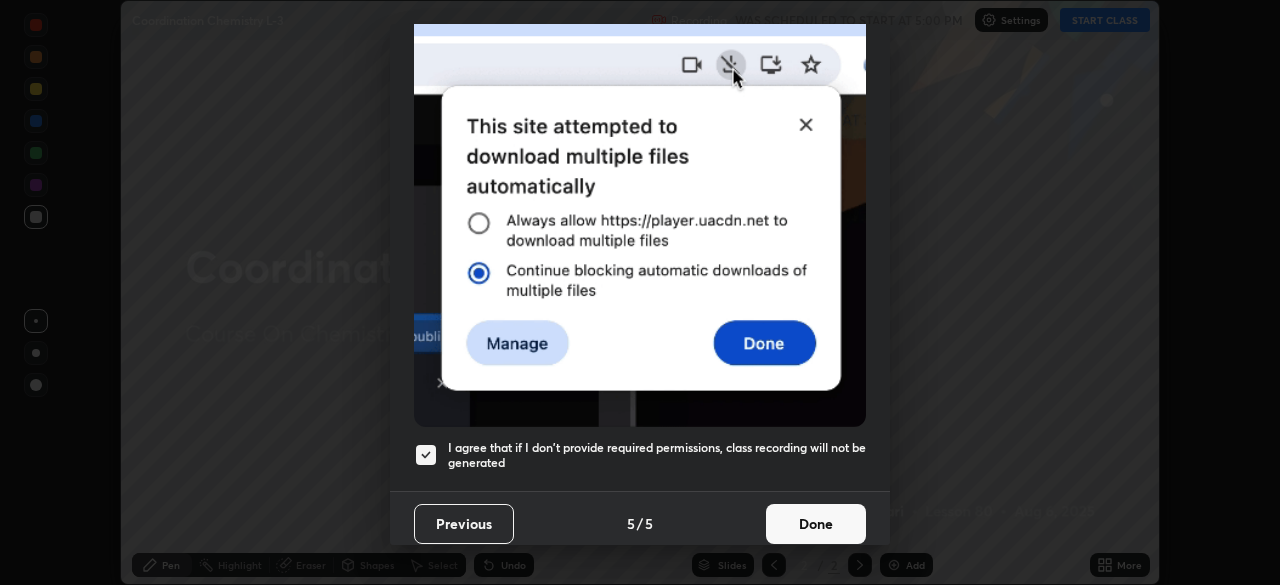 click on "Done" at bounding box center [816, 524] 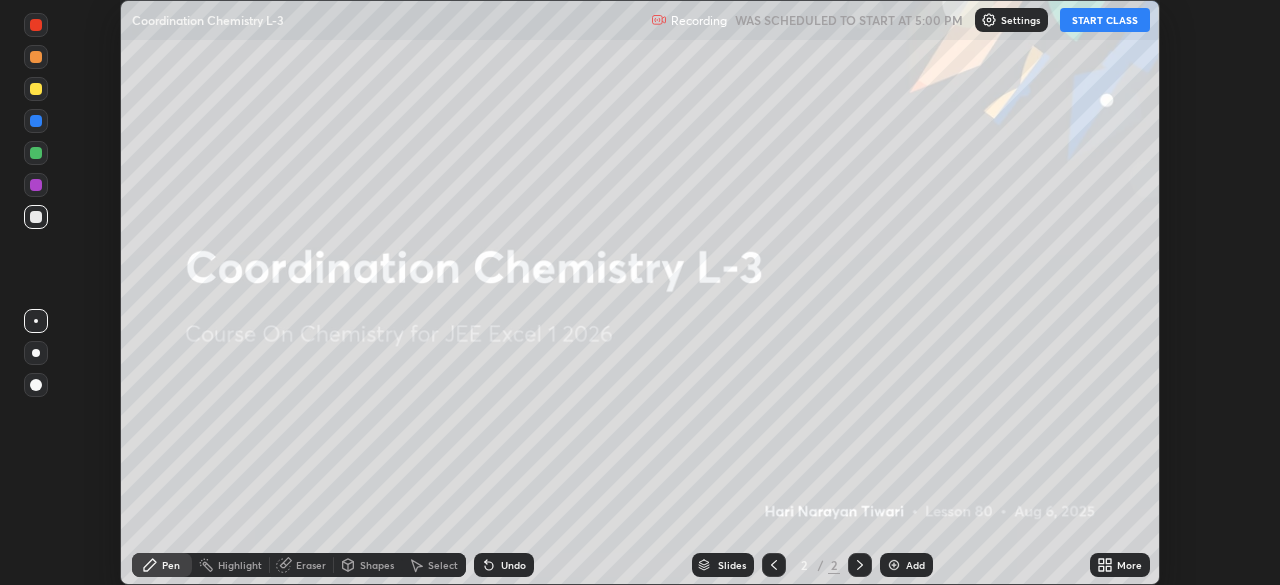 click on "Add" at bounding box center (906, 565) 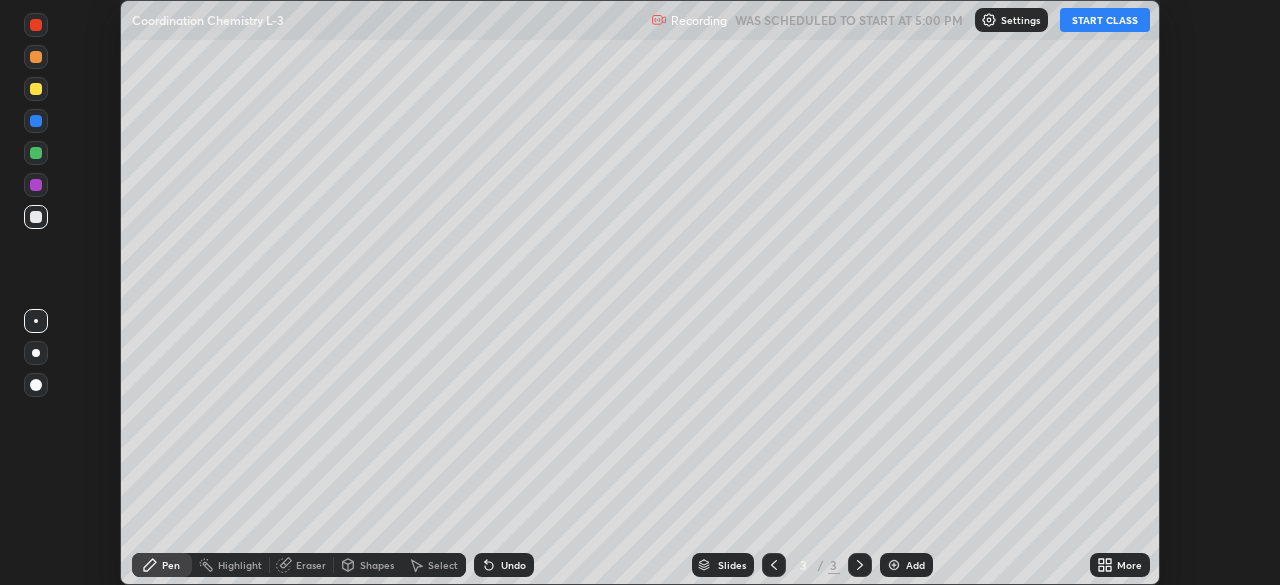 click 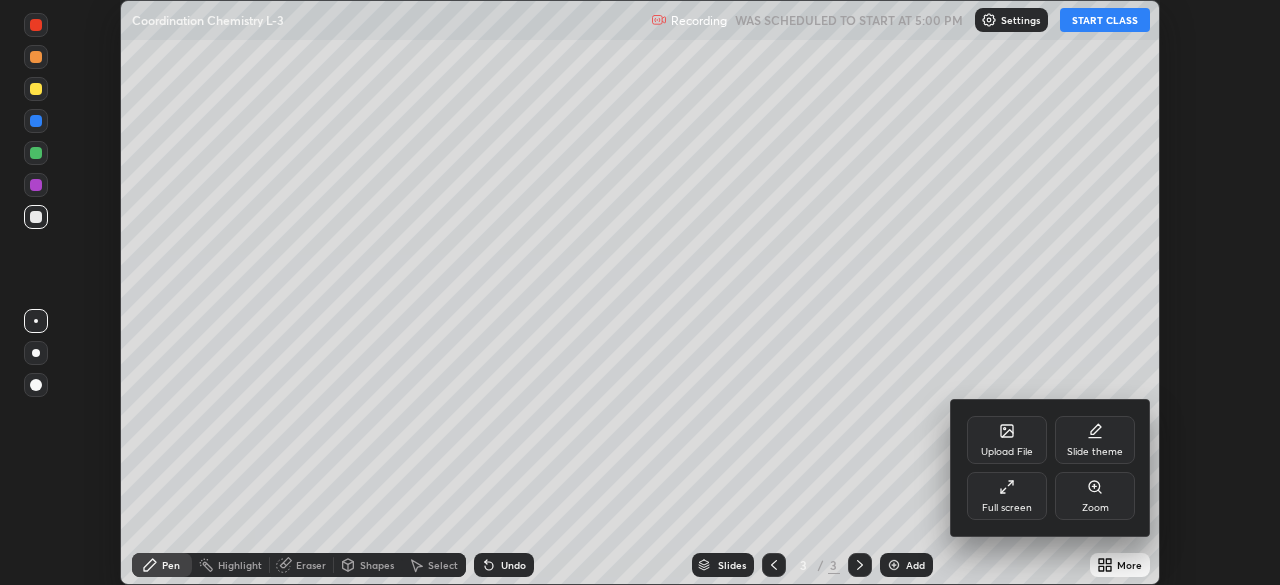 click on "Full screen" at bounding box center [1007, 496] 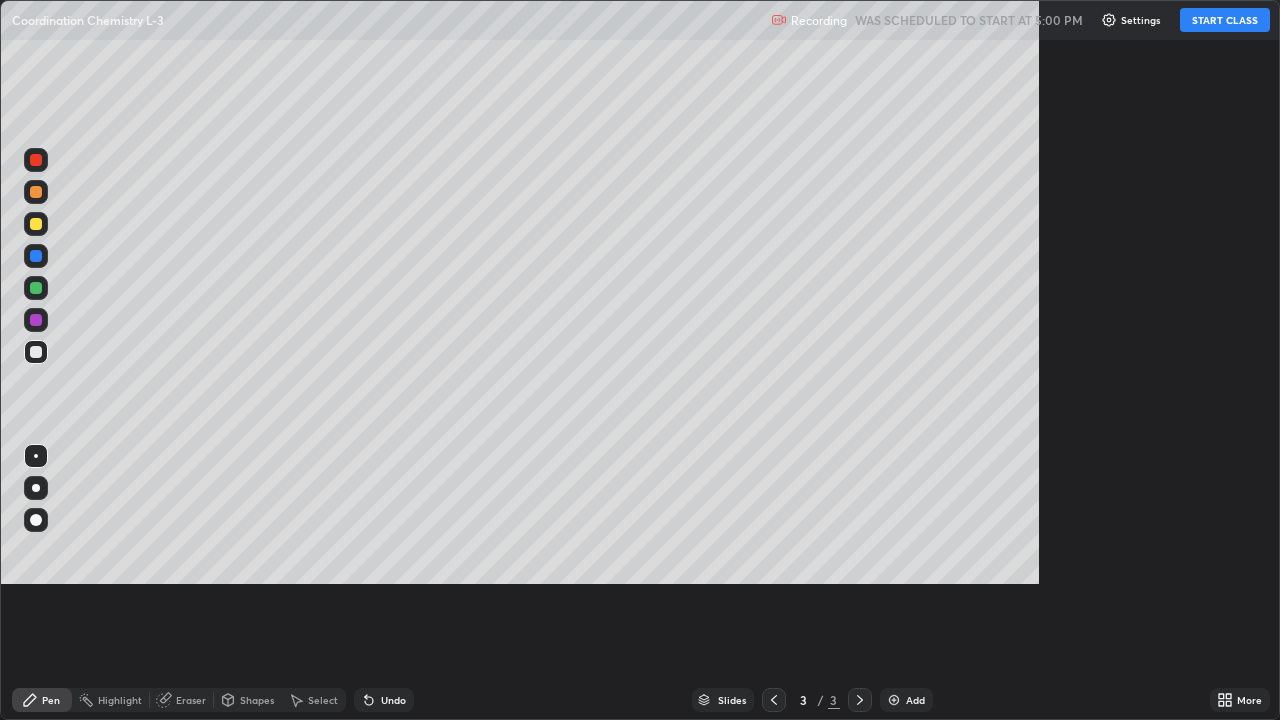 scroll, scrollTop: 99280, scrollLeft: 98720, axis: both 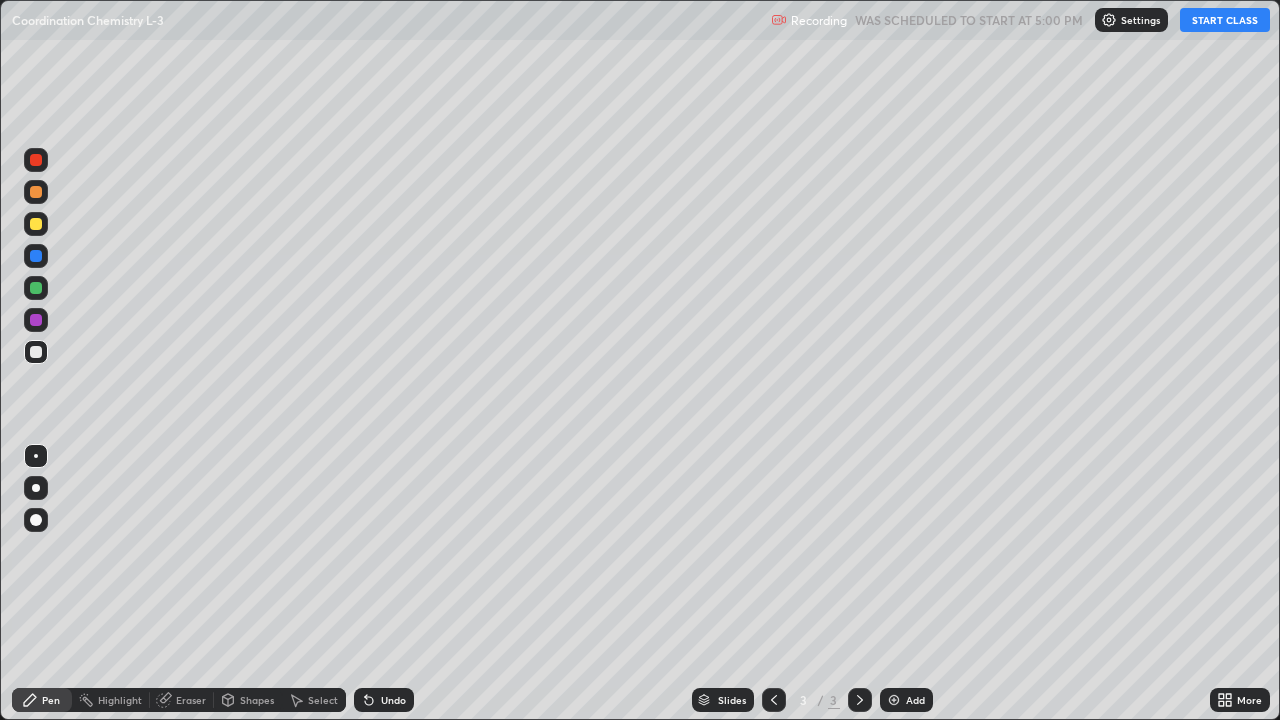 click on "START CLASS" at bounding box center (1225, 20) 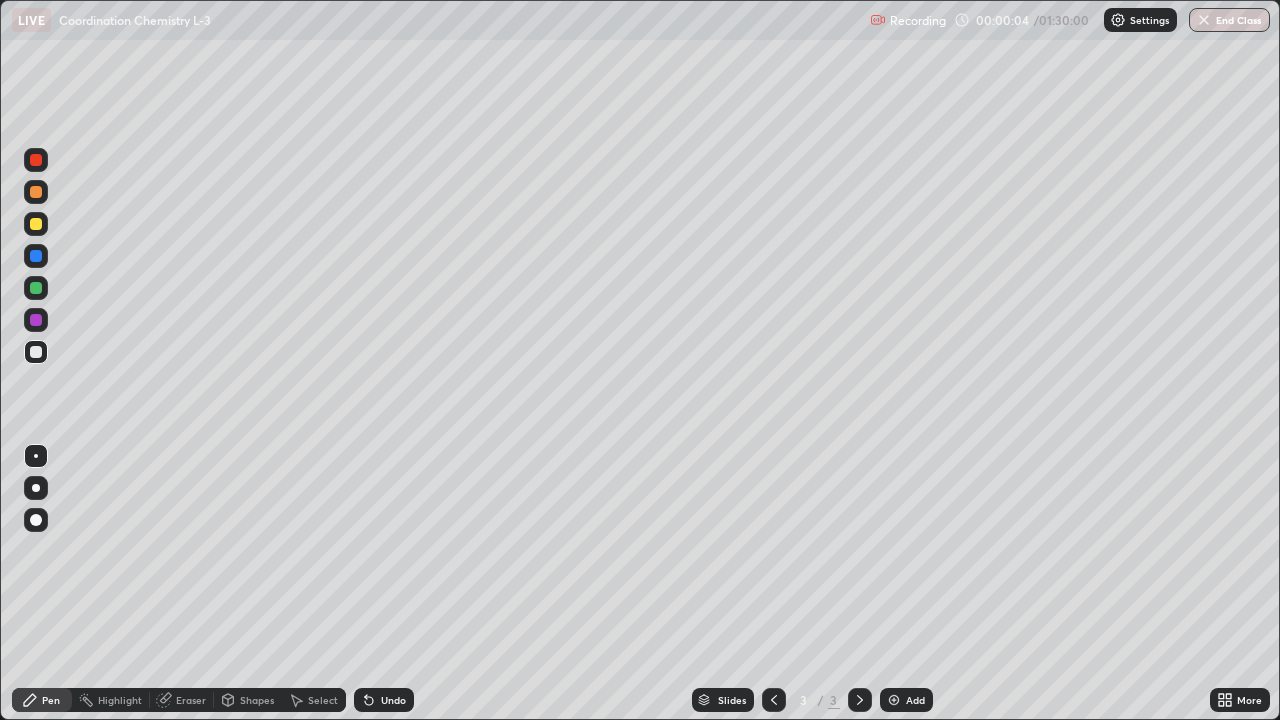 click on "Pen" at bounding box center (42, 700) 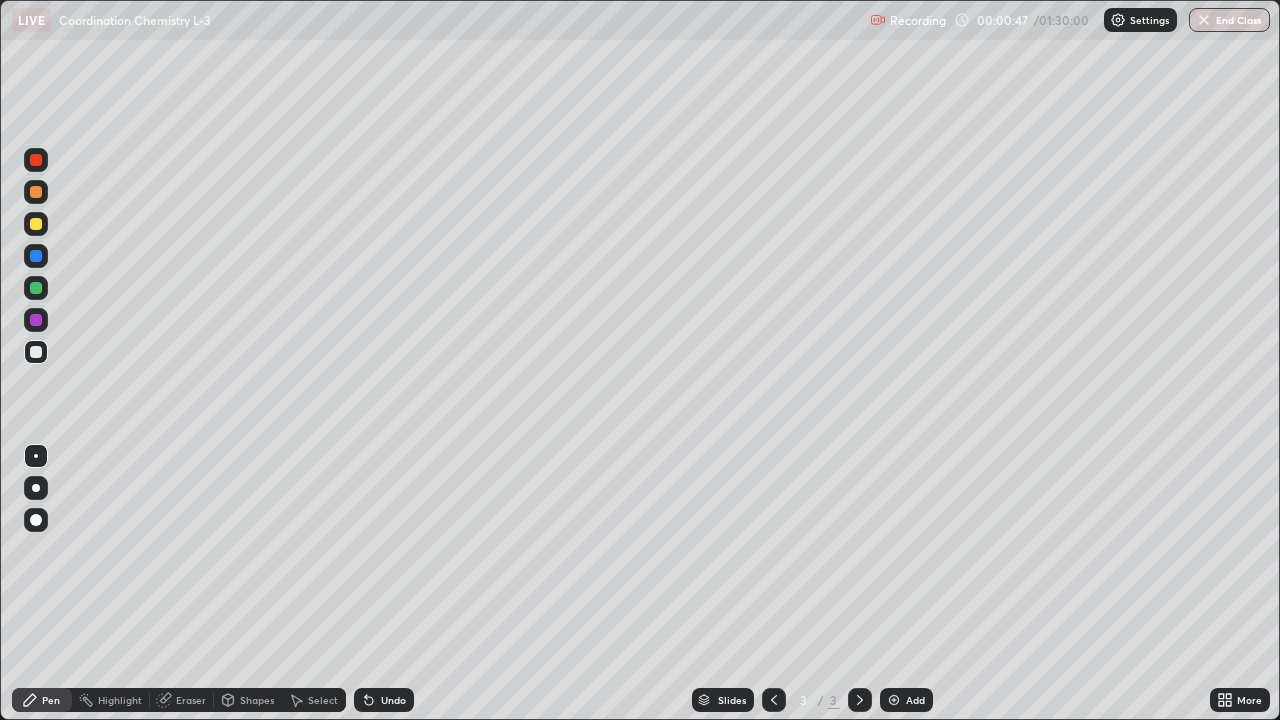 click at bounding box center (36, 352) 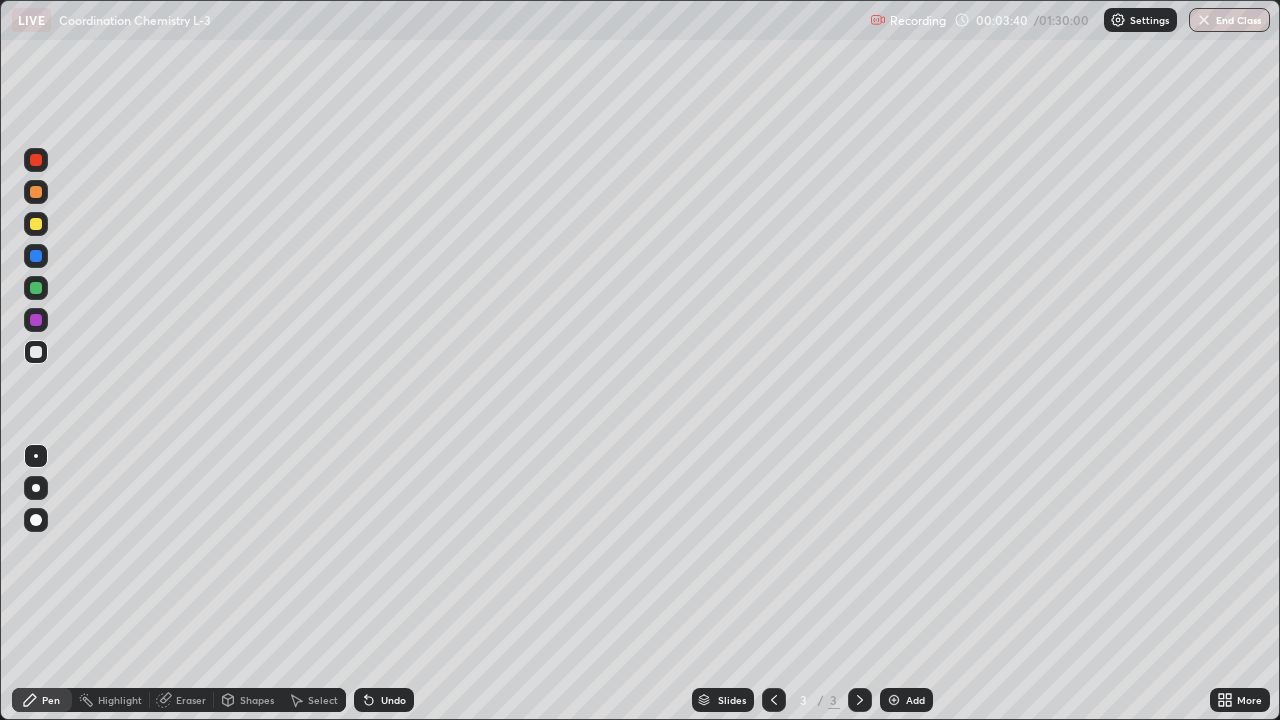 click at bounding box center (36, 224) 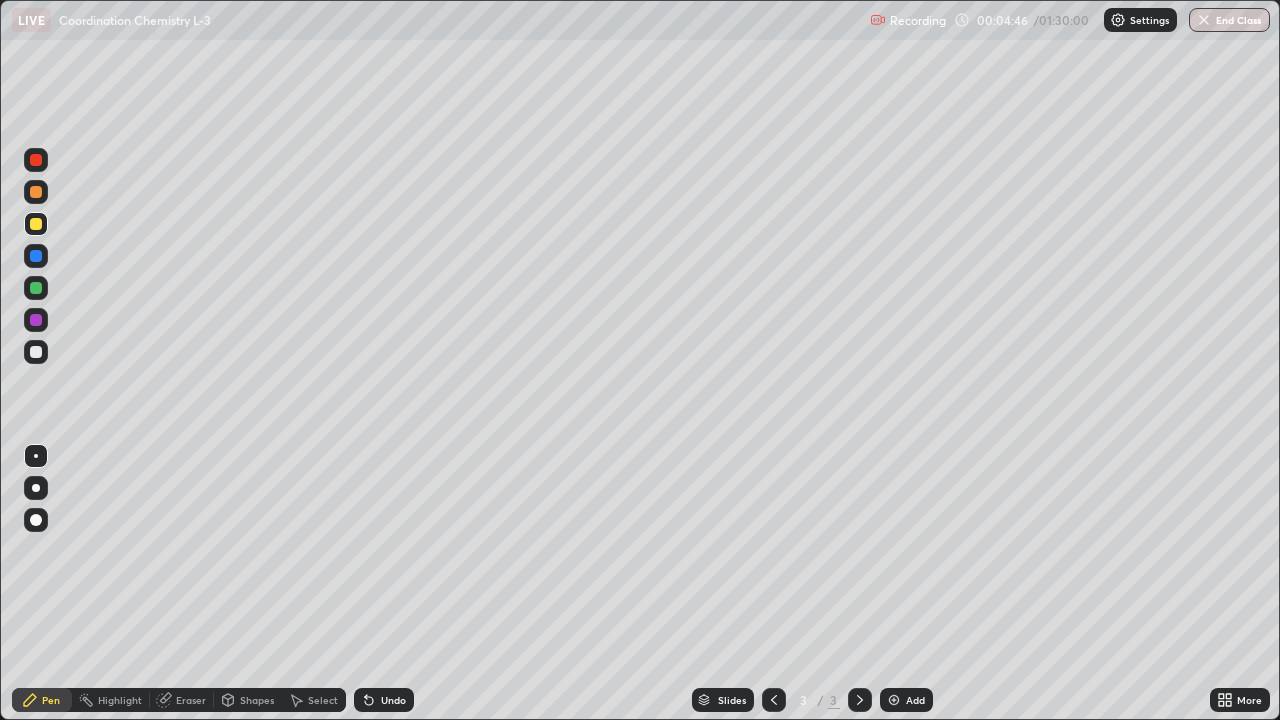 click at bounding box center (36, 192) 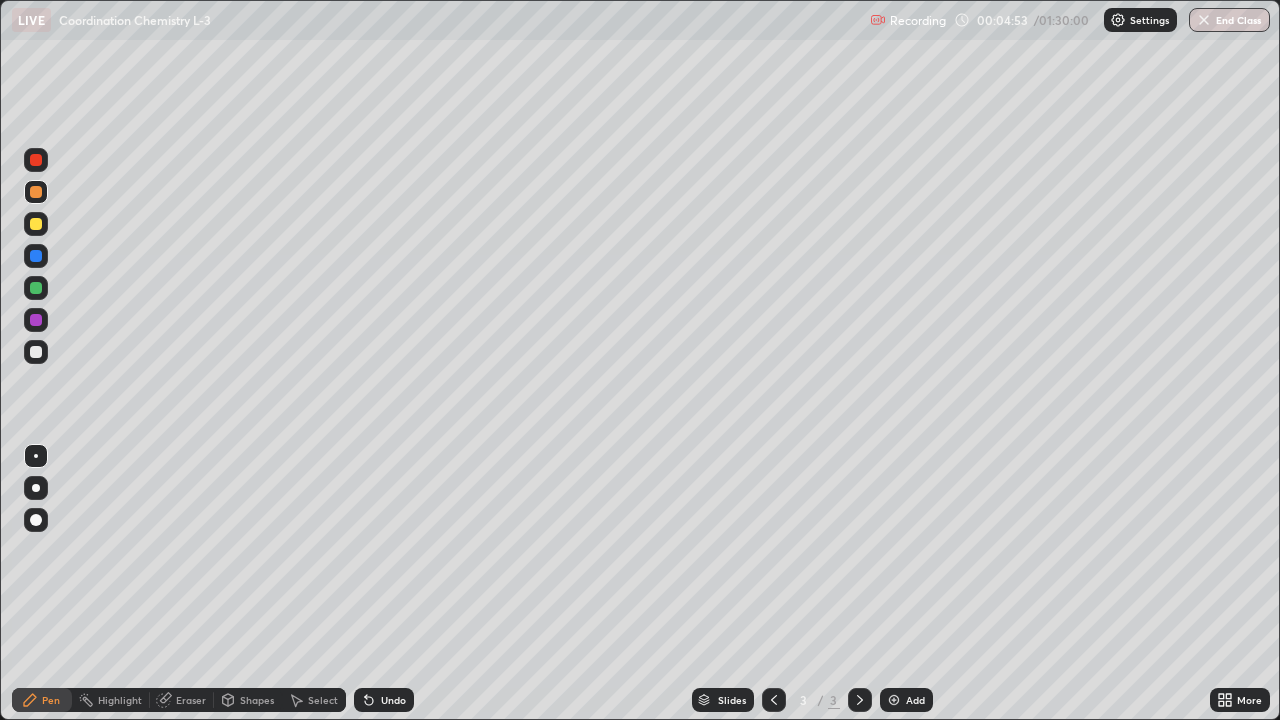 click at bounding box center [36, 224] 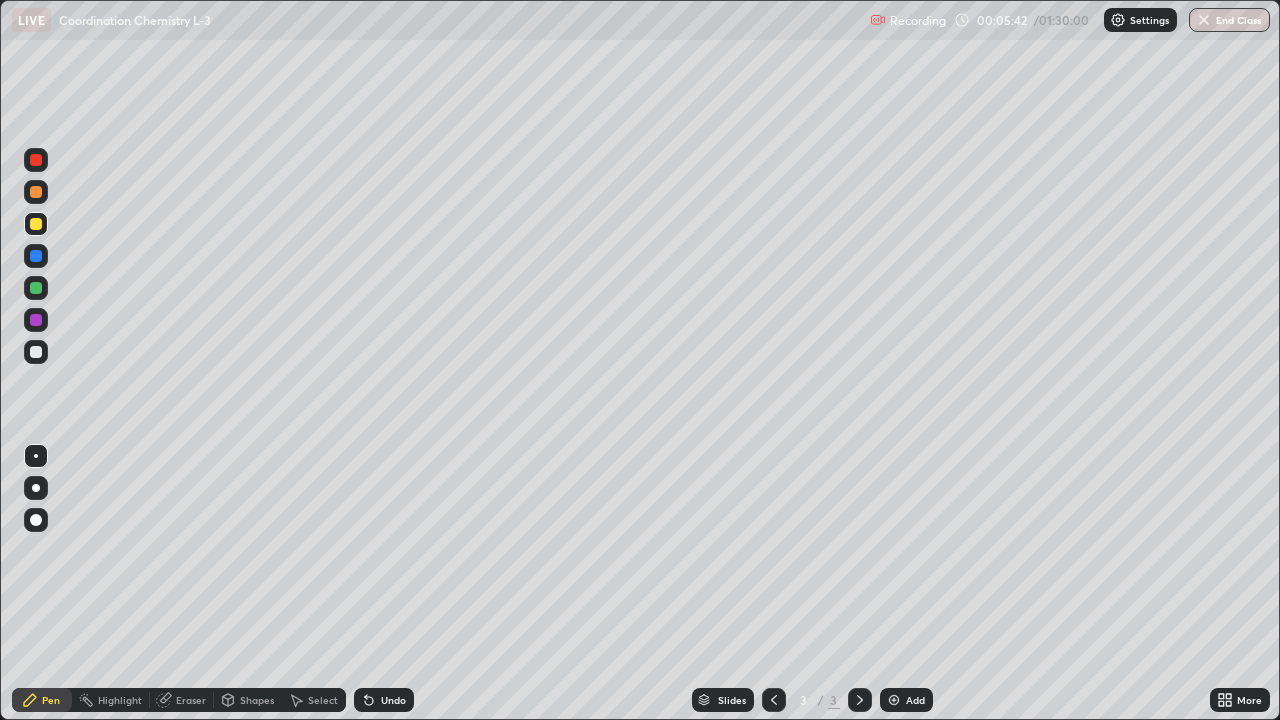 click at bounding box center (36, 352) 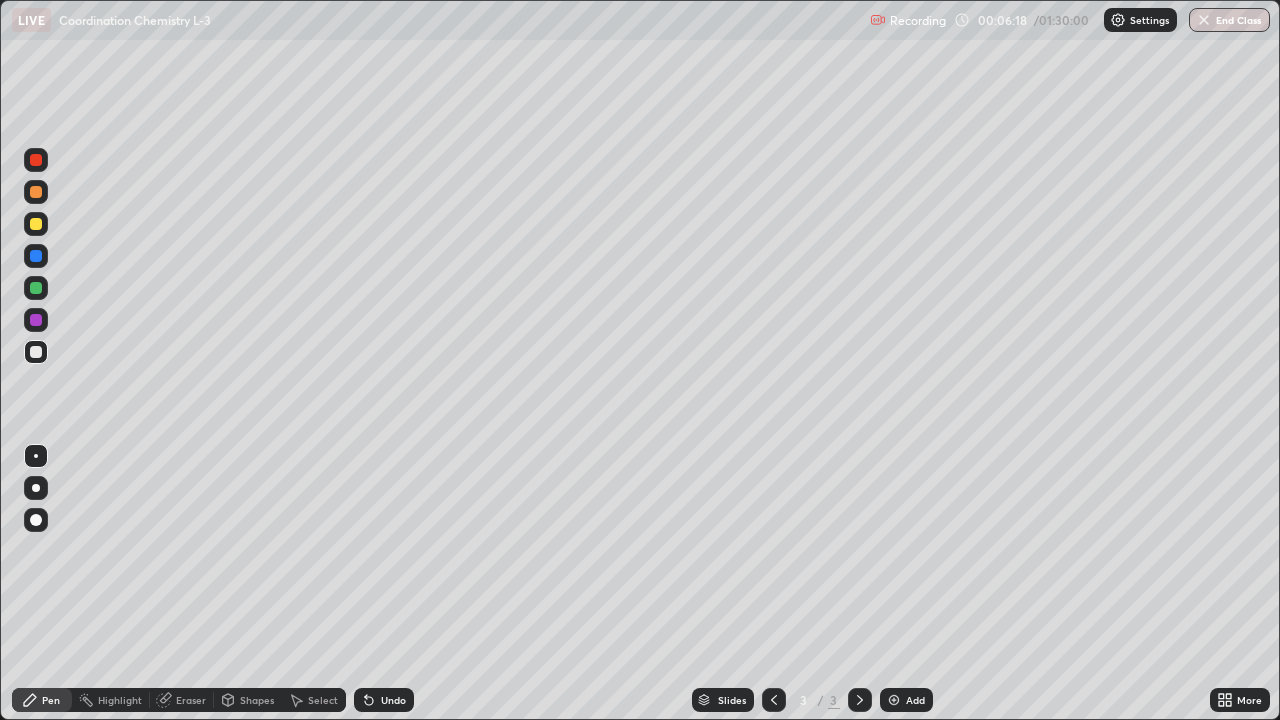 click at bounding box center (36, 192) 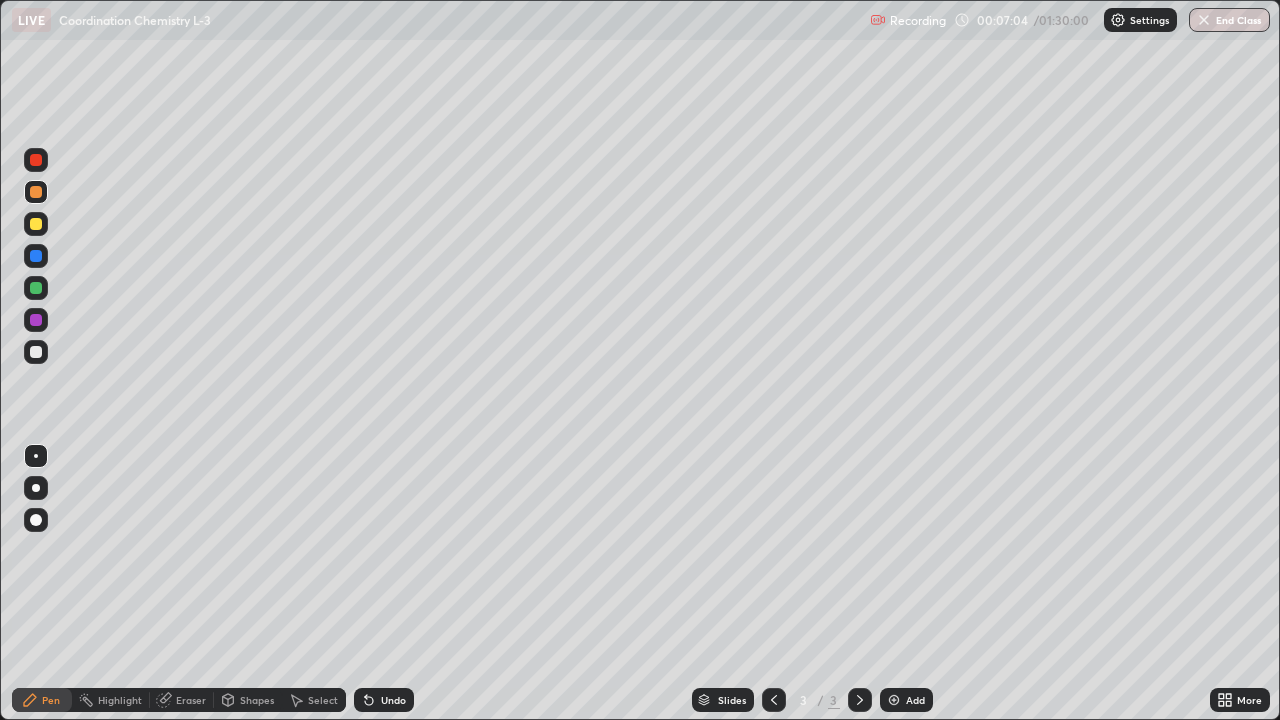 click at bounding box center (36, 224) 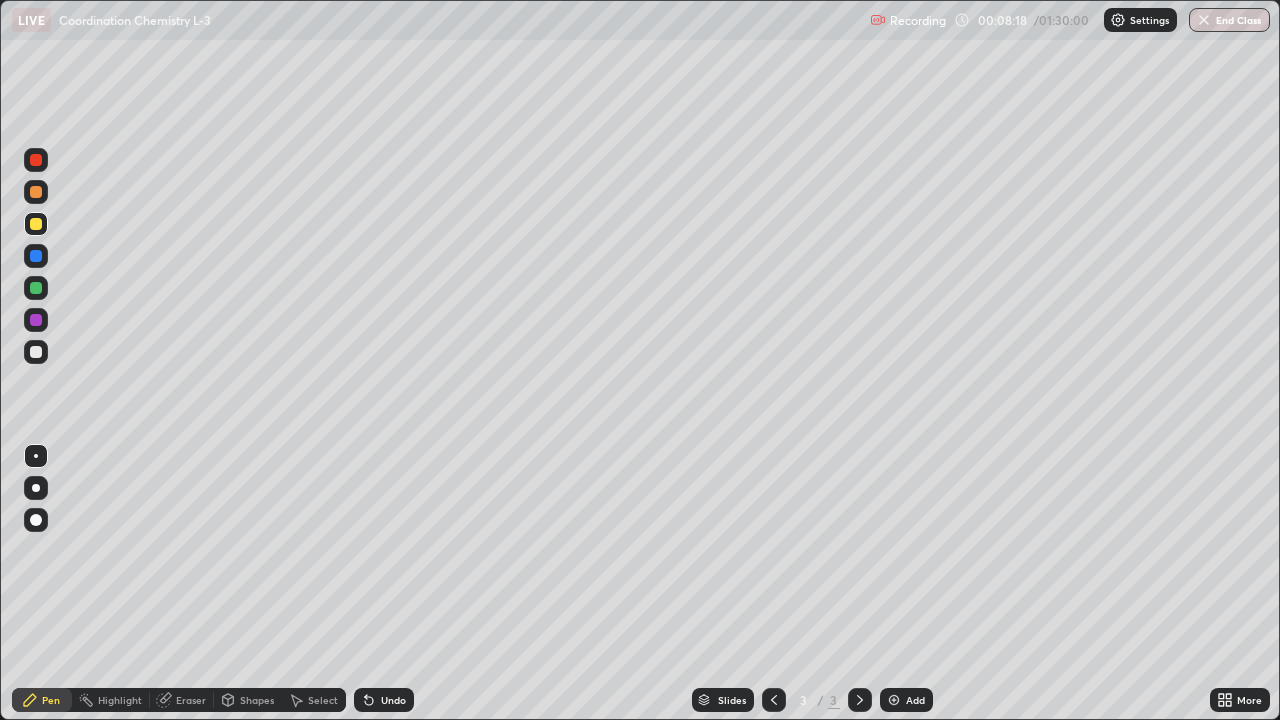 click at bounding box center (36, 352) 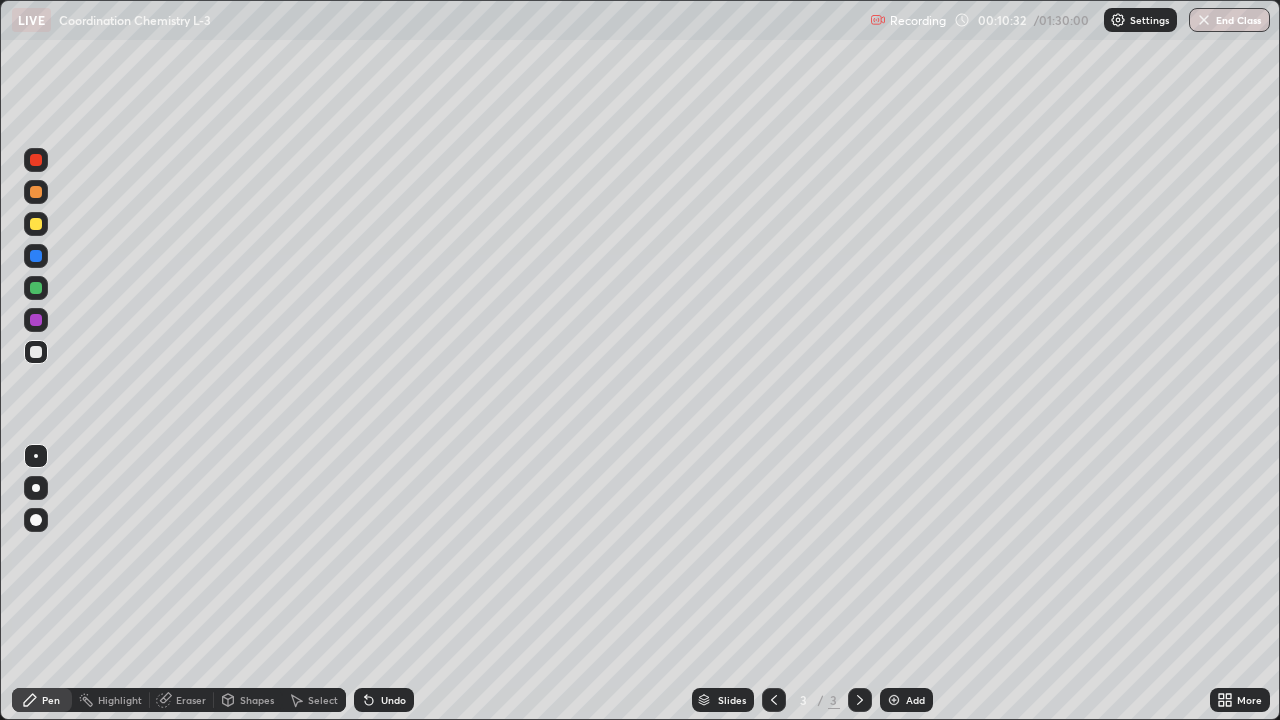 click at bounding box center (36, 224) 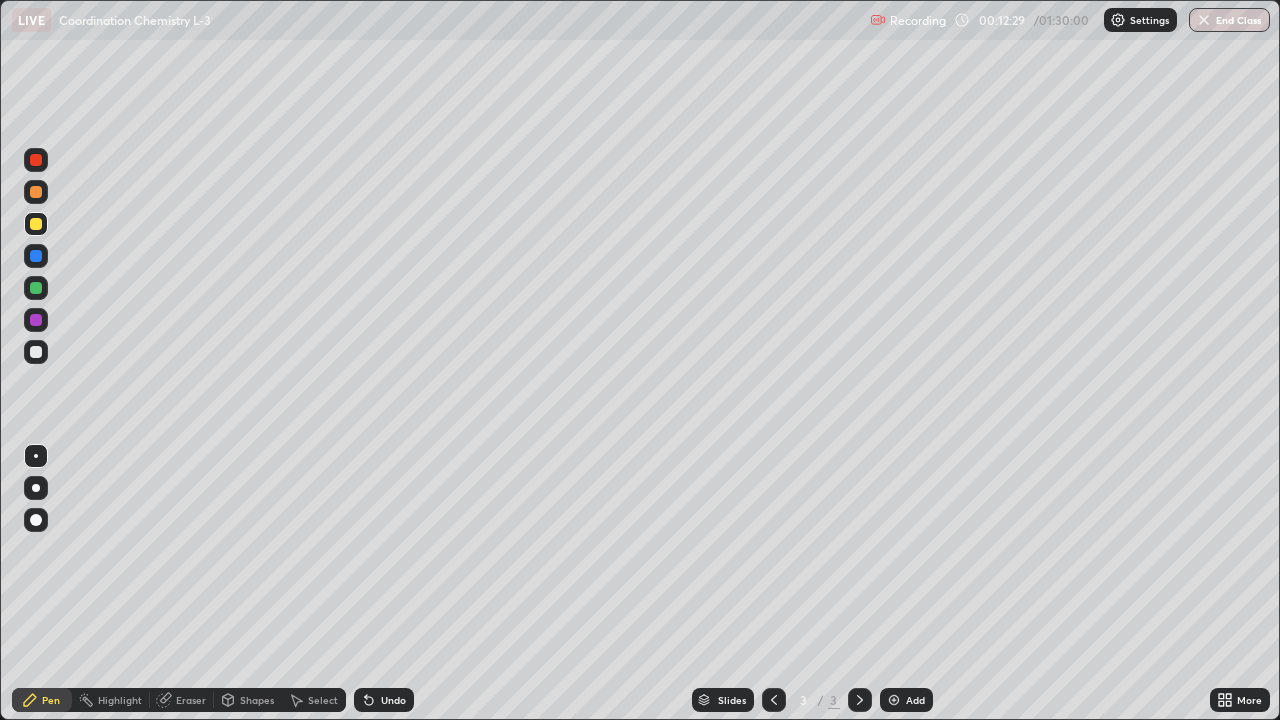 click at bounding box center (894, 700) 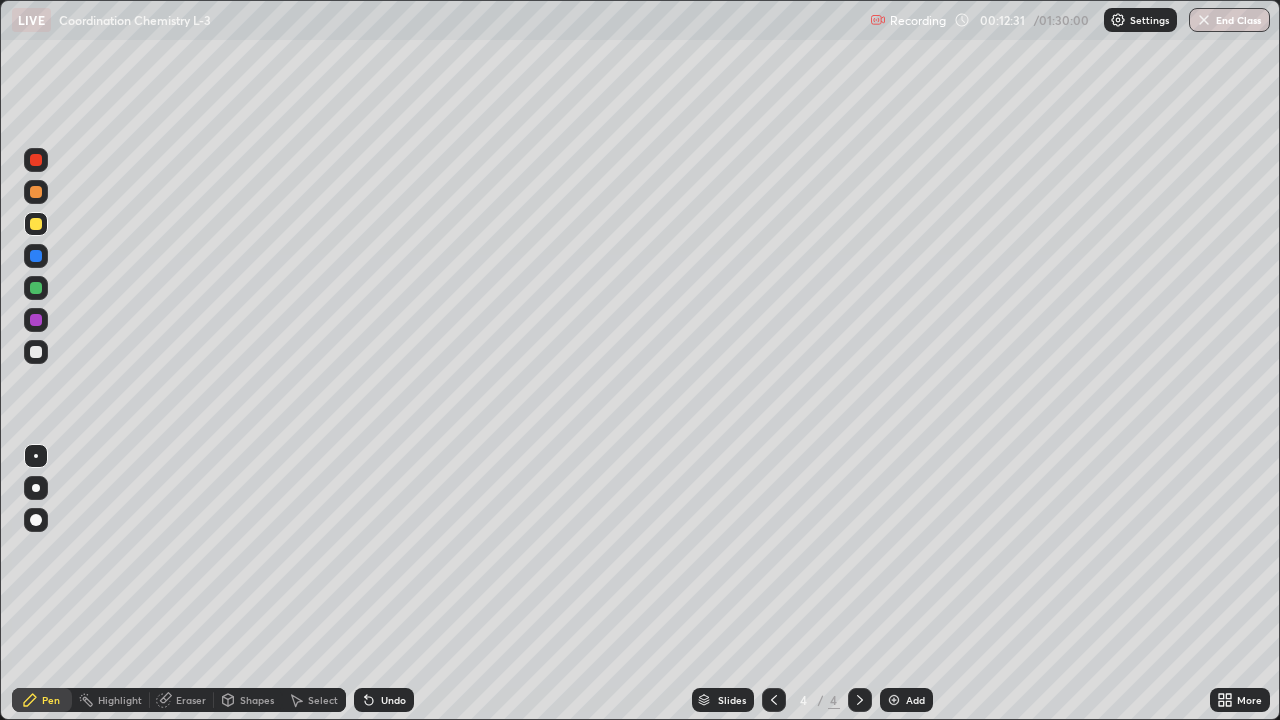 click at bounding box center (36, 352) 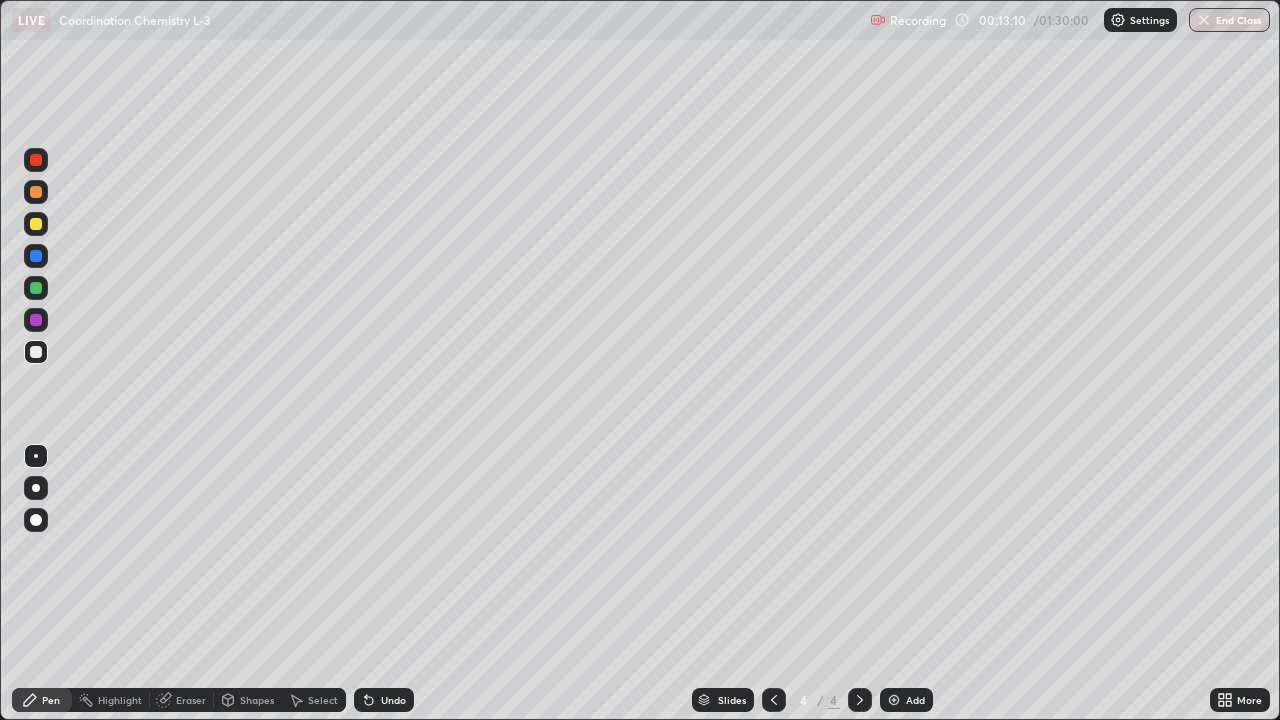 click at bounding box center [36, 224] 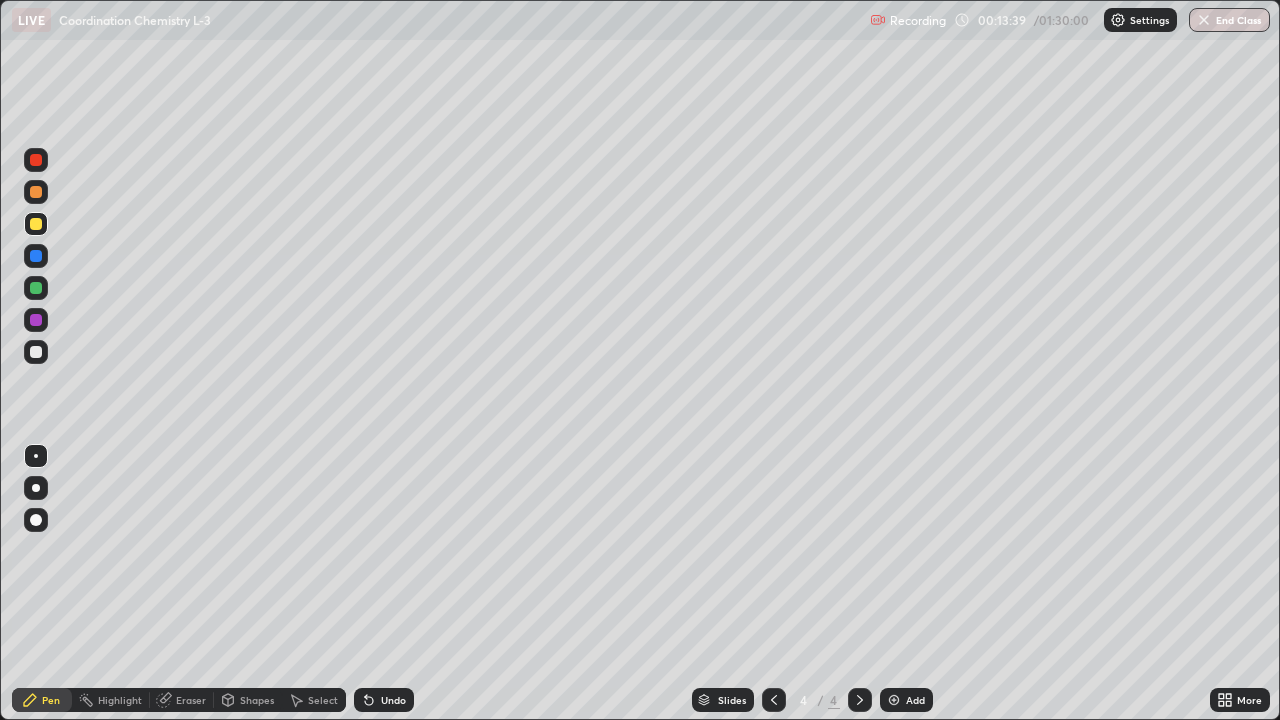 click at bounding box center [36, 352] 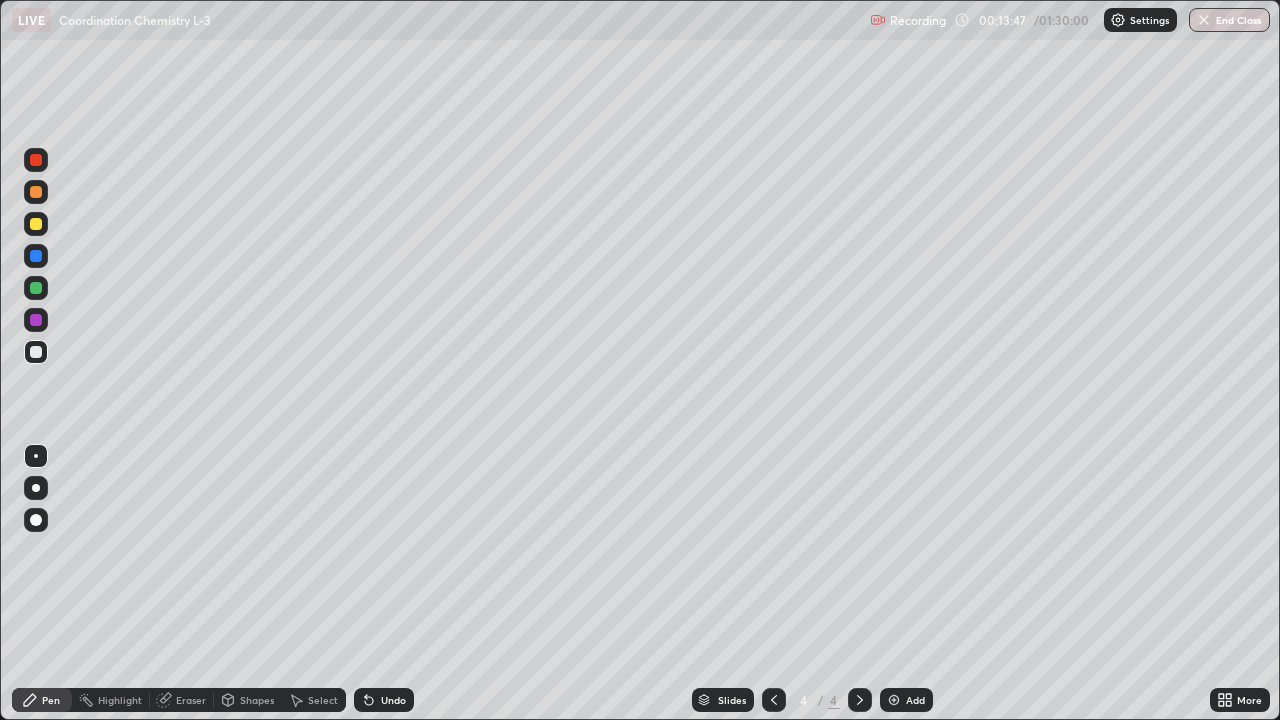 click on "Eraser" at bounding box center [191, 700] 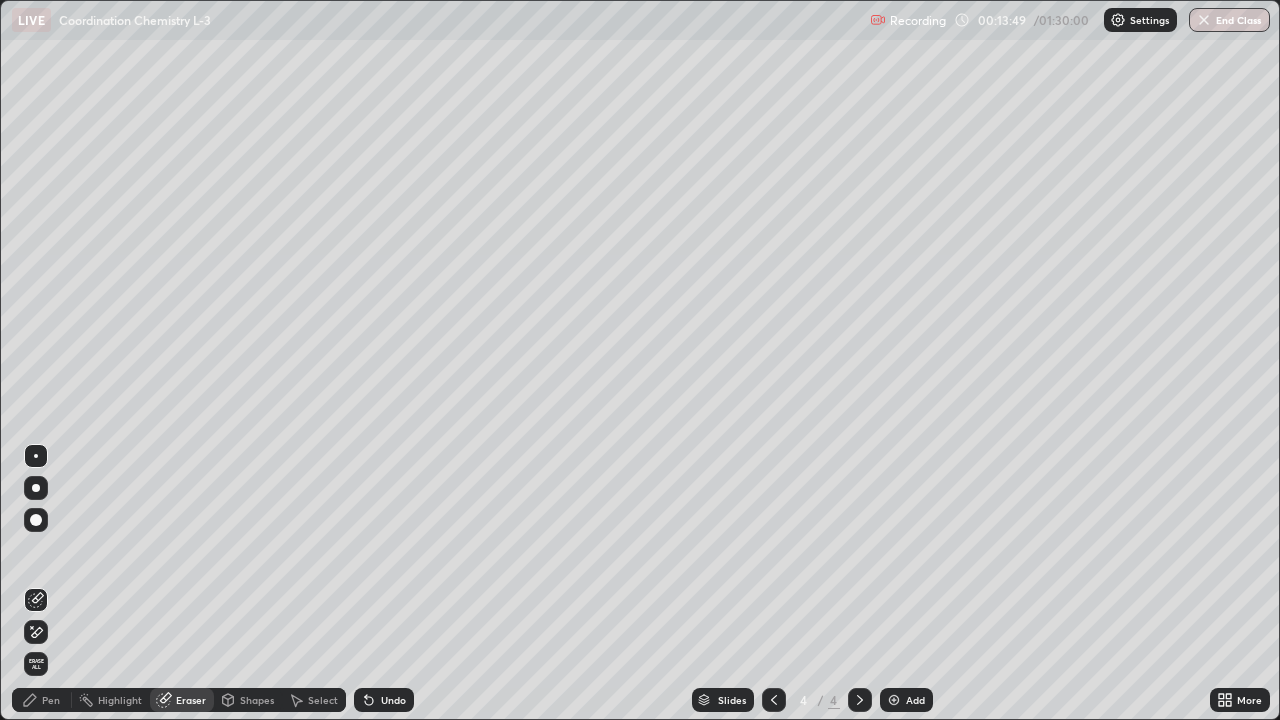 click on "Pen" at bounding box center (51, 700) 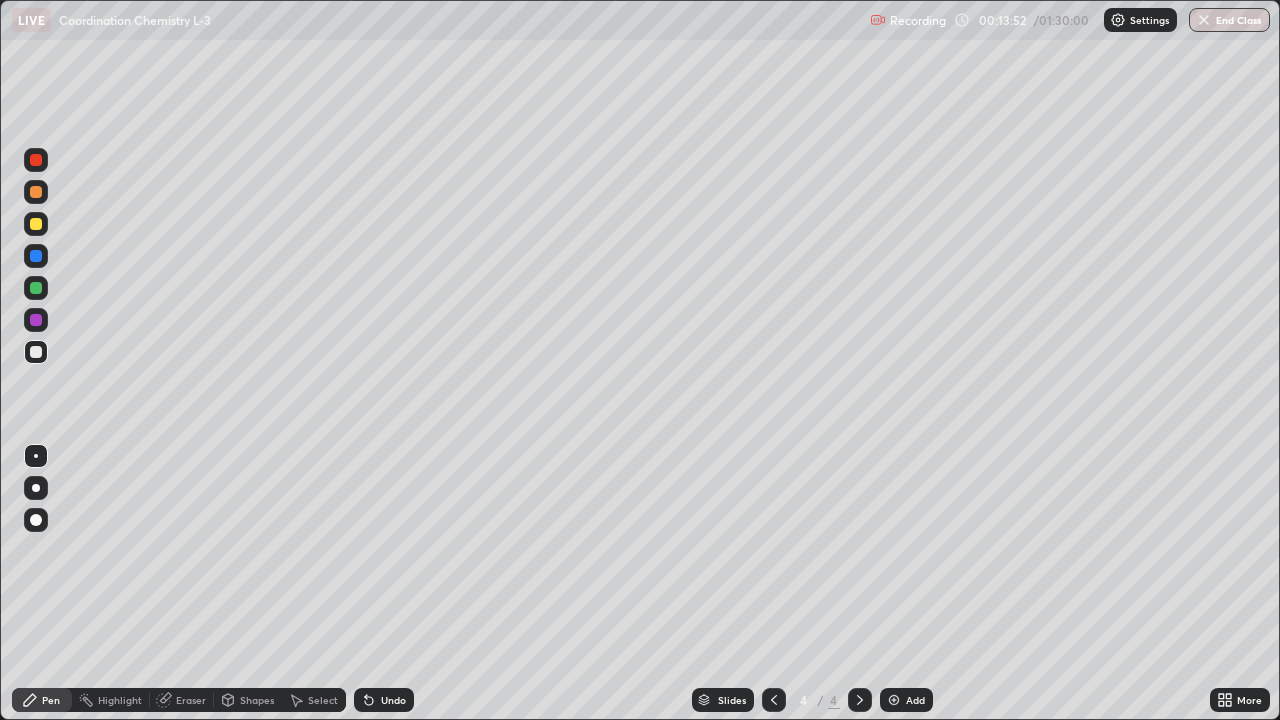 click on "Eraser" at bounding box center (191, 700) 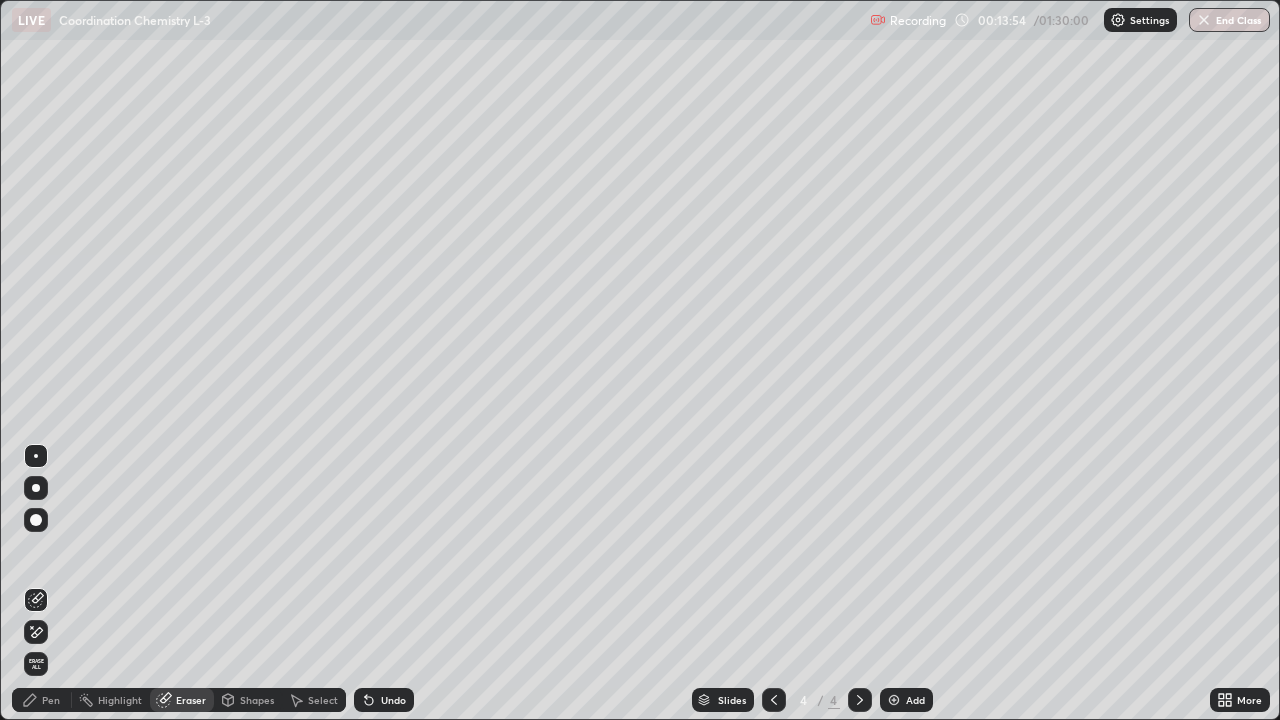 click on "Pen" at bounding box center [51, 700] 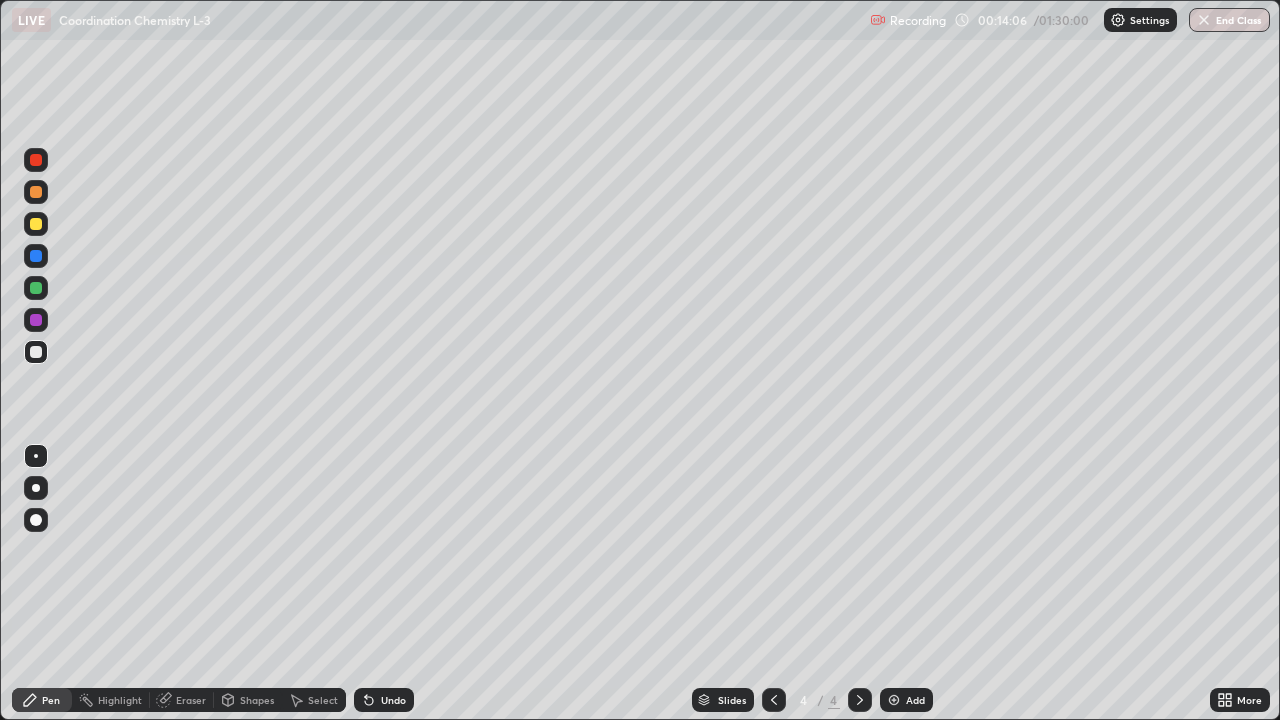 click on "Eraser" at bounding box center [191, 700] 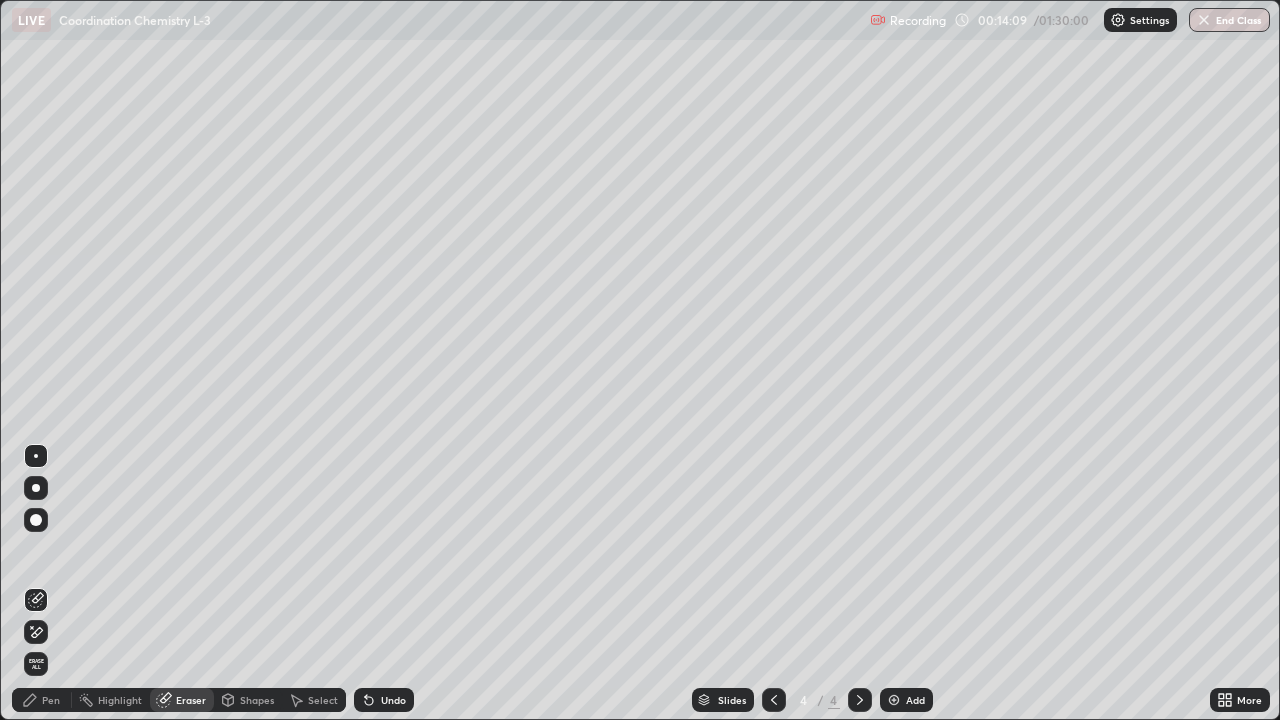 click on "Pen" at bounding box center (51, 700) 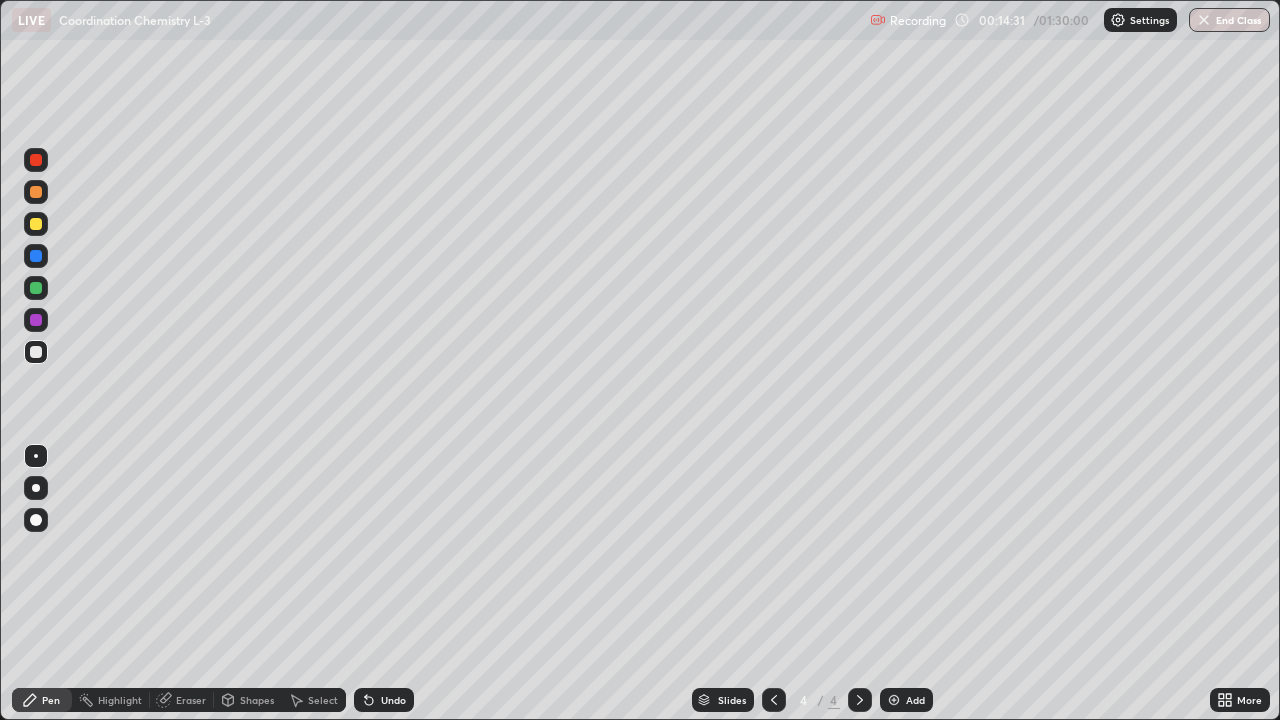 click at bounding box center [36, 224] 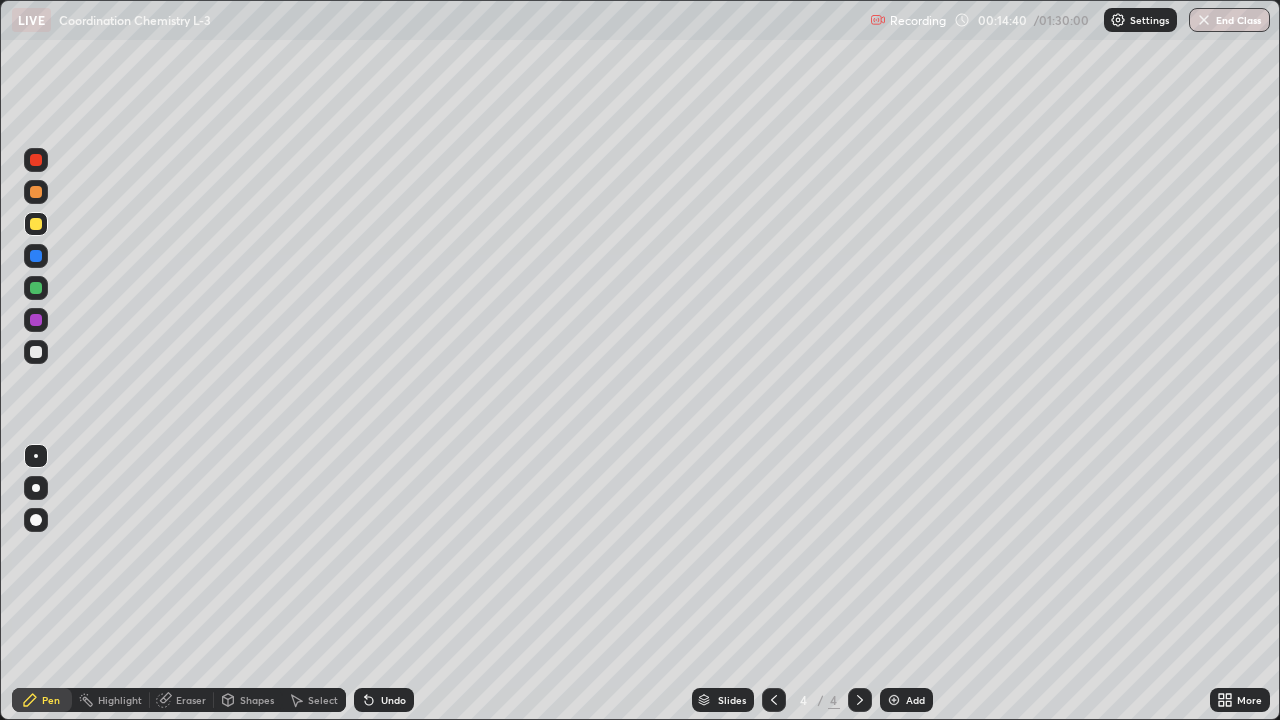 click at bounding box center (36, 352) 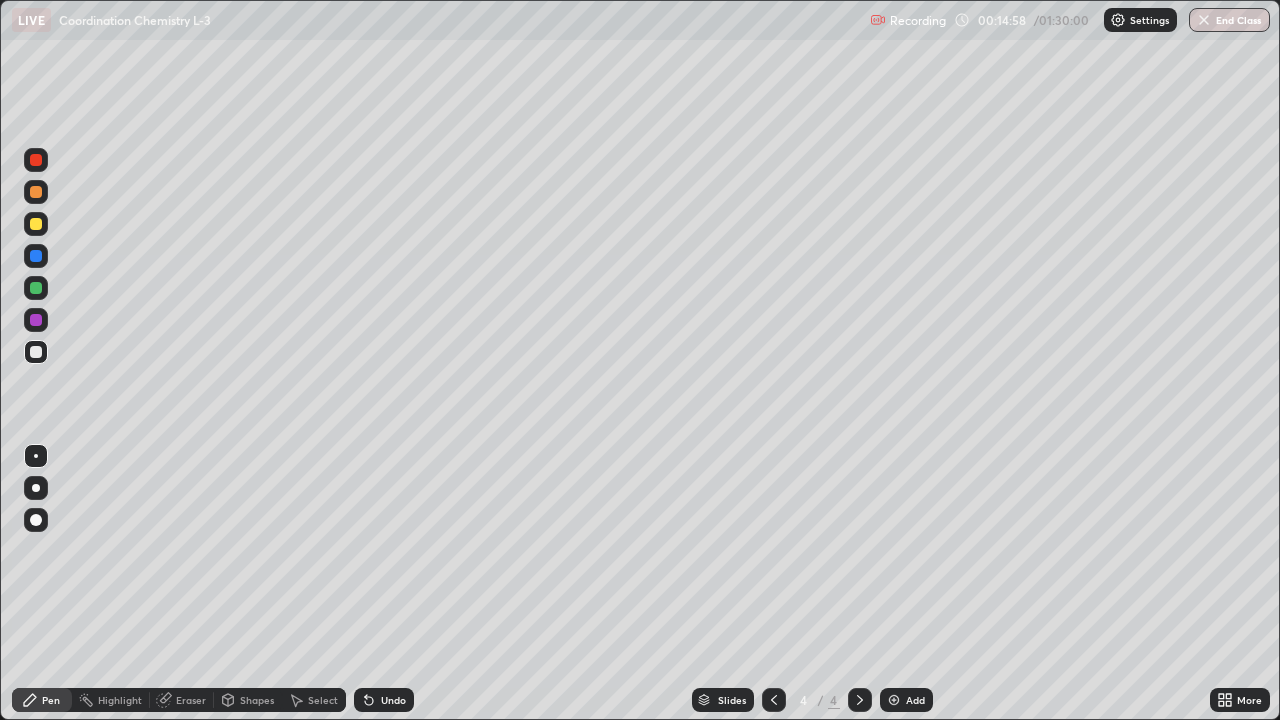 click on "Eraser" at bounding box center [191, 700] 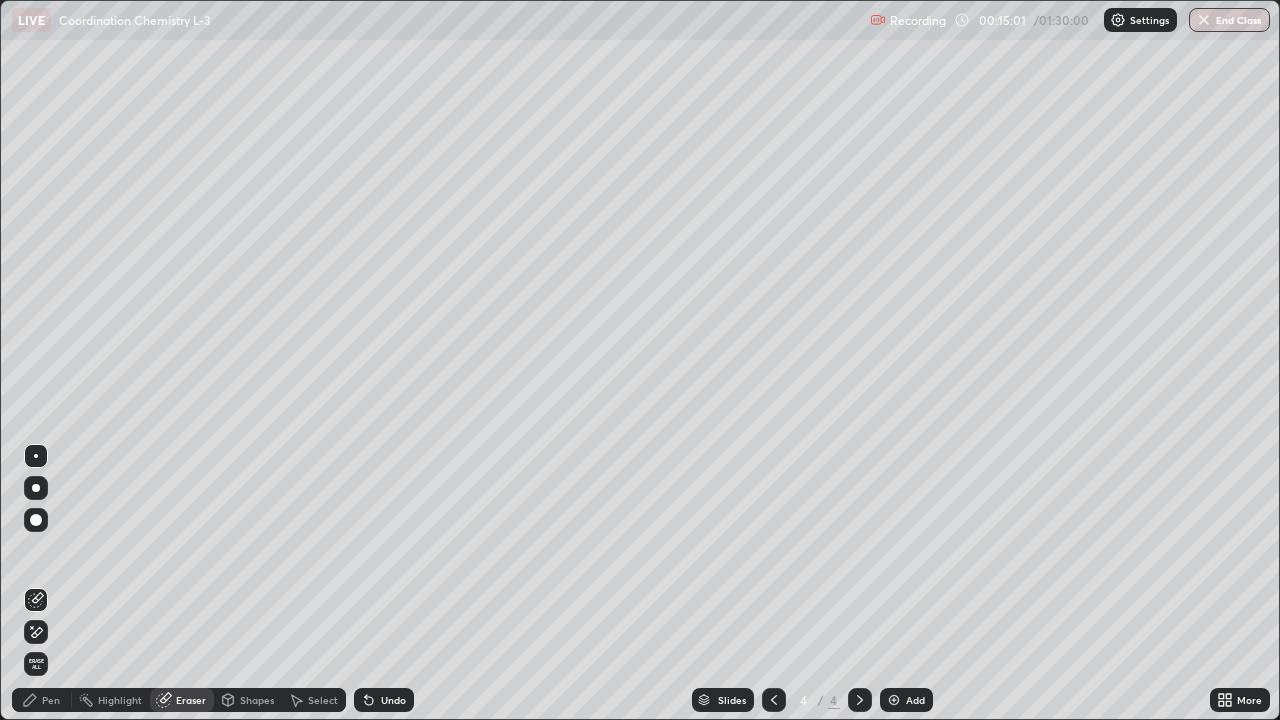 click on "Pen" at bounding box center [51, 700] 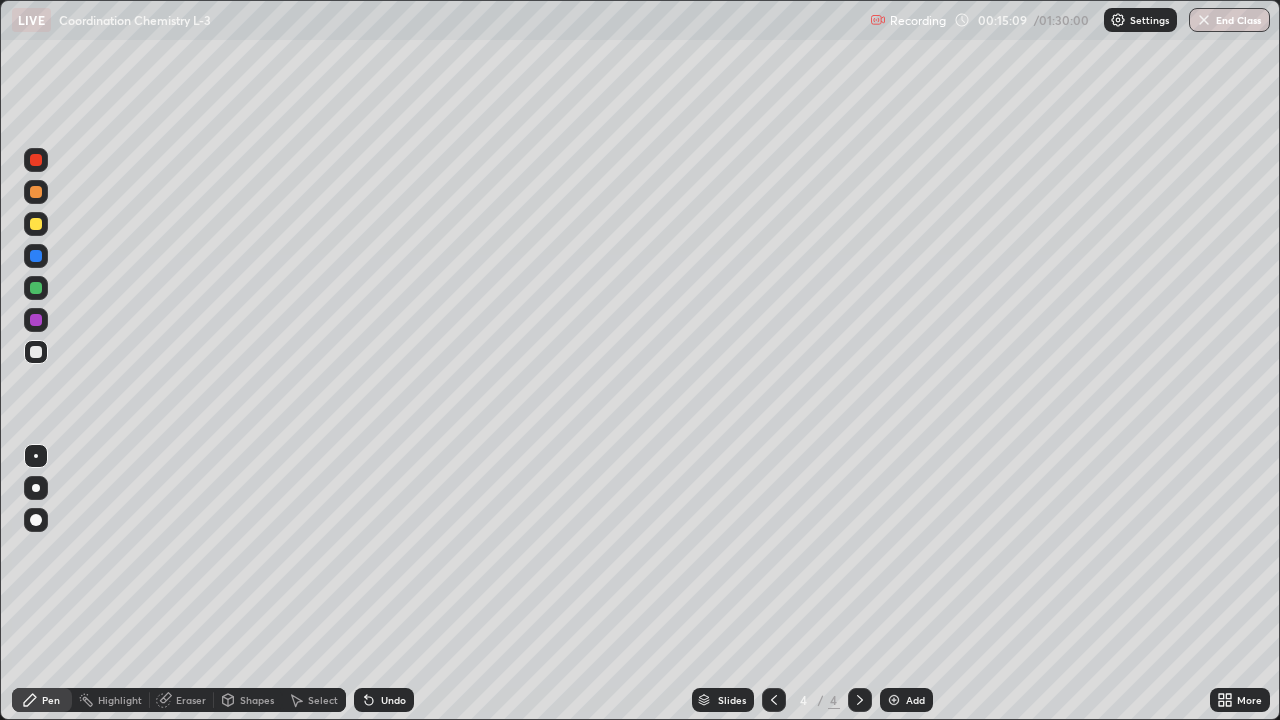 click on "Eraser" at bounding box center [191, 700] 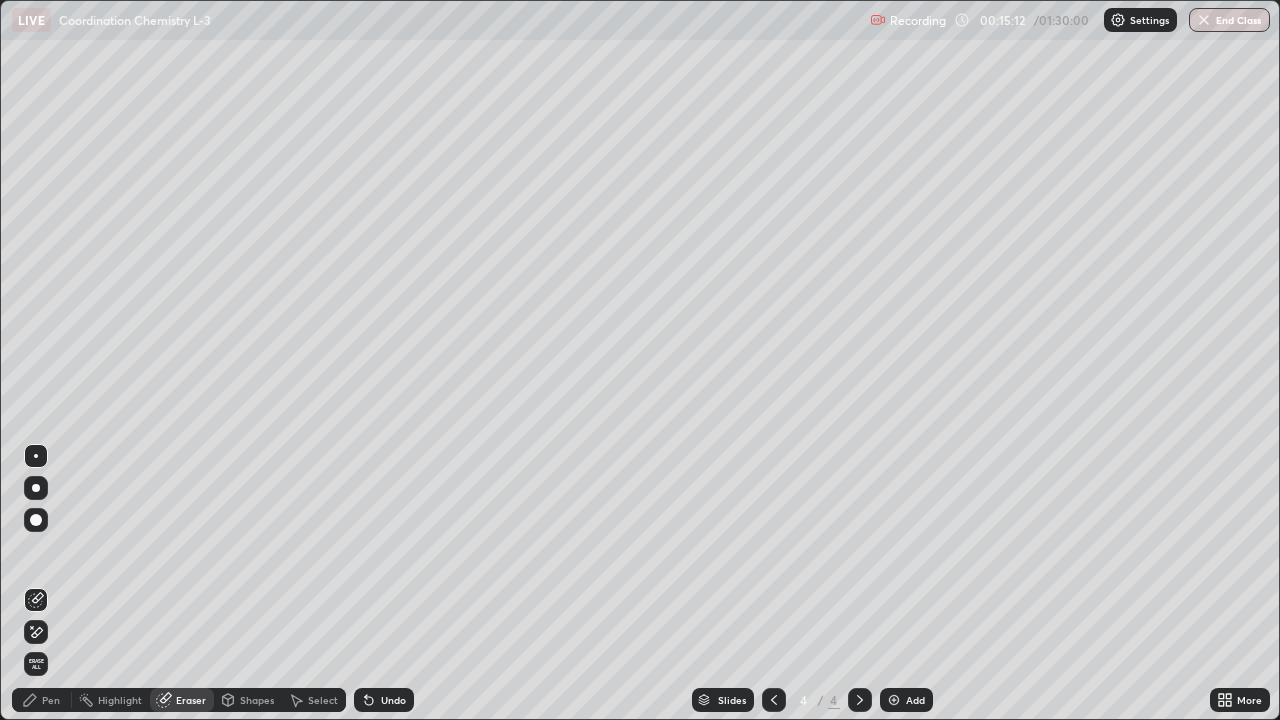 click on "Pen" at bounding box center [51, 700] 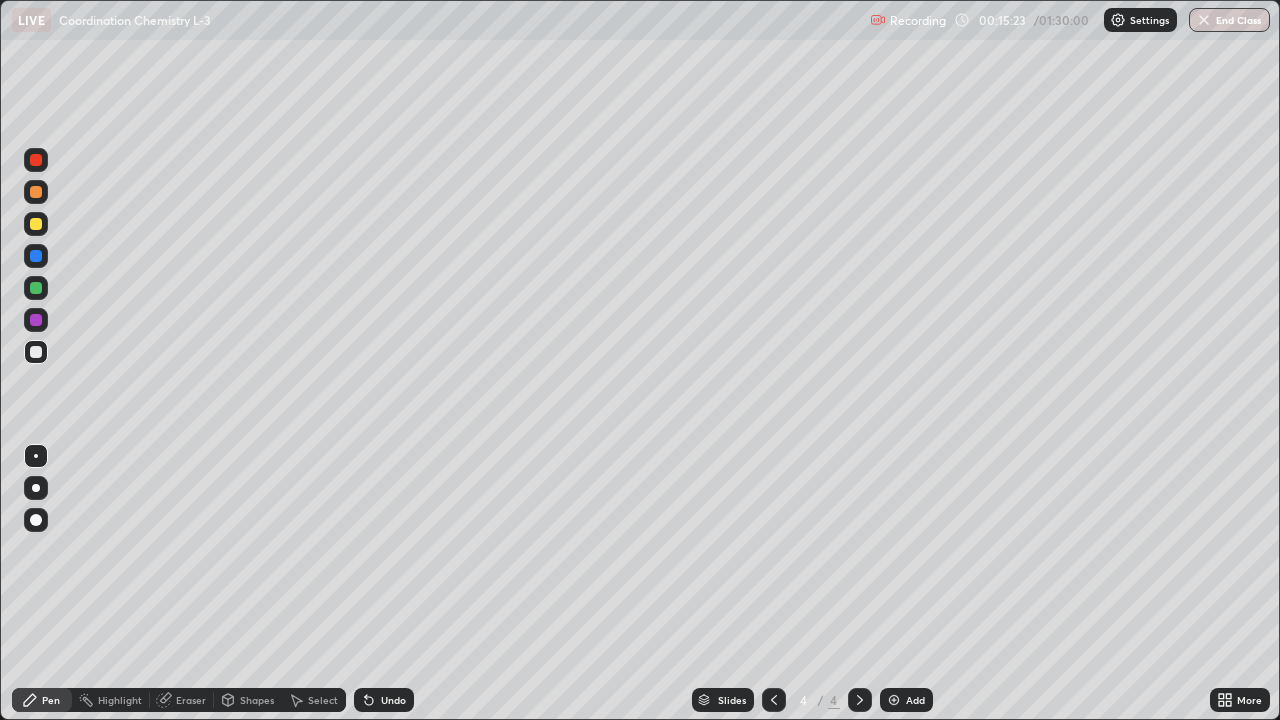 click at bounding box center [36, 224] 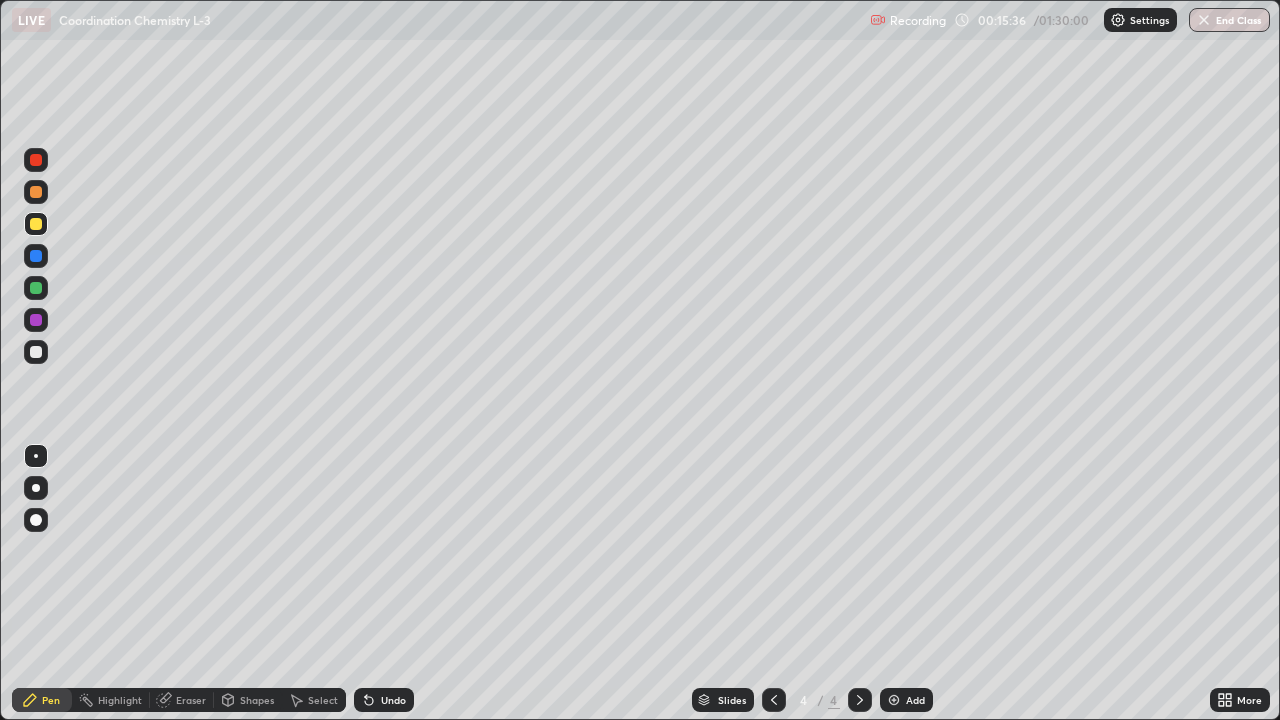 click at bounding box center [36, 352] 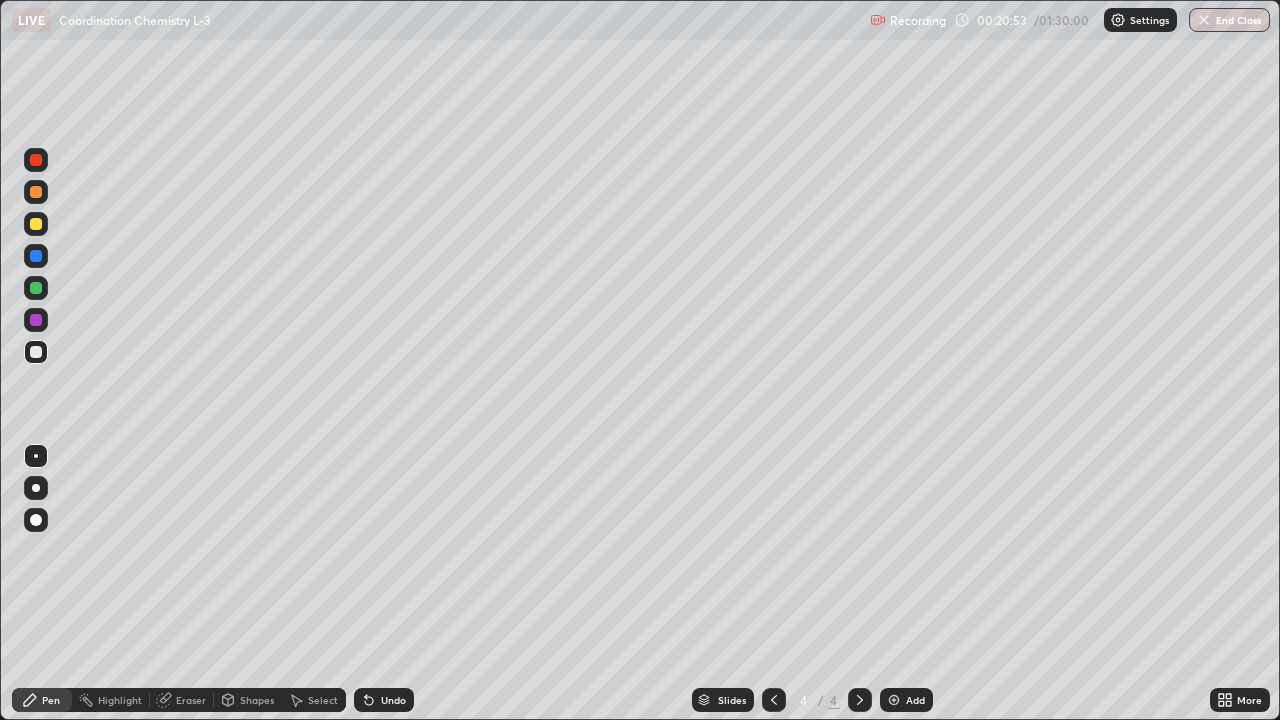 click at bounding box center [36, 224] 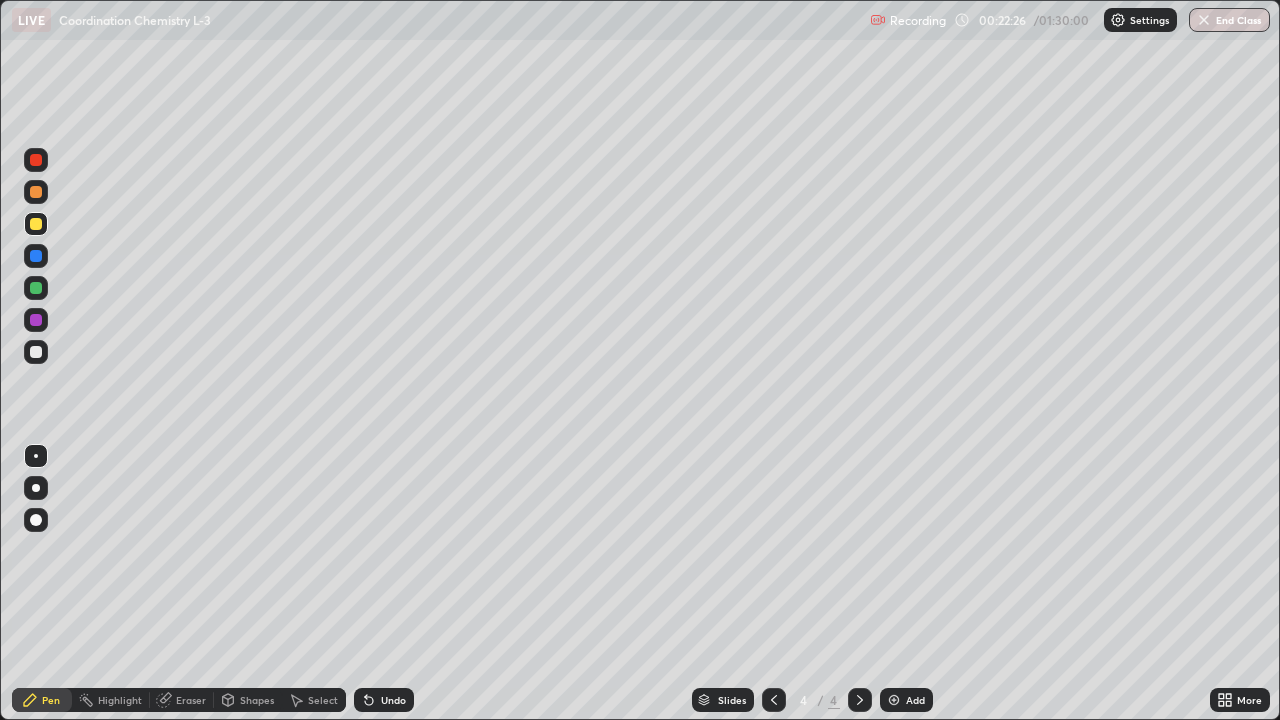 click on "Eraser" at bounding box center [191, 700] 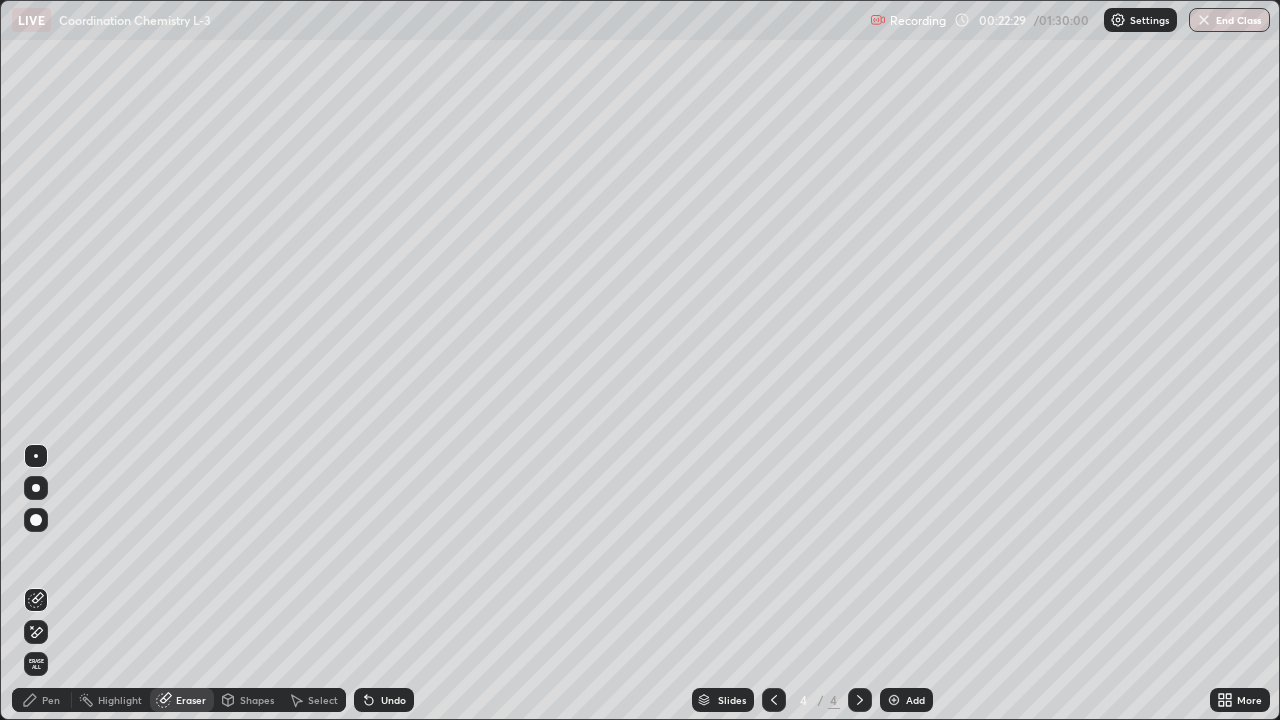 click on "Pen" at bounding box center [51, 700] 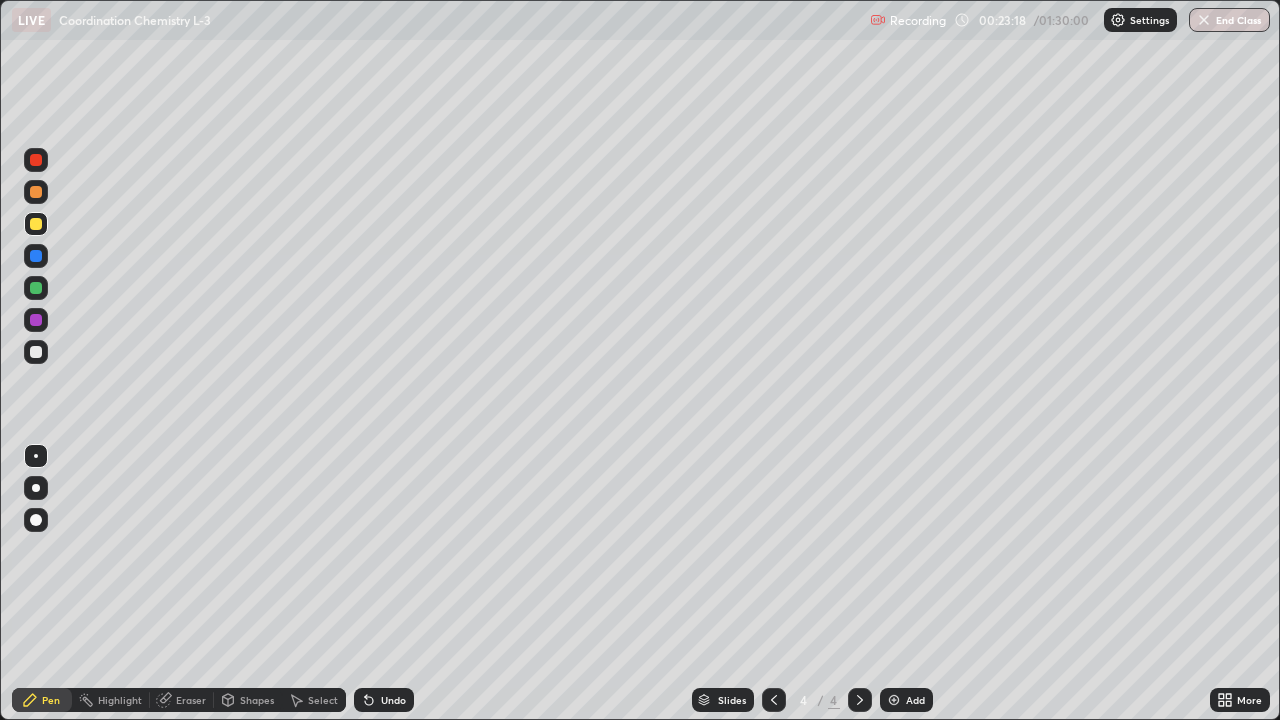 click at bounding box center [894, 700] 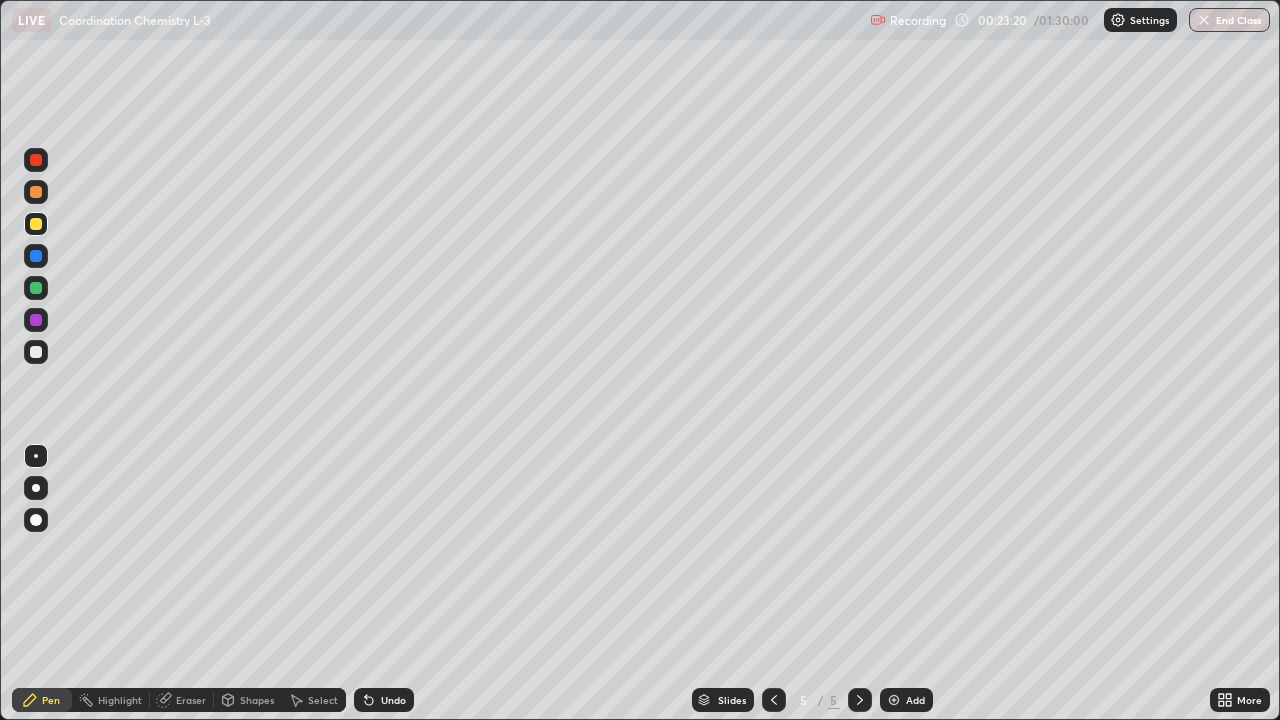 click at bounding box center [36, 352] 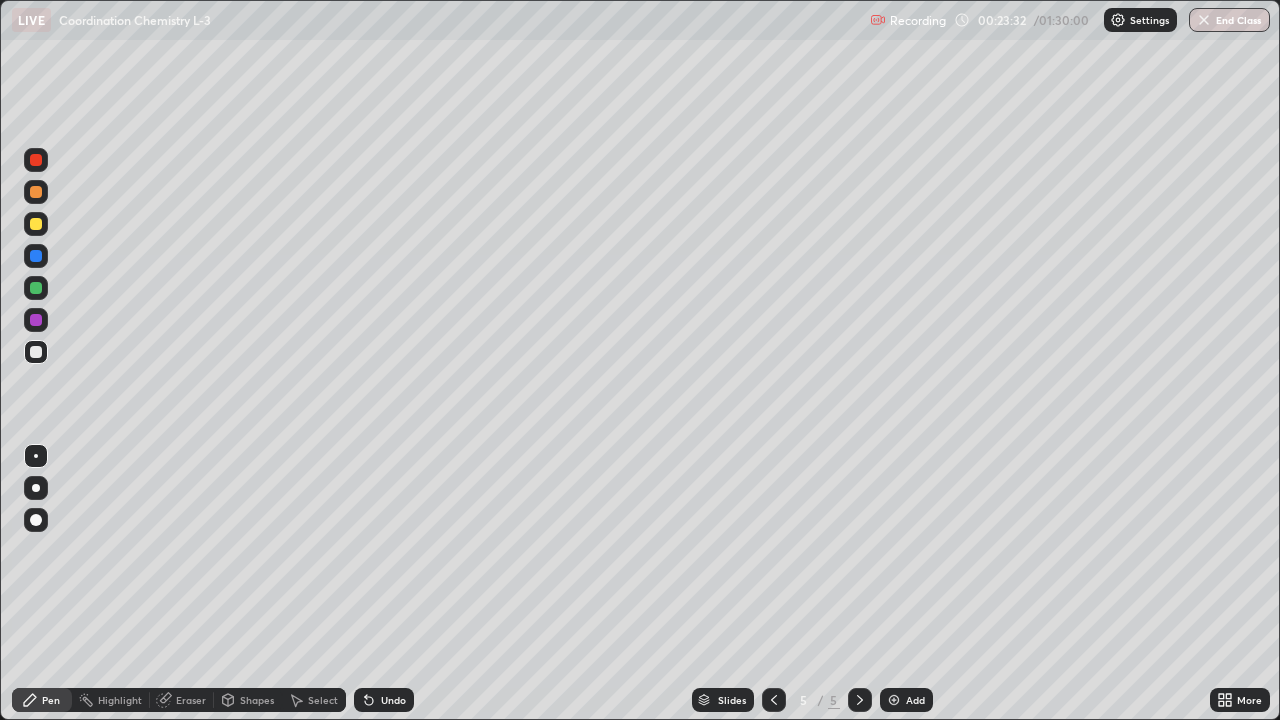 click at bounding box center [36, 352] 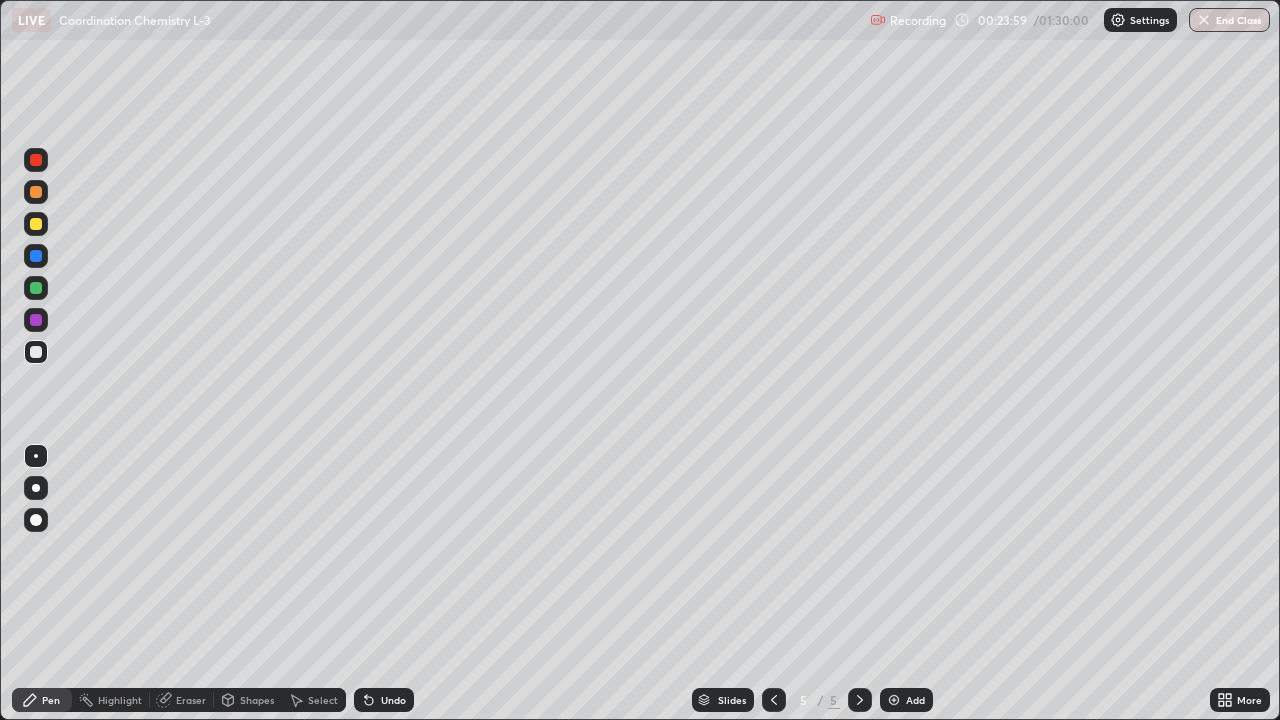 click on "Eraser" at bounding box center [191, 700] 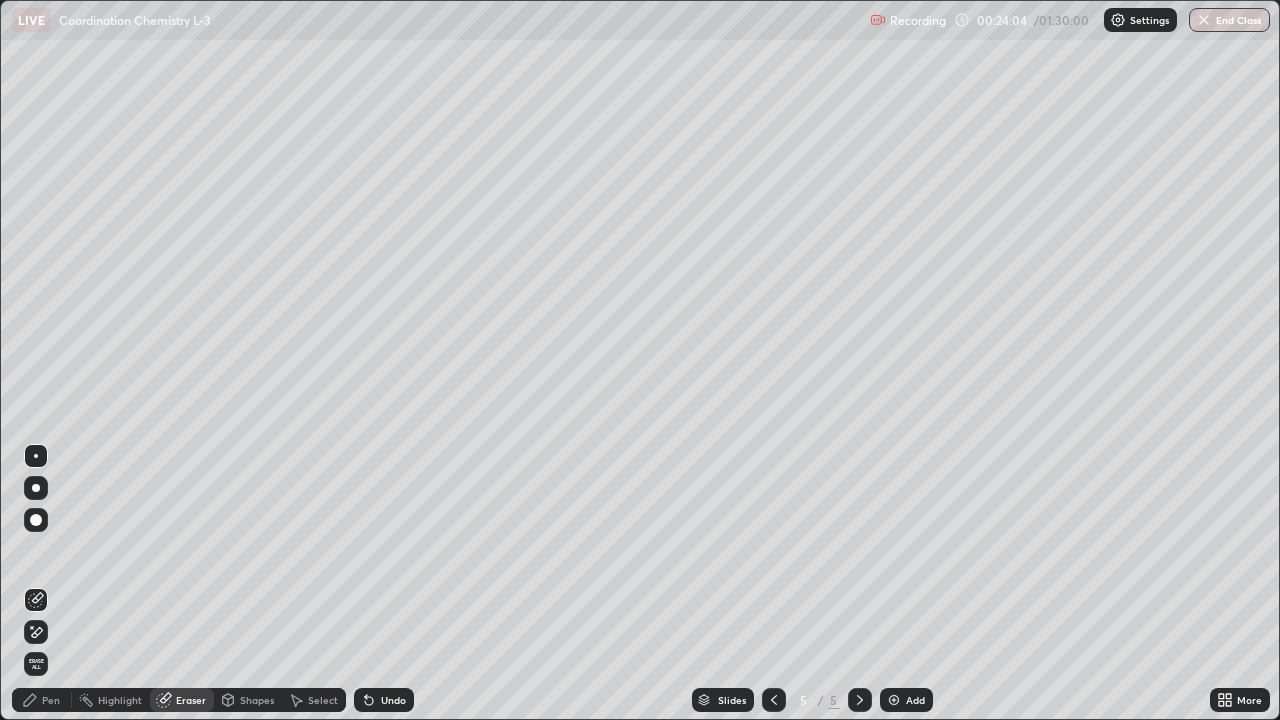 click on "Pen" at bounding box center [51, 700] 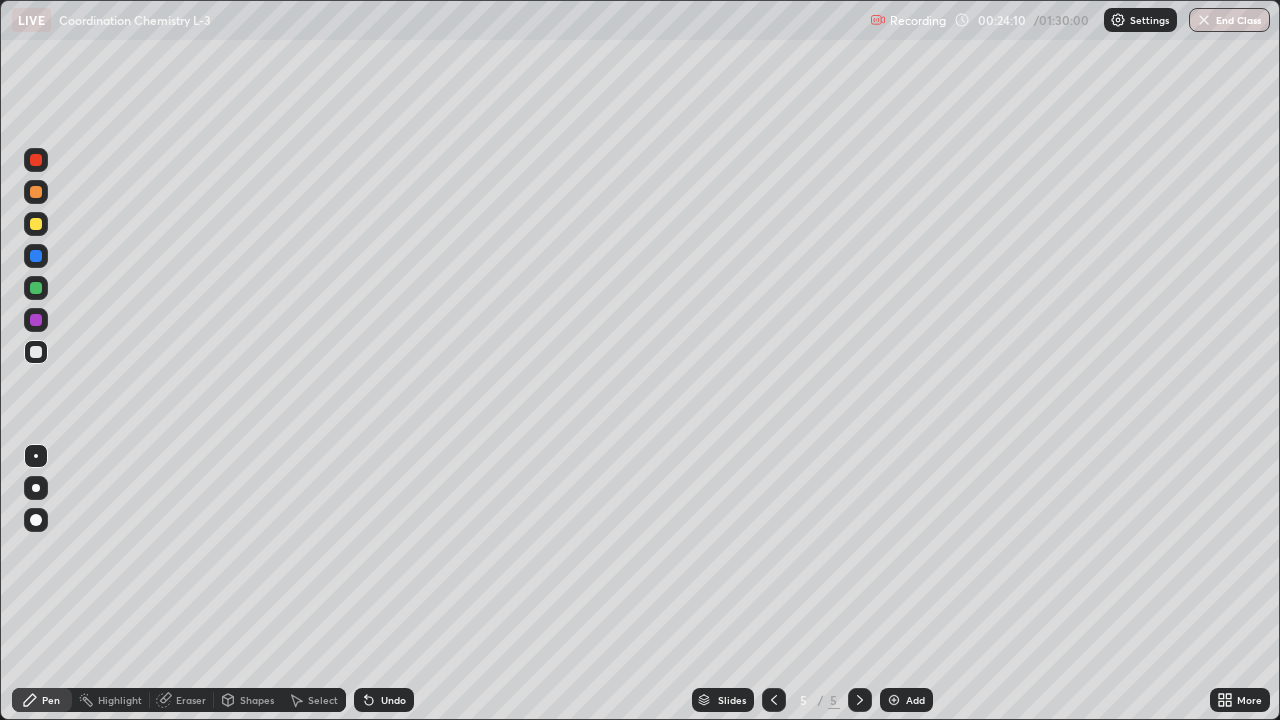 click at bounding box center [36, 224] 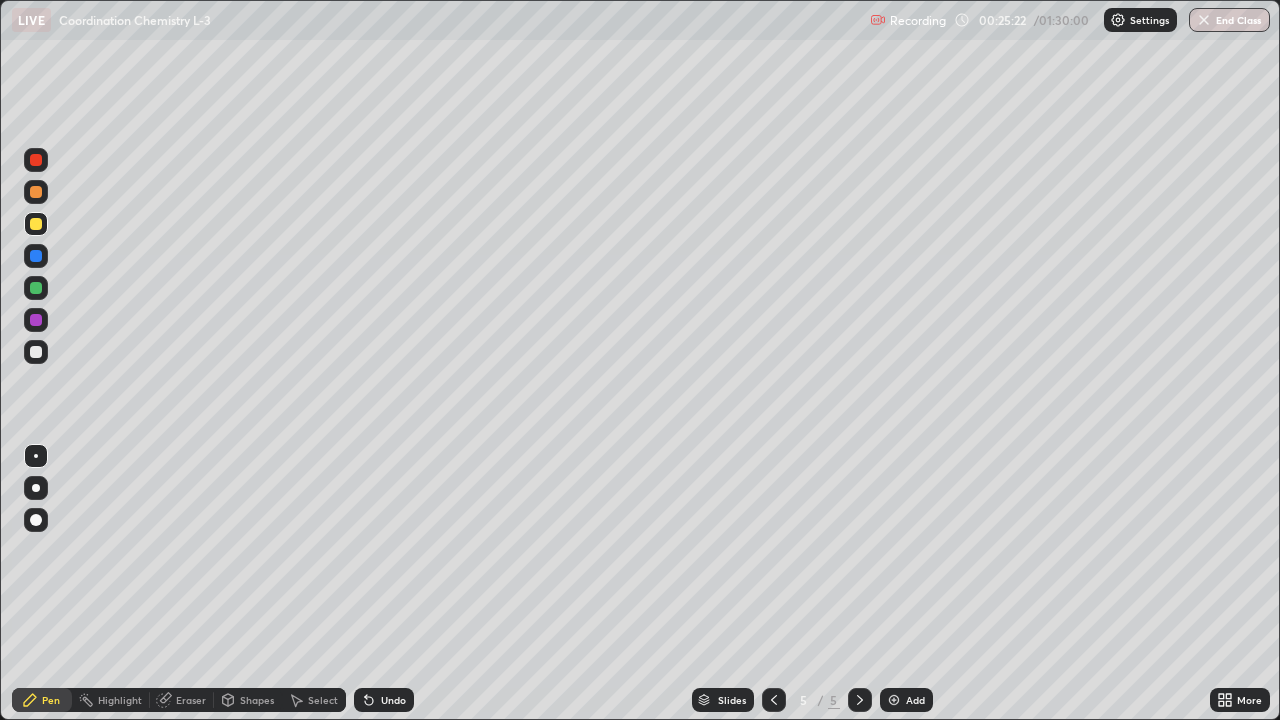 click at bounding box center (36, 352) 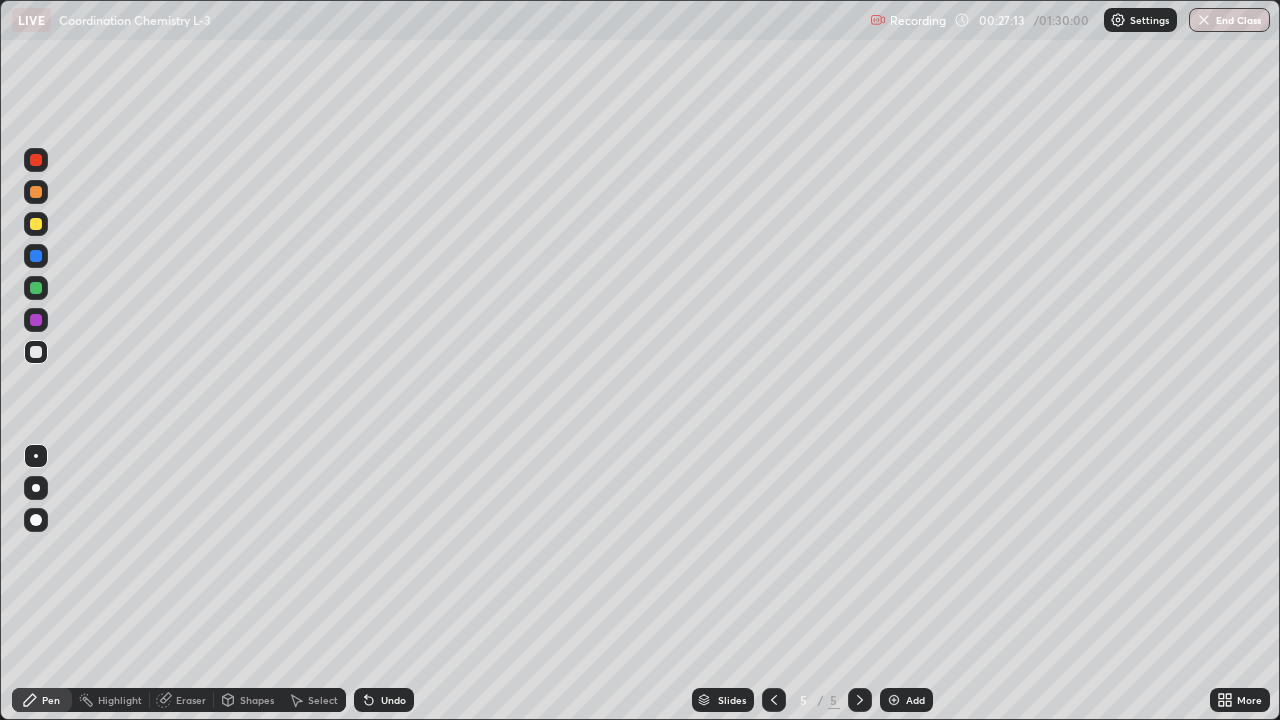 click on "Eraser" at bounding box center (191, 700) 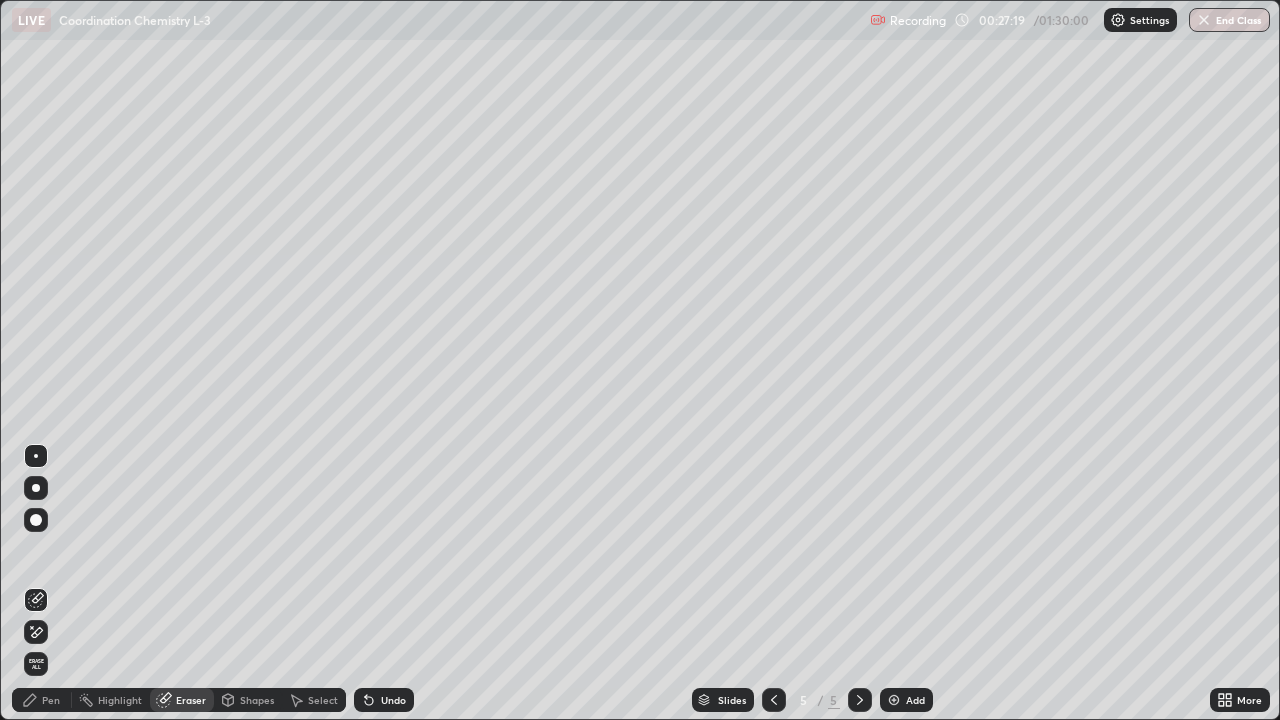 click on "Pen" at bounding box center (51, 700) 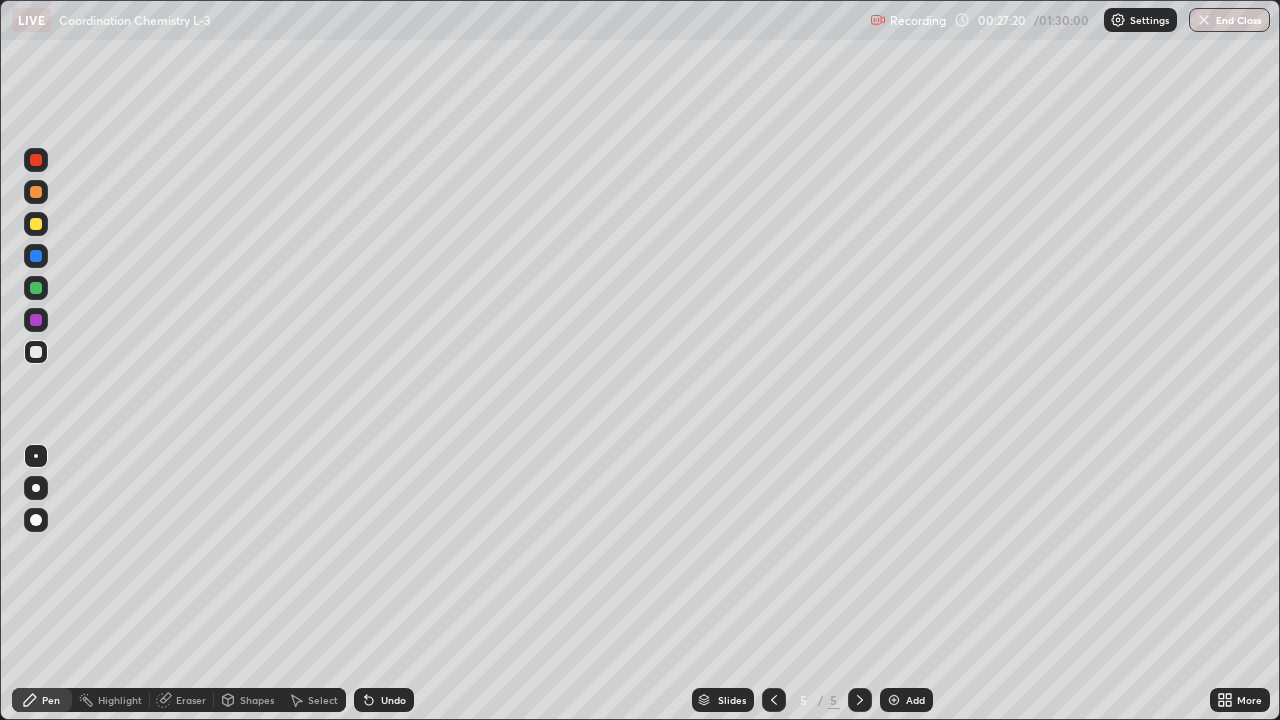 click at bounding box center (36, 352) 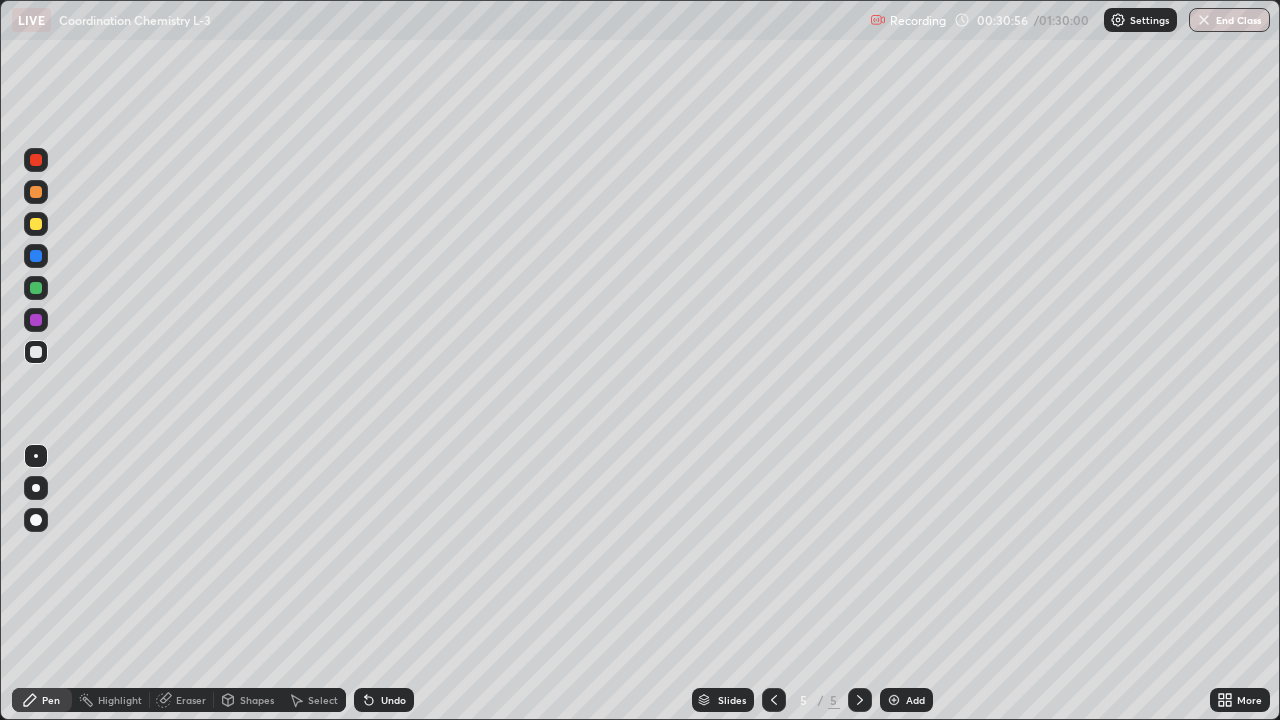 click at bounding box center [36, 224] 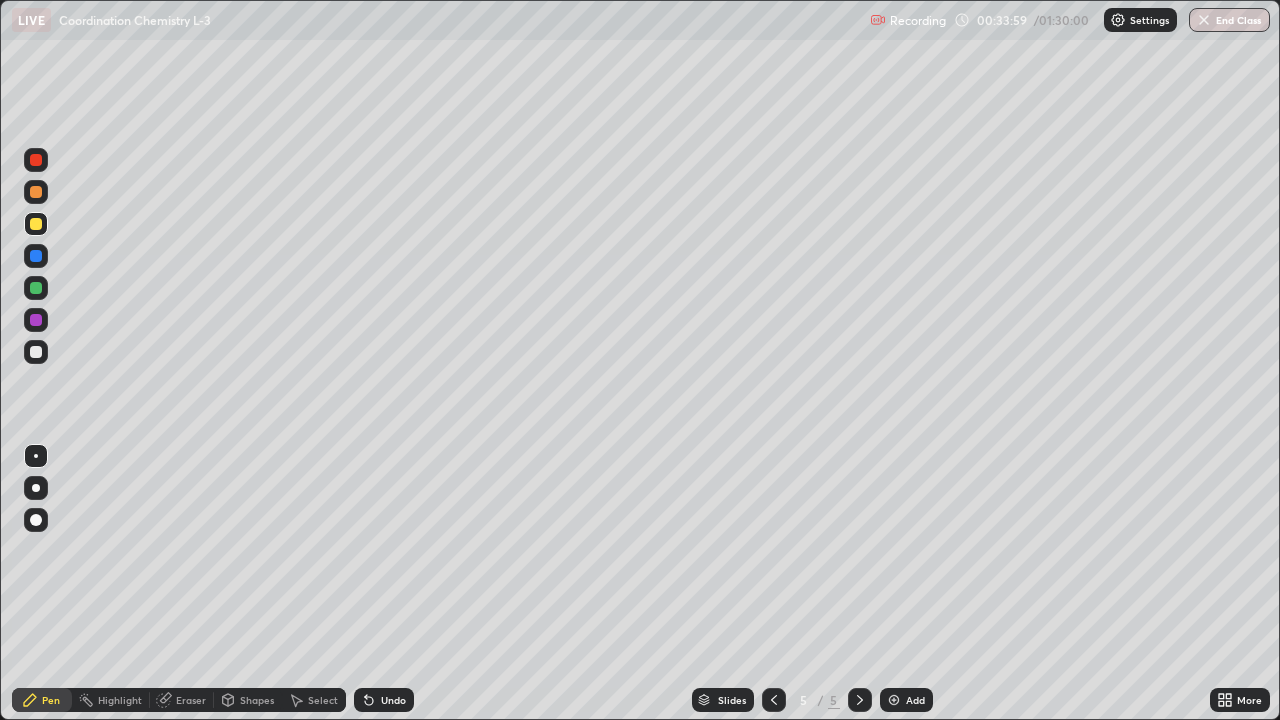 click on "Eraser" at bounding box center (191, 700) 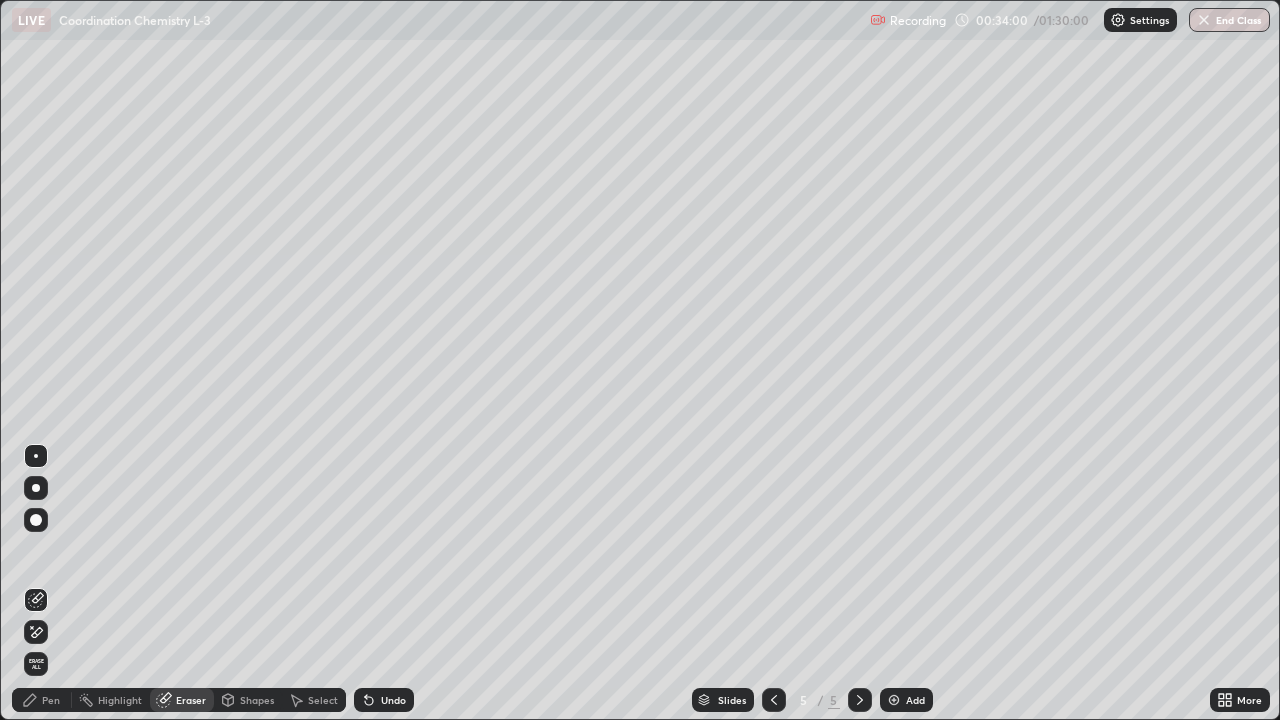 click on "Select" at bounding box center [323, 700] 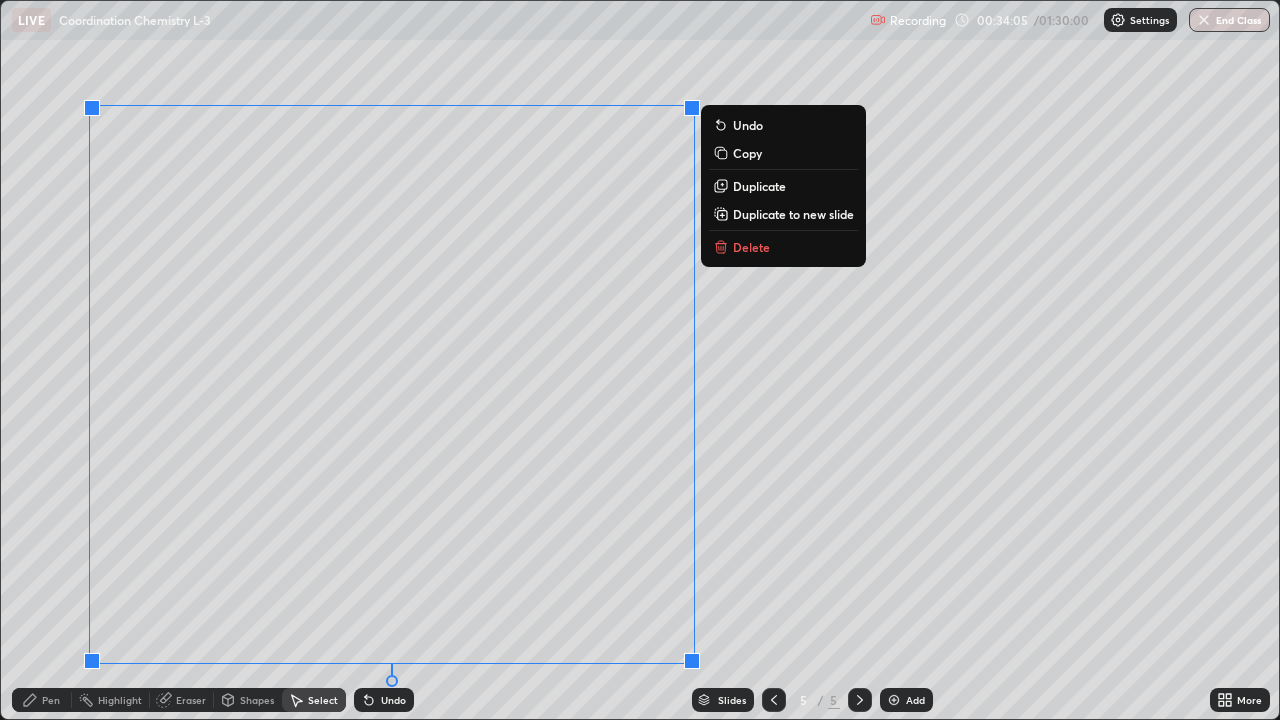 click on "Delete" at bounding box center [751, 247] 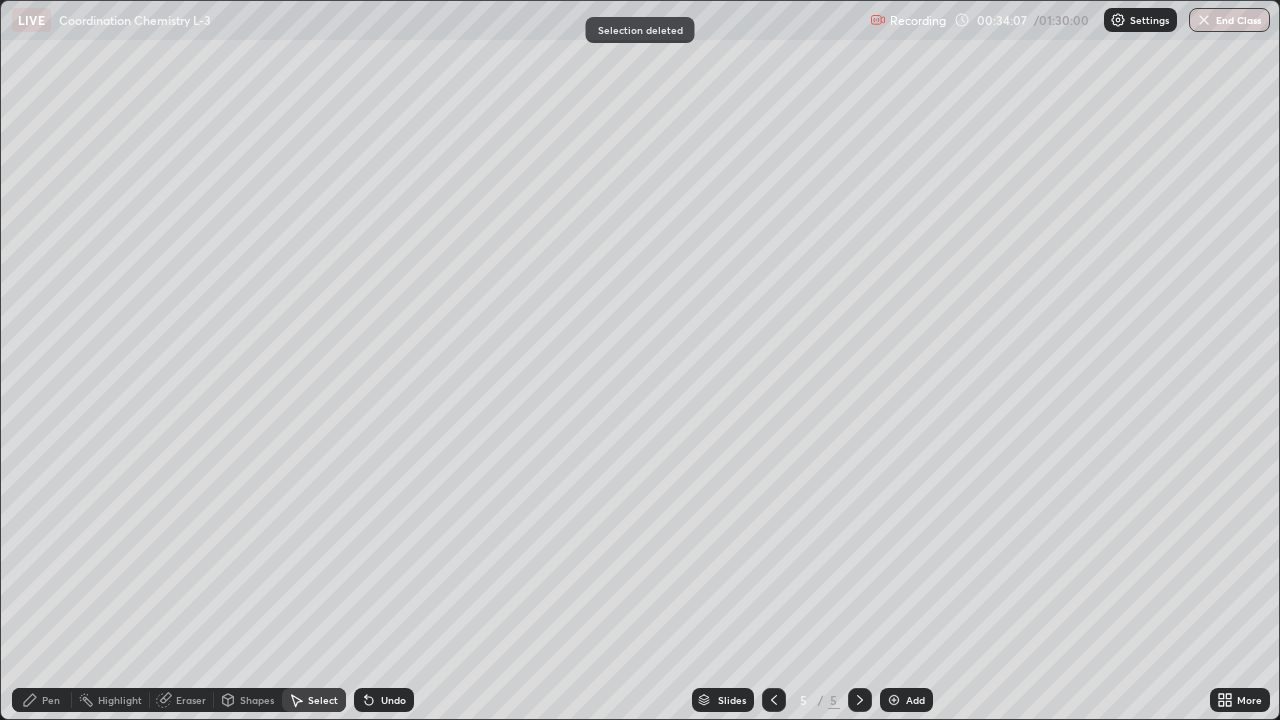 click on "Pen" at bounding box center (51, 700) 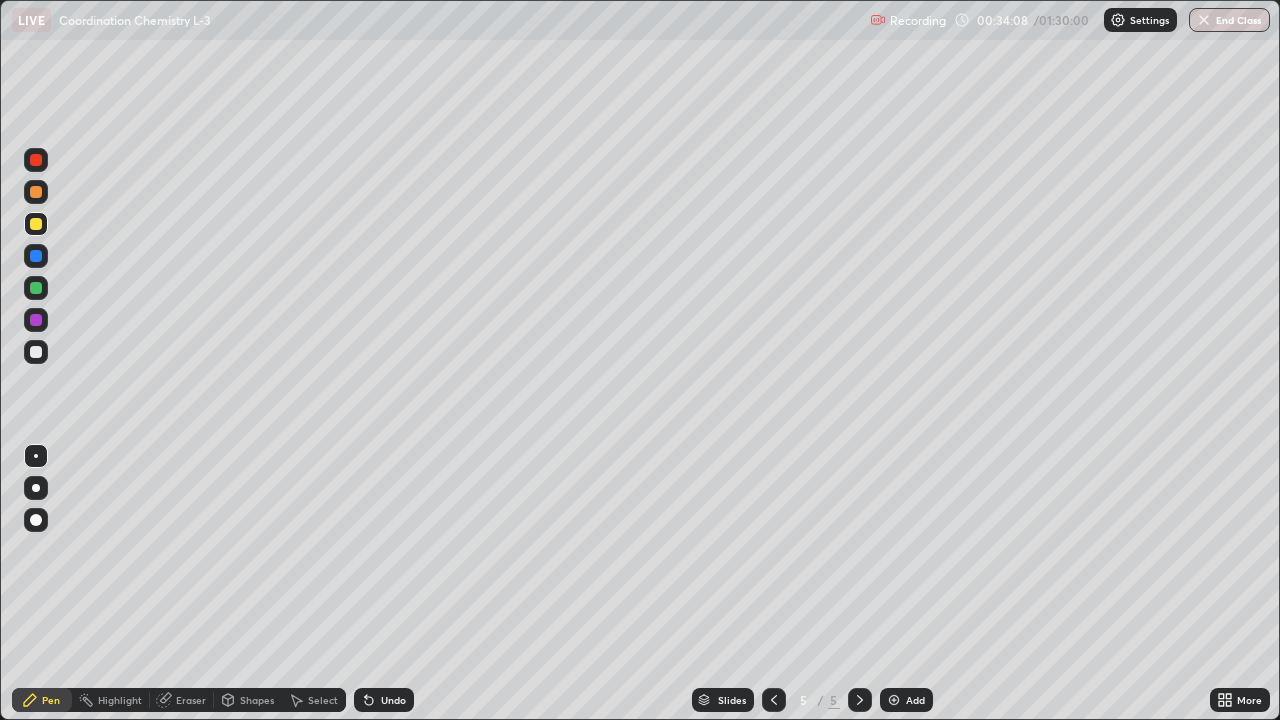 click at bounding box center (36, 352) 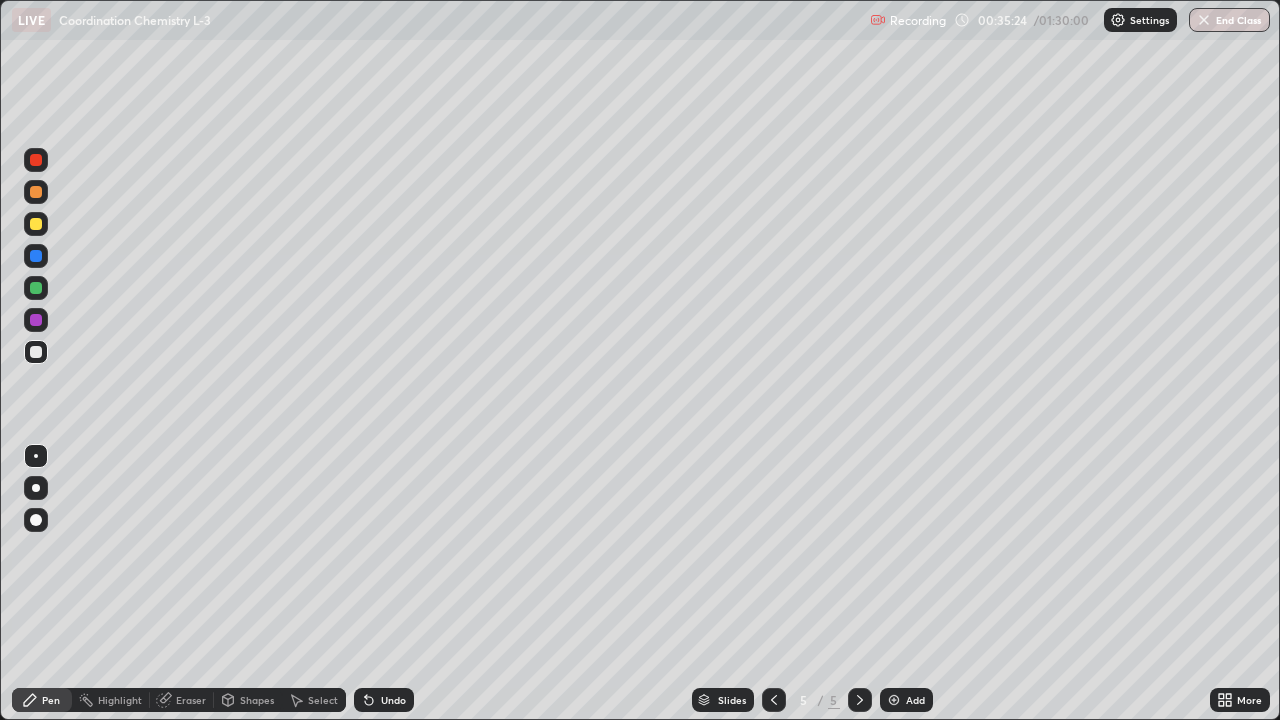 click on "Eraser" at bounding box center (191, 700) 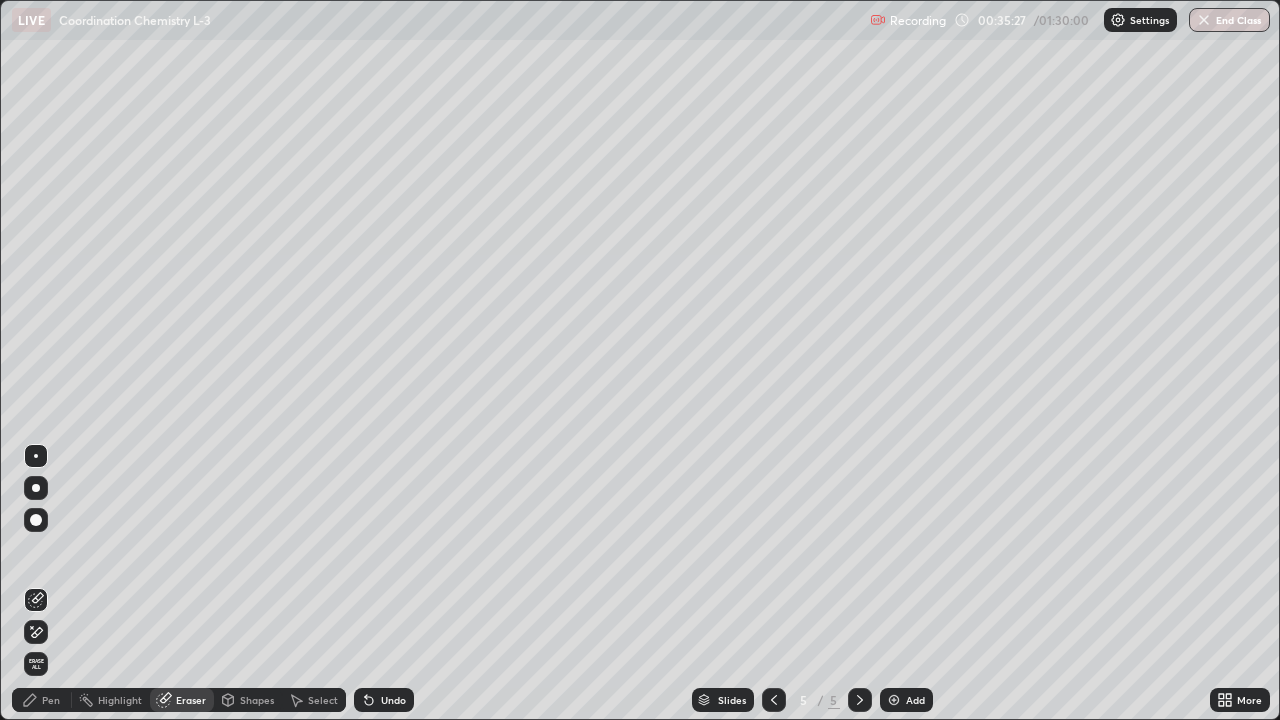 click on "Pen" at bounding box center [51, 700] 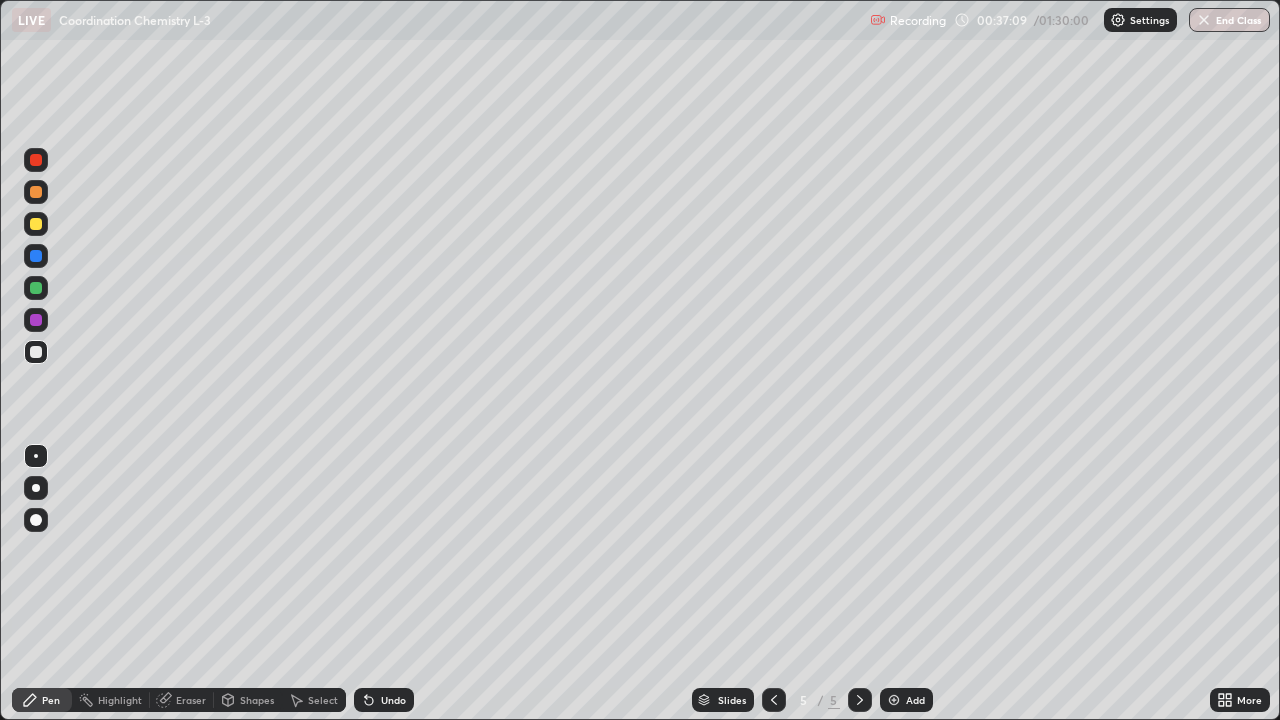 click at bounding box center [36, 224] 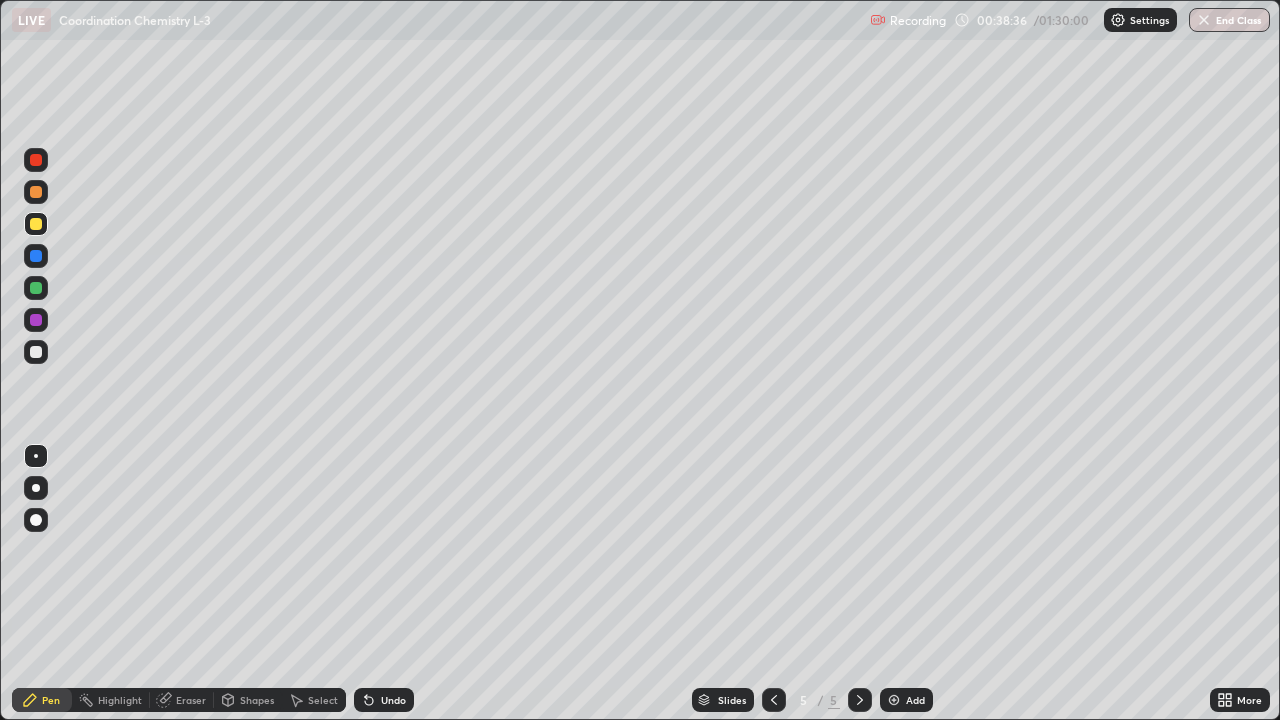 click at bounding box center [894, 700] 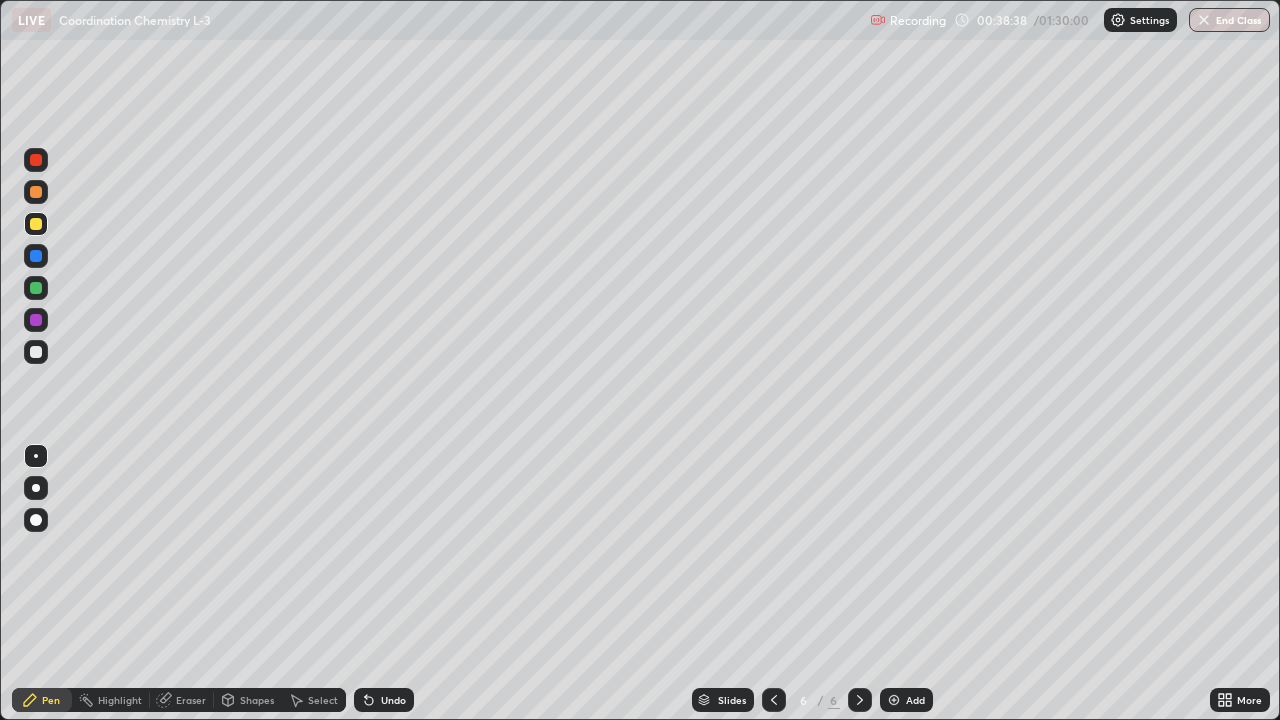 click 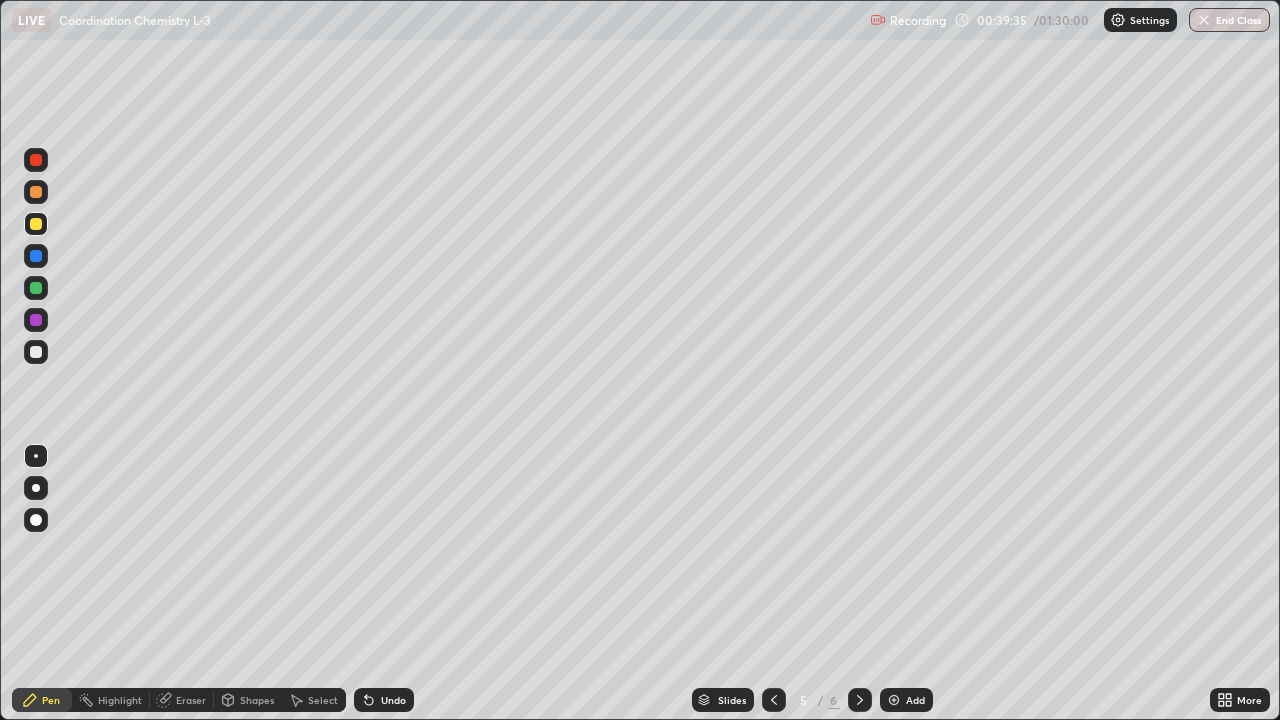 click on "Eraser" at bounding box center (191, 700) 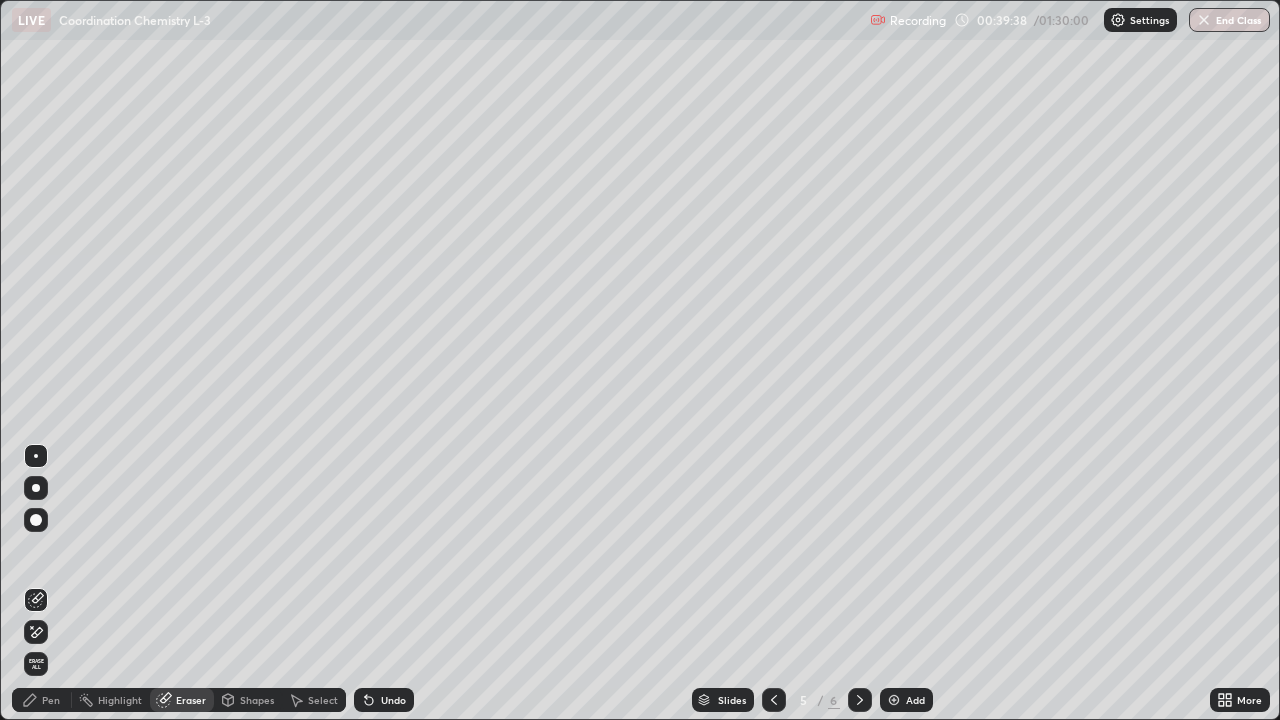 click on "Pen" at bounding box center (51, 700) 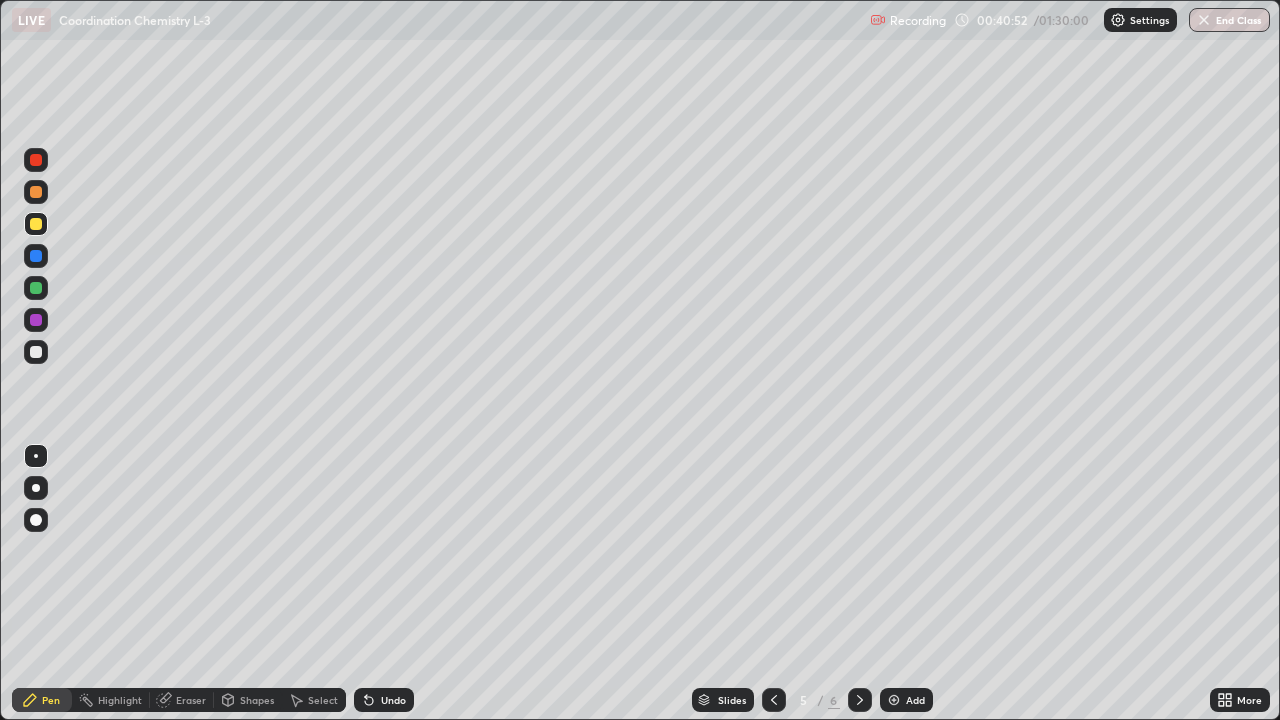 click at bounding box center (36, 288) 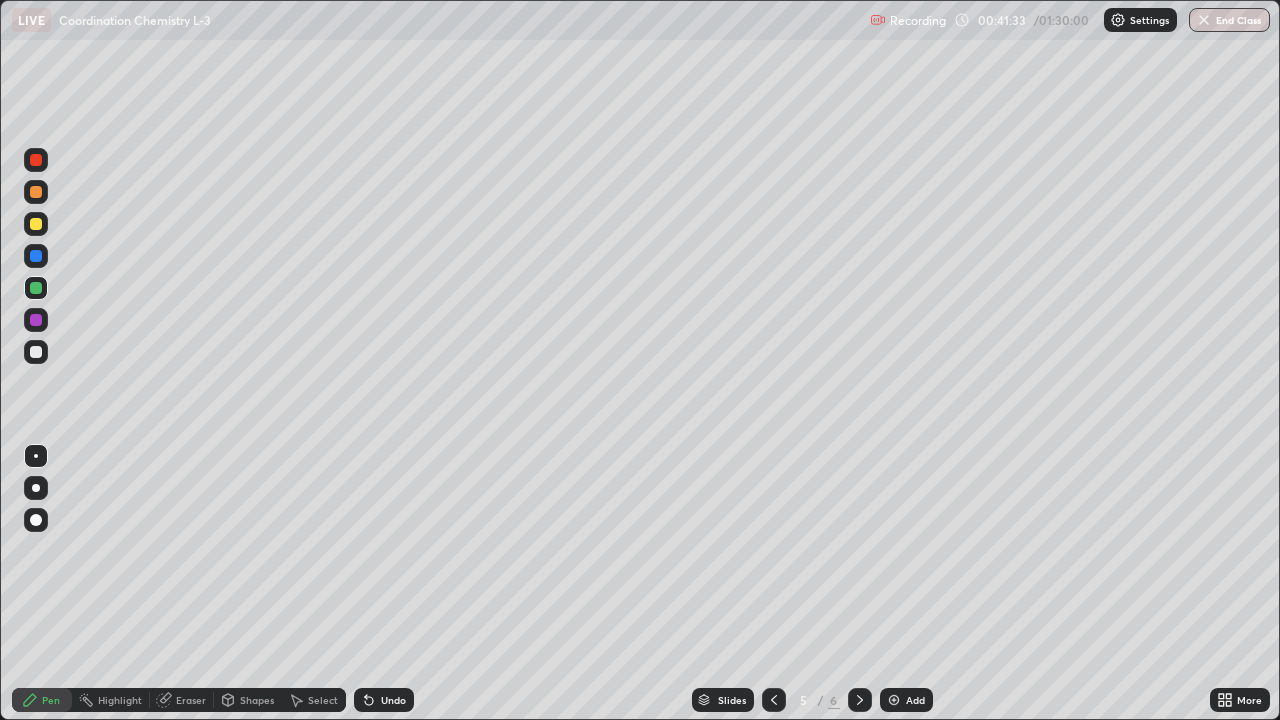 click on "Eraser" at bounding box center [191, 700] 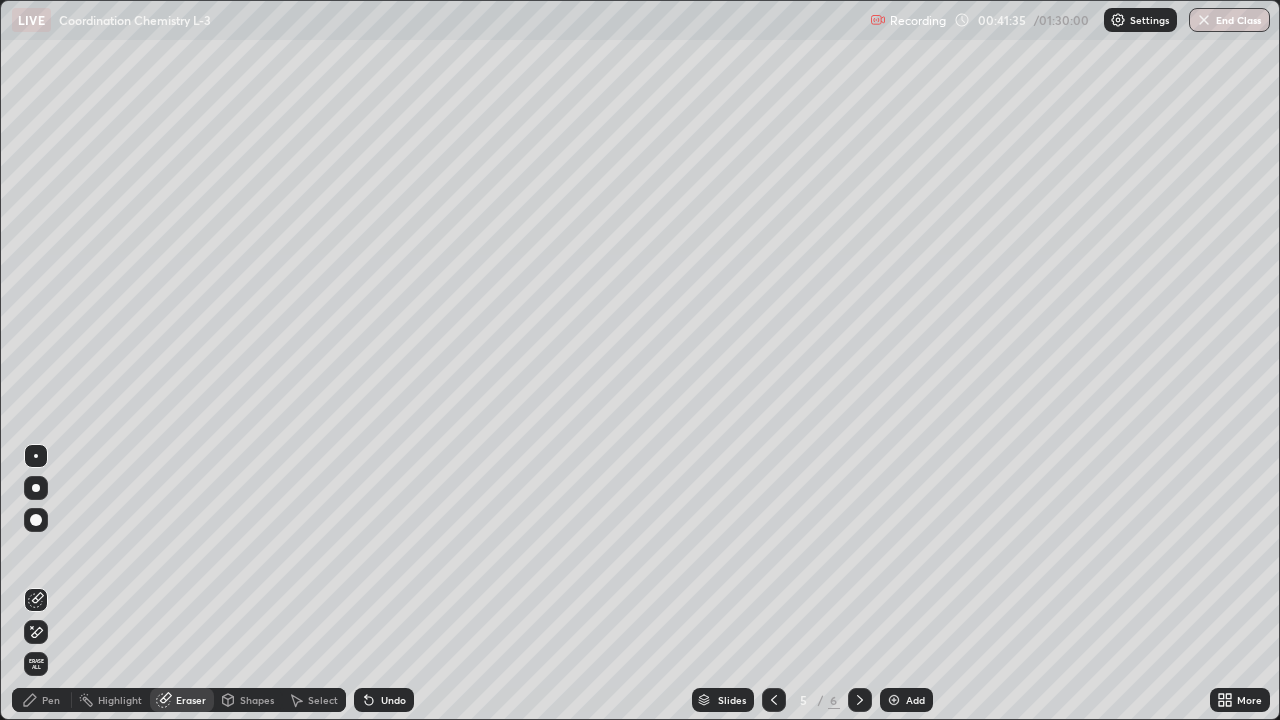 click on "Pen" at bounding box center (42, 700) 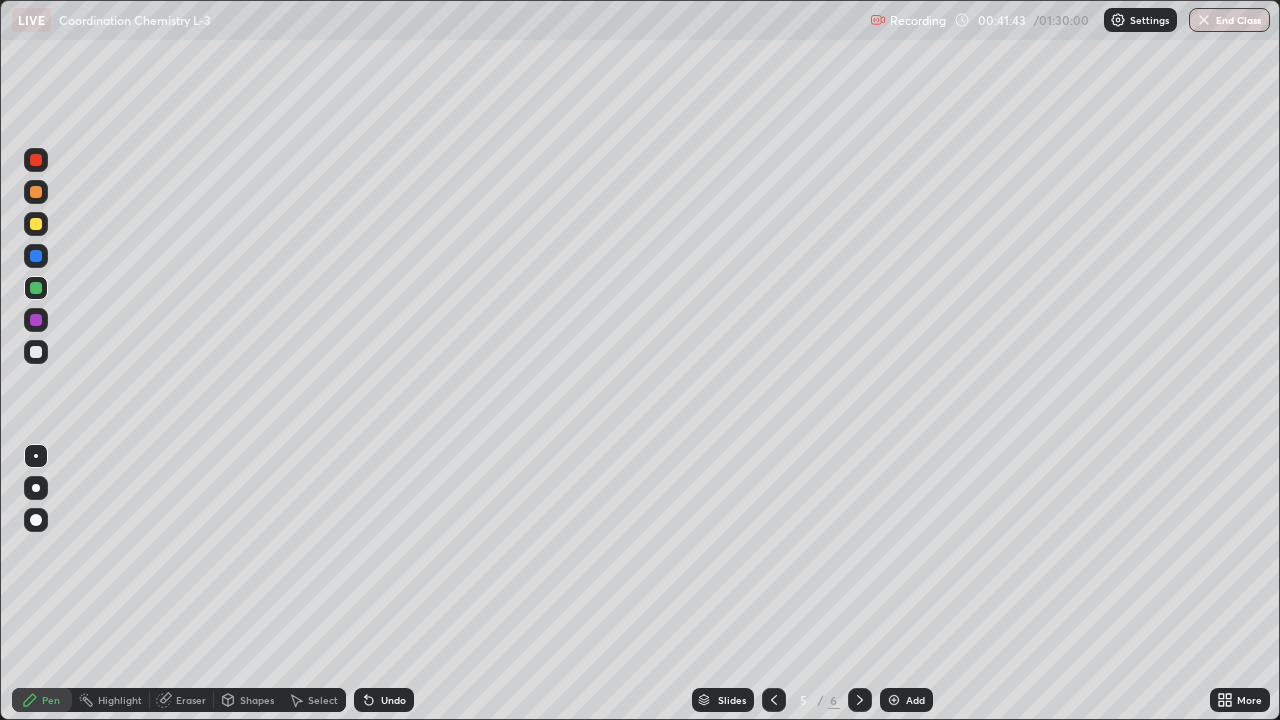 click on "Eraser" at bounding box center (191, 700) 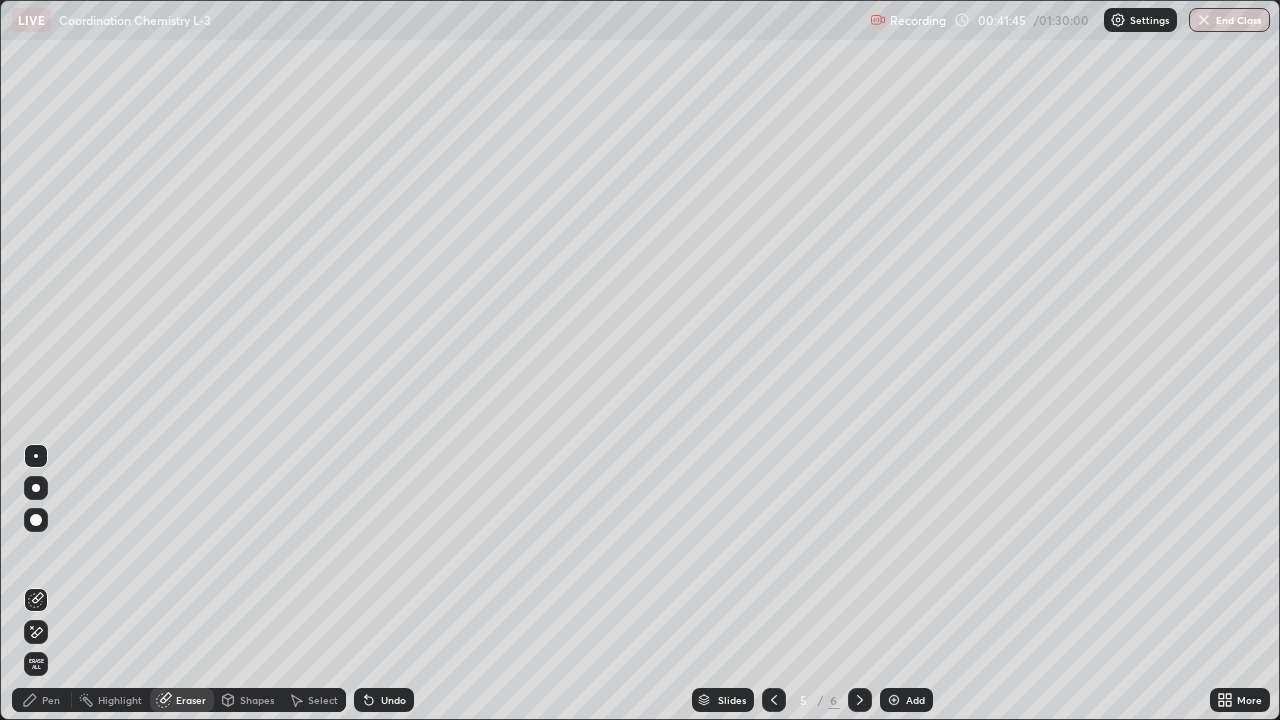 click on "Pen" at bounding box center (51, 700) 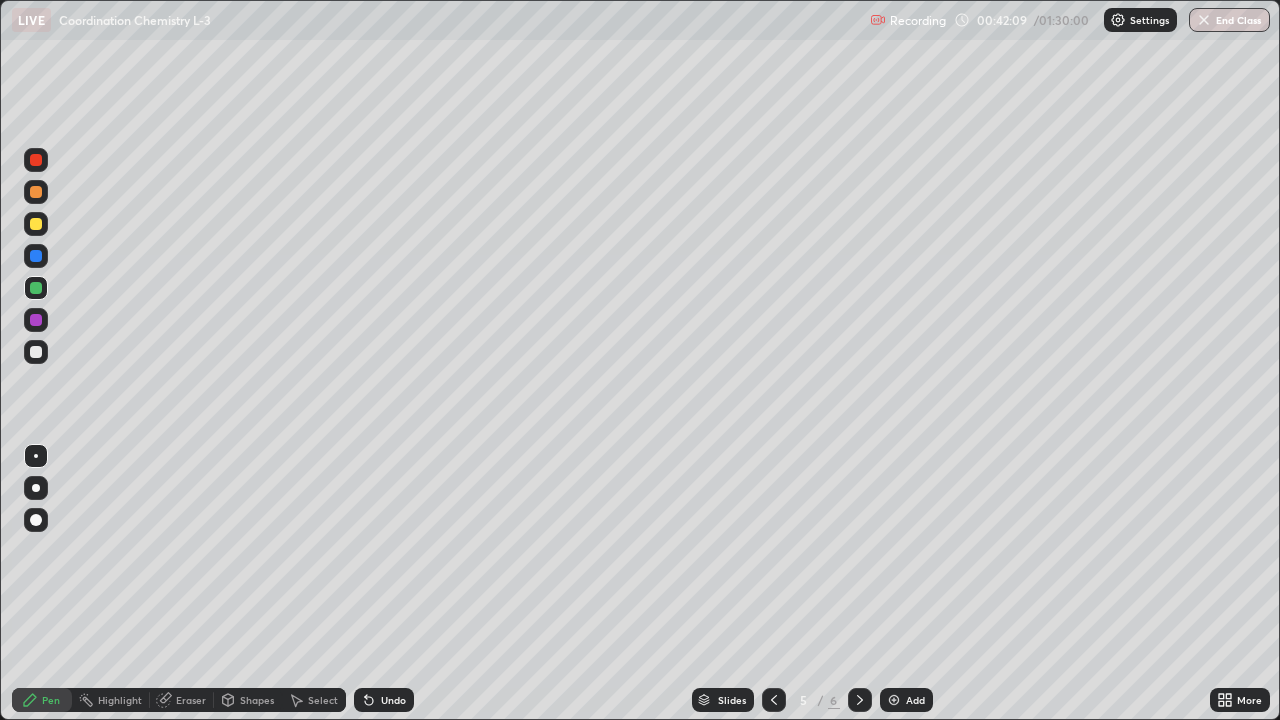 click at bounding box center (36, 352) 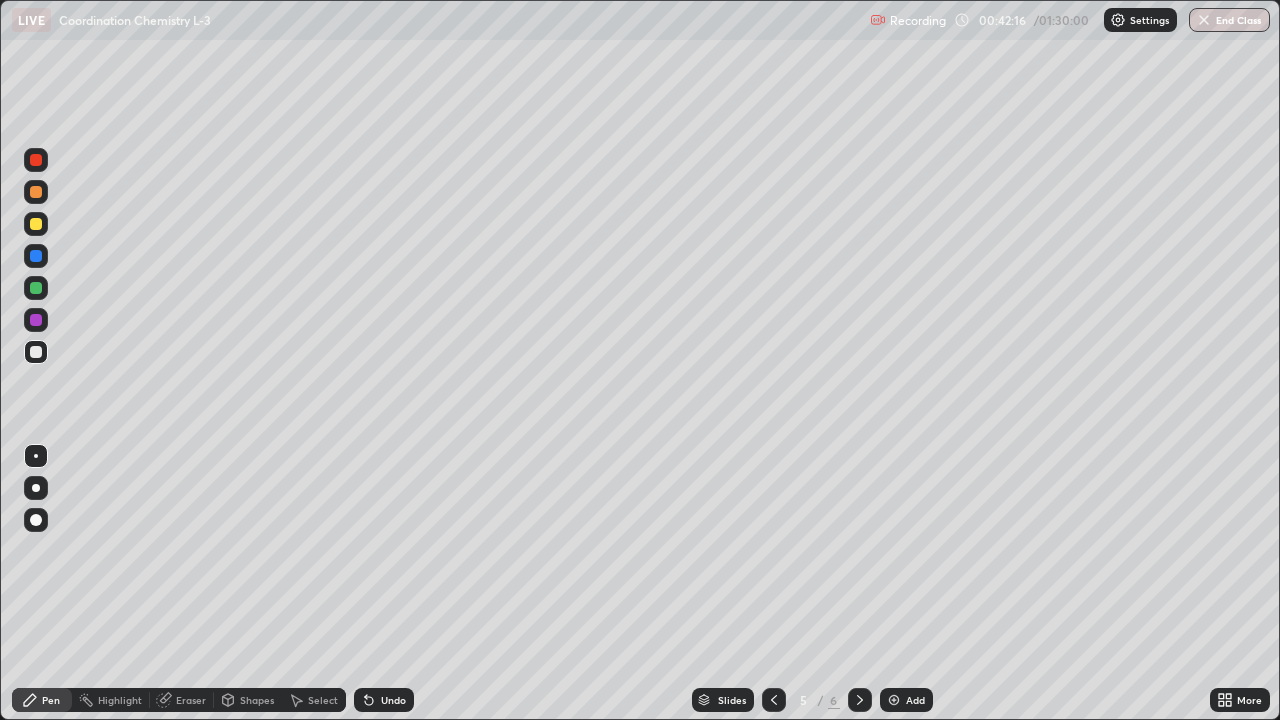 click on "Add" at bounding box center [906, 700] 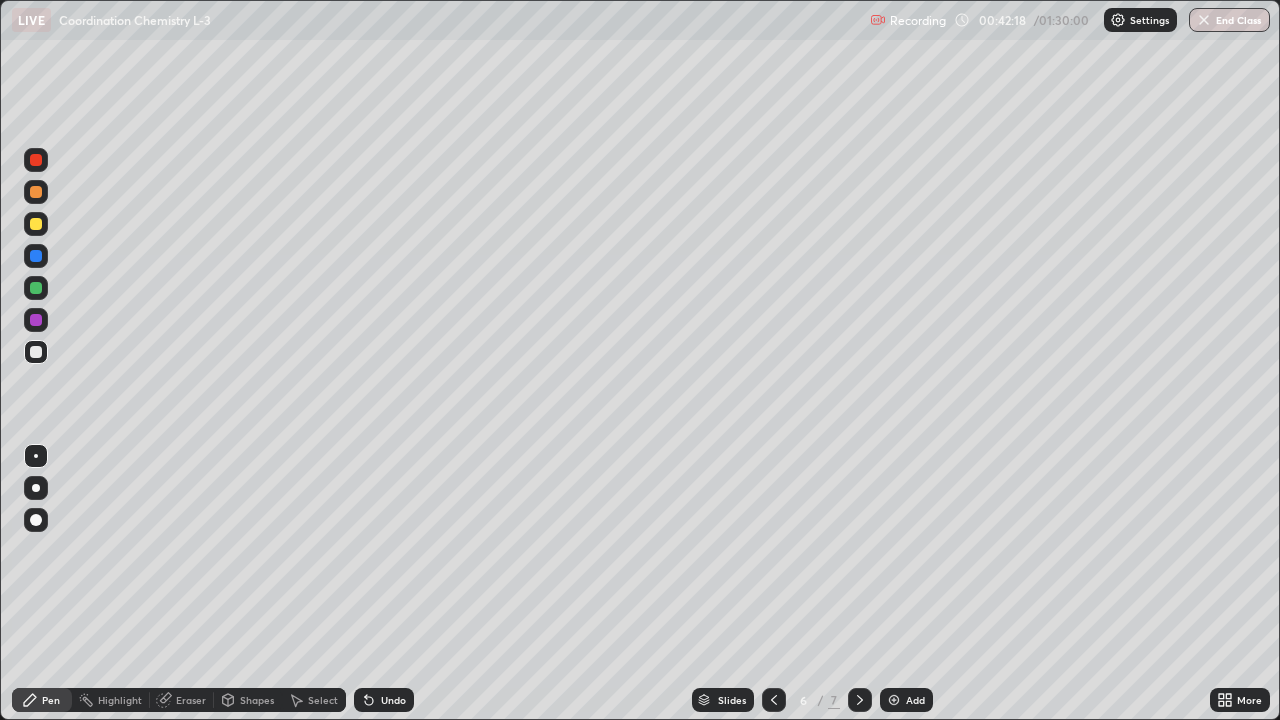 click on "Pen" at bounding box center (51, 700) 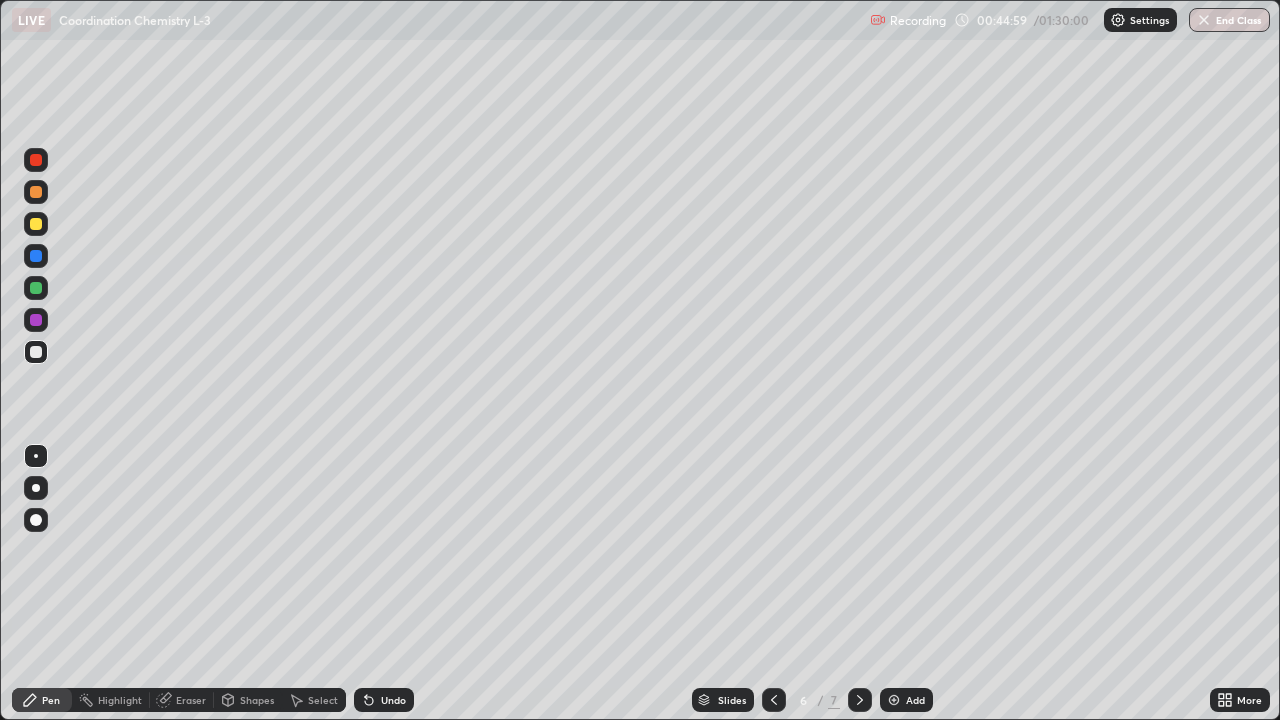 click at bounding box center (36, 224) 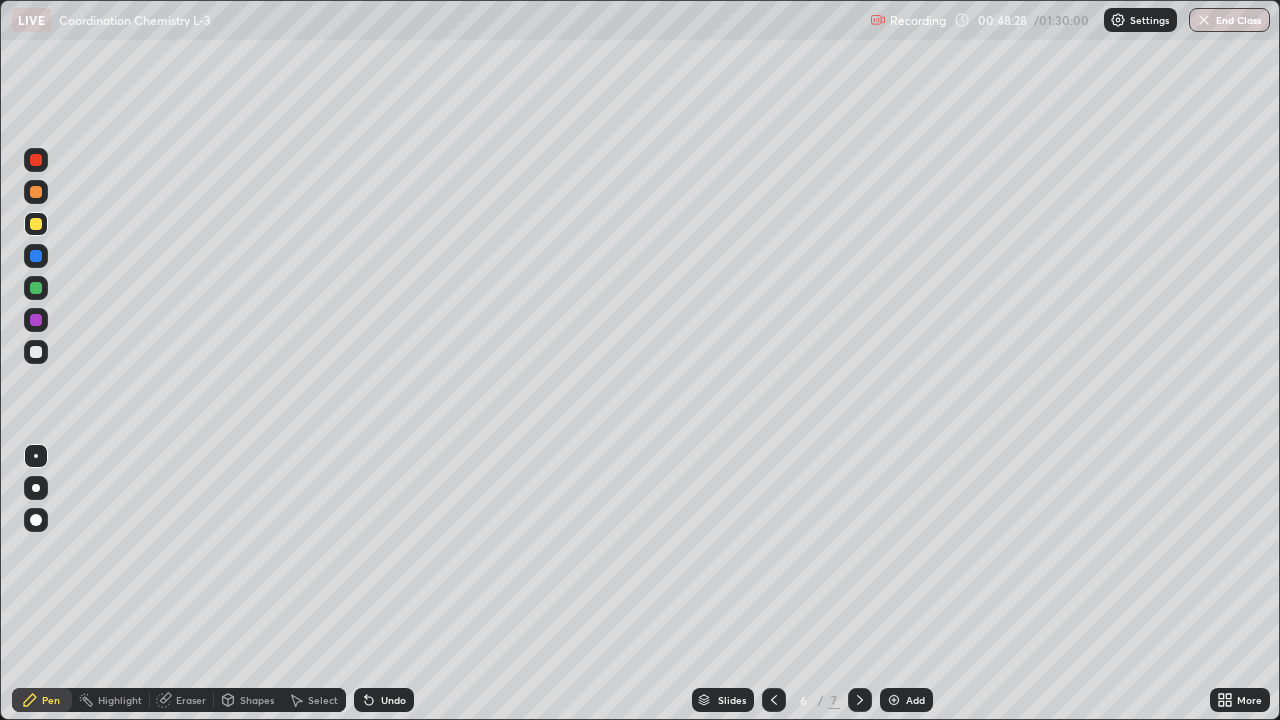 click at bounding box center [894, 700] 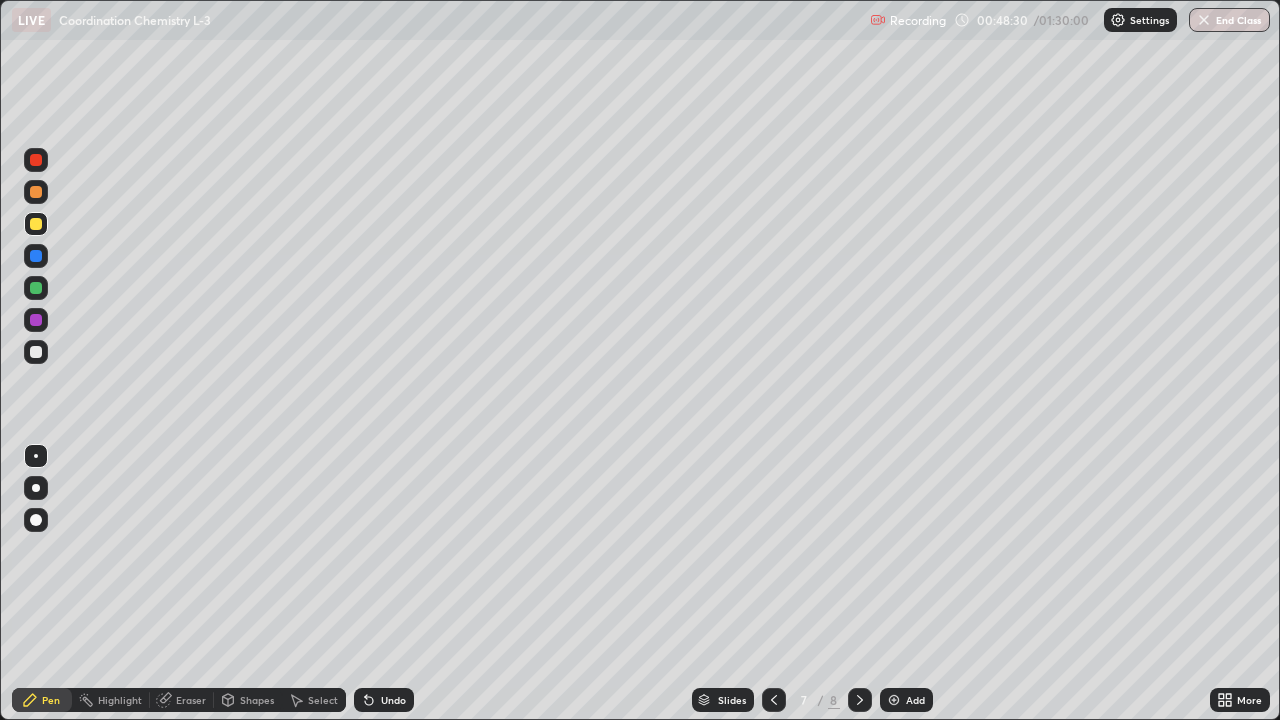 click at bounding box center [36, 352] 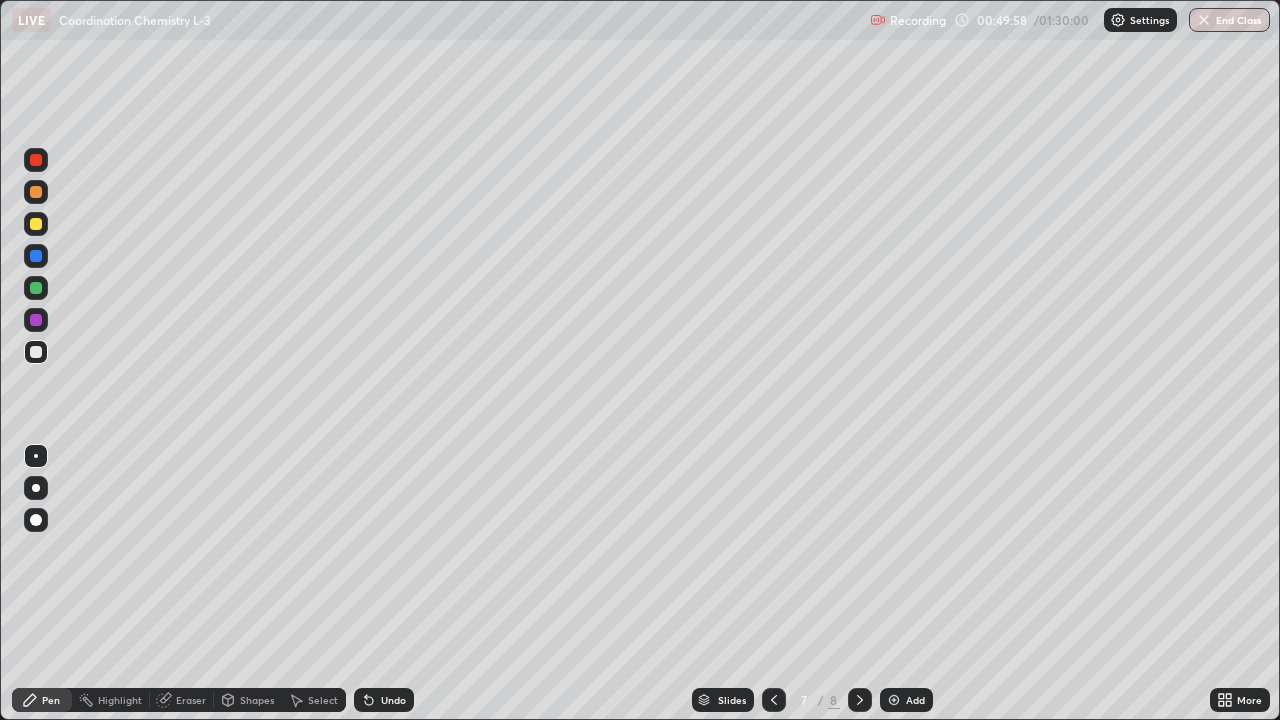 click at bounding box center (36, 224) 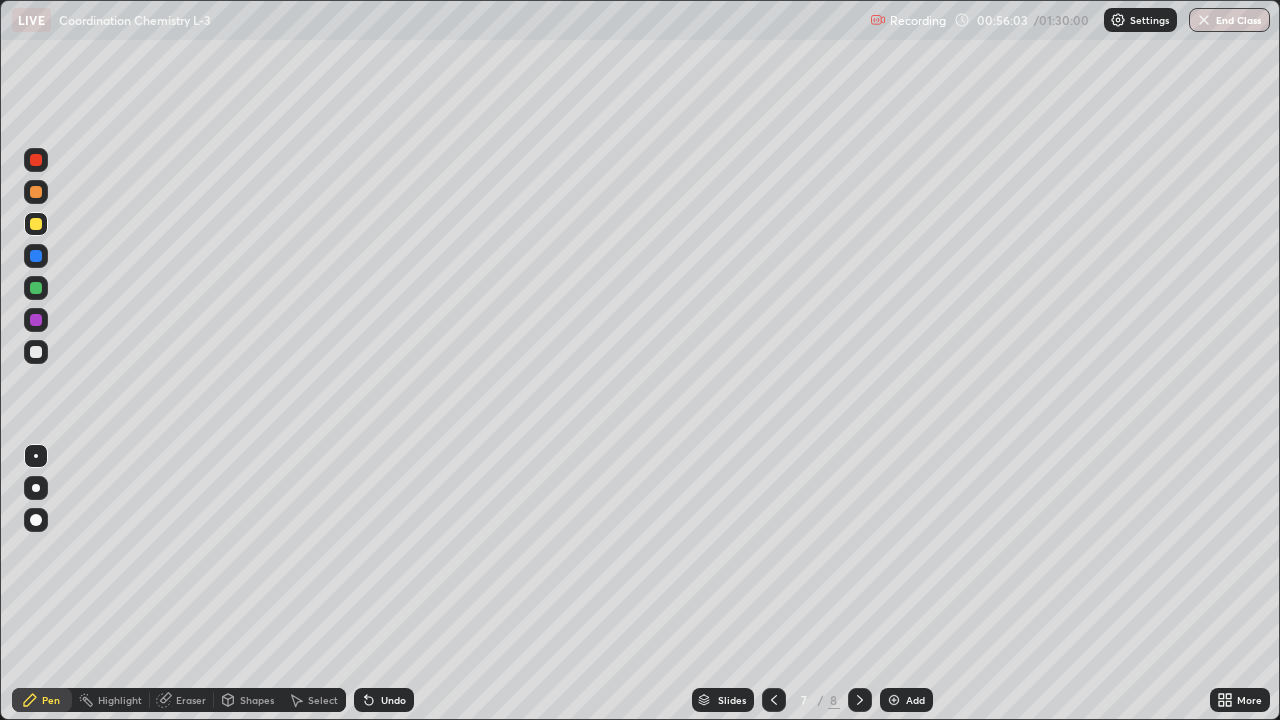 click on "Eraser" at bounding box center (191, 700) 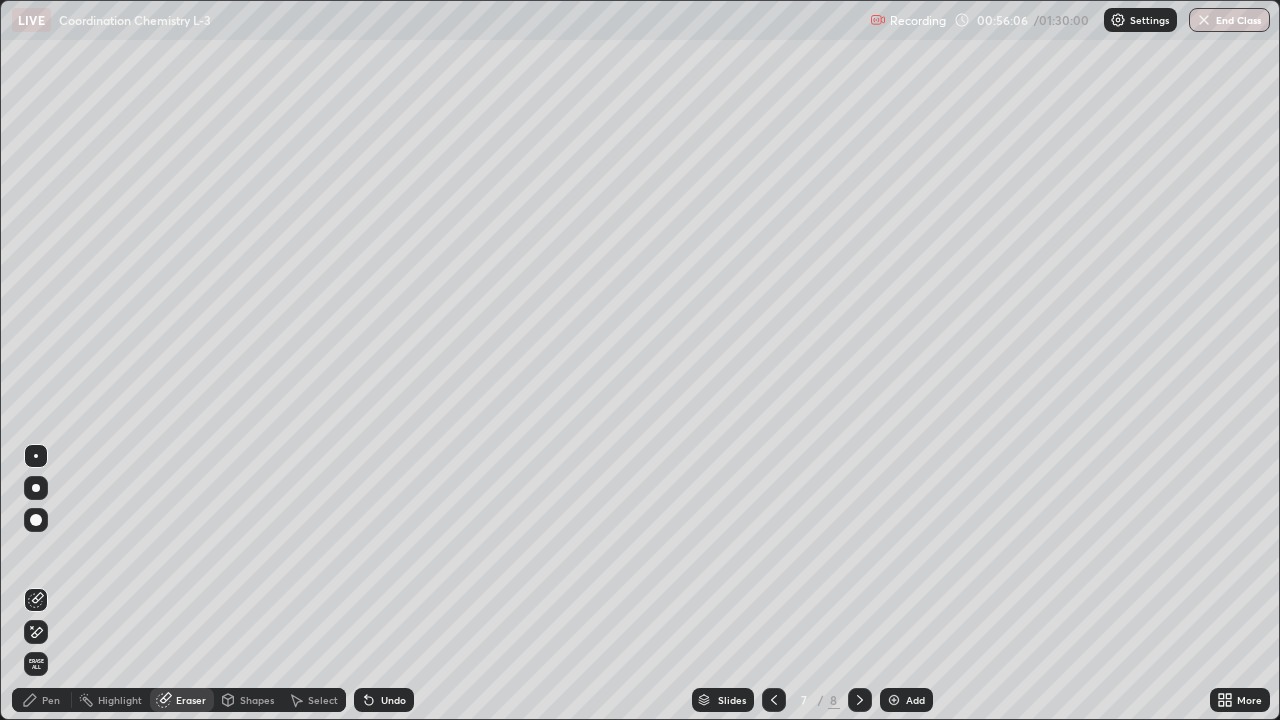 click on "Pen" at bounding box center [51, 700] 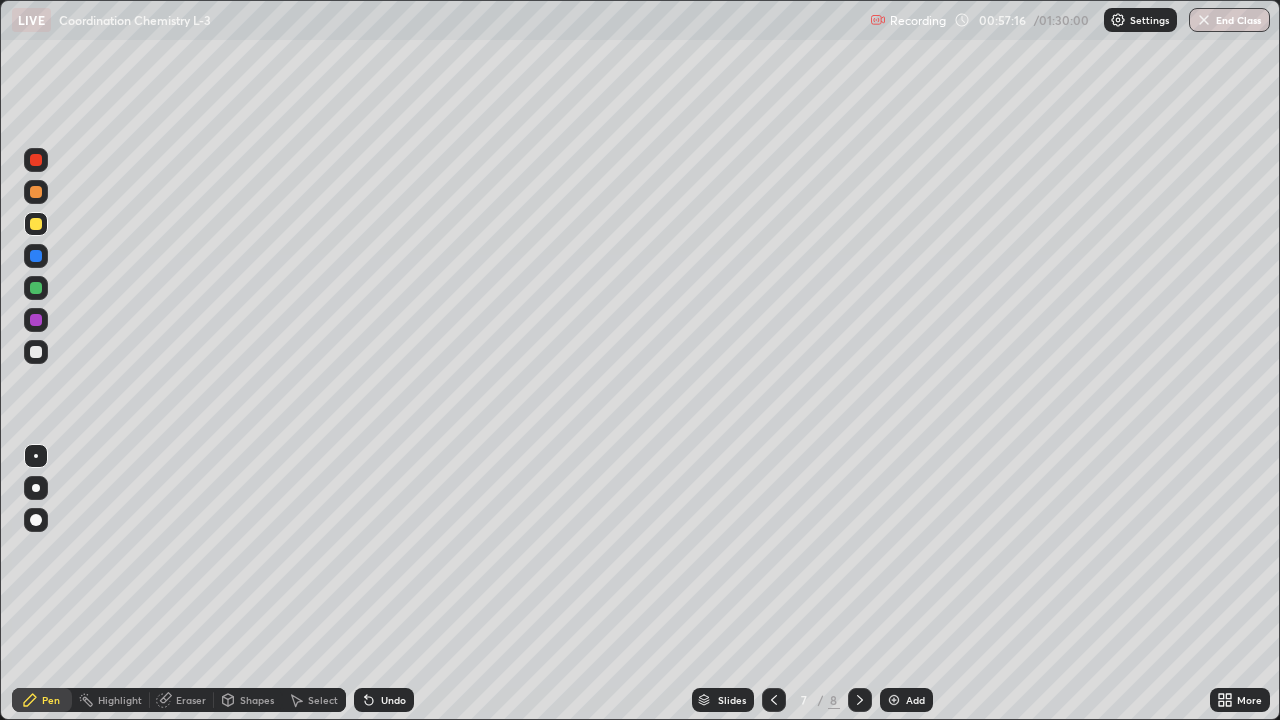click at bounding box center (36, 352) 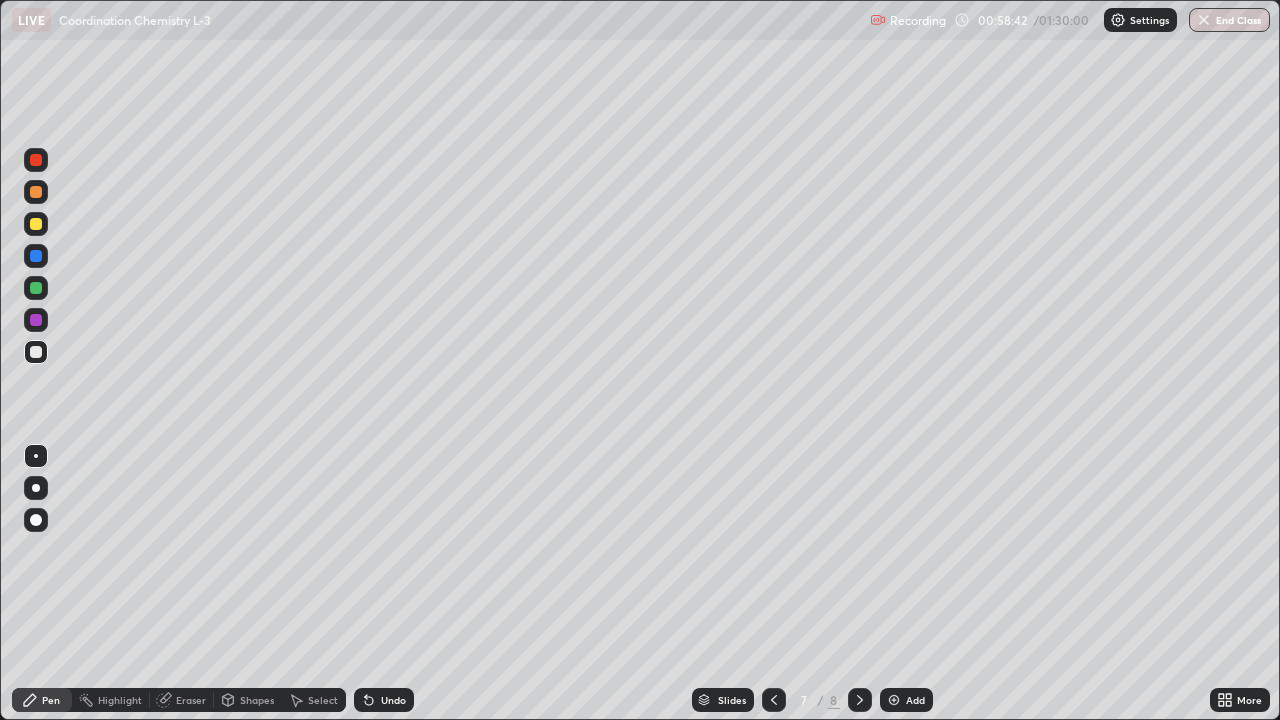 click on "Eraser" at bounding box center [191, 700] 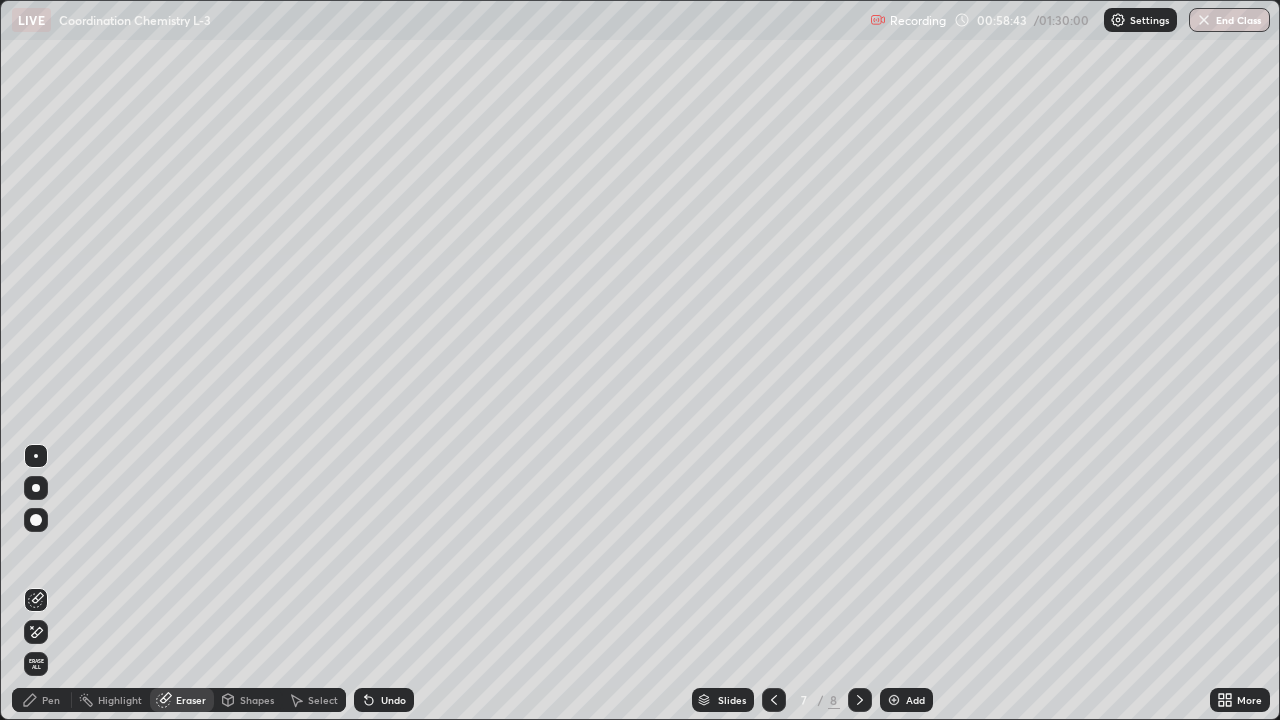 click on "Select" at bounding box center [323, 700] 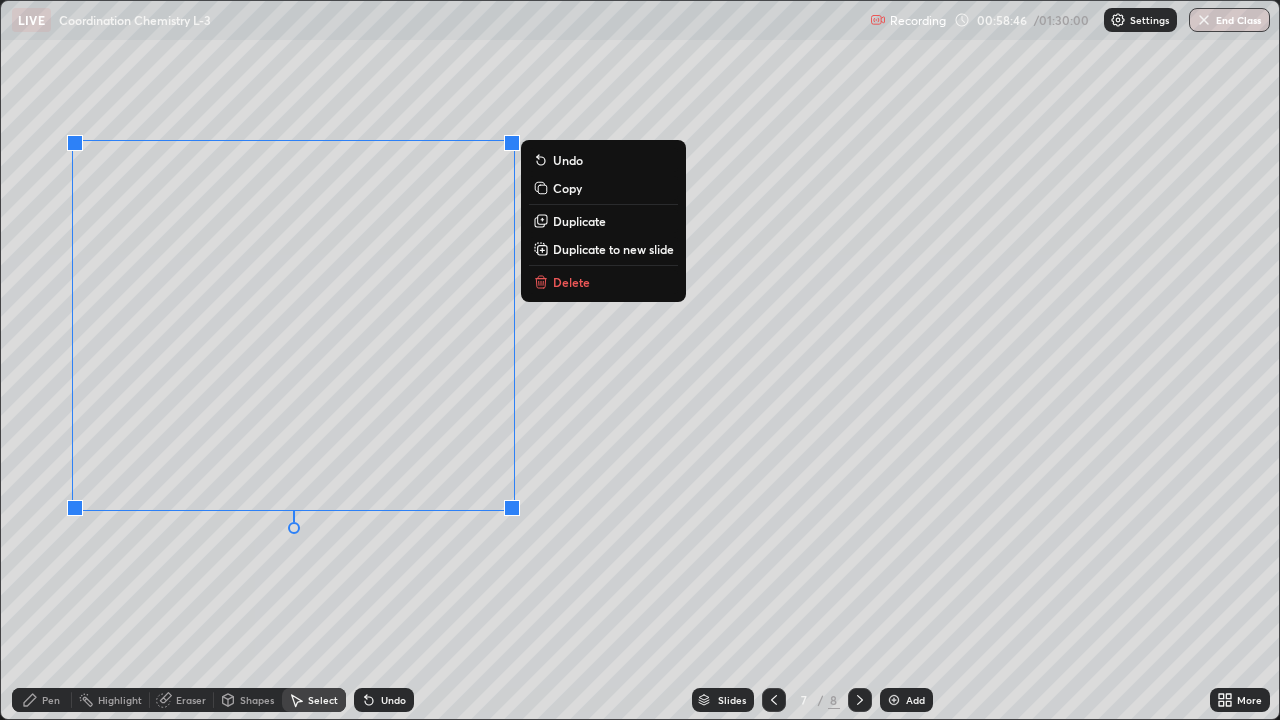 click on "Delete" at bounding box center [571, 282] 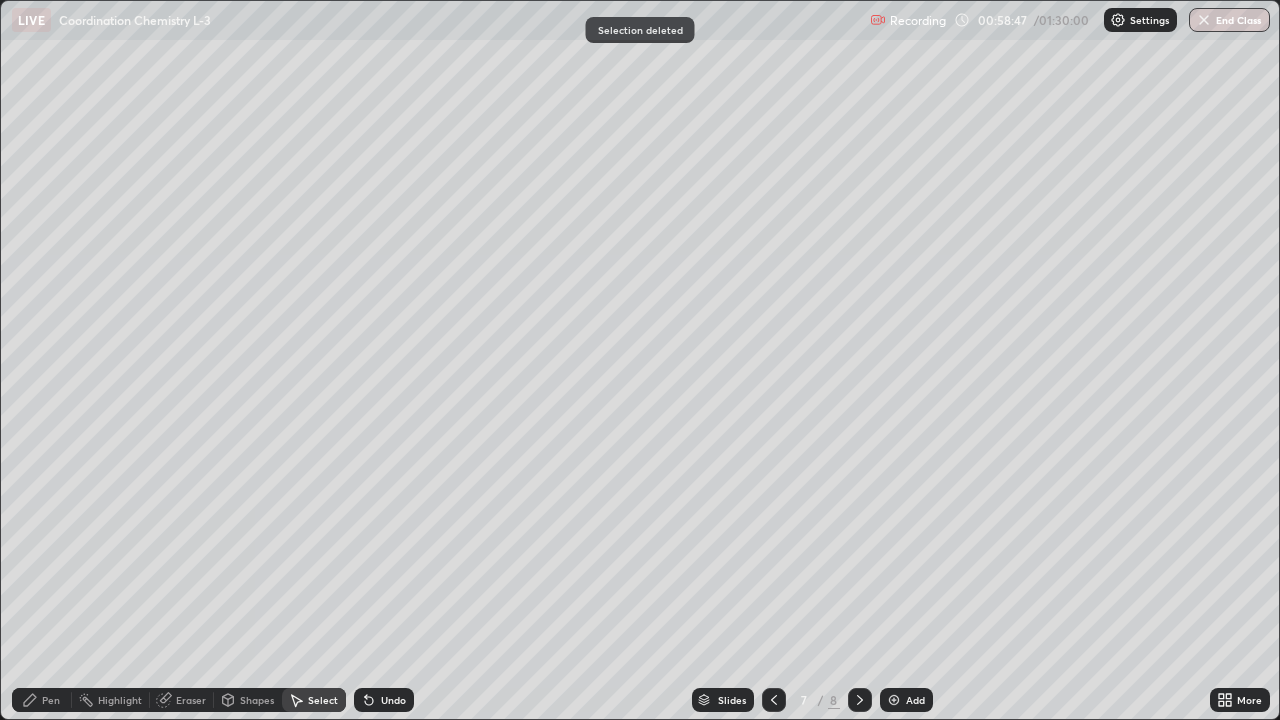 click on "Pen" at bounding box center [51, 700] 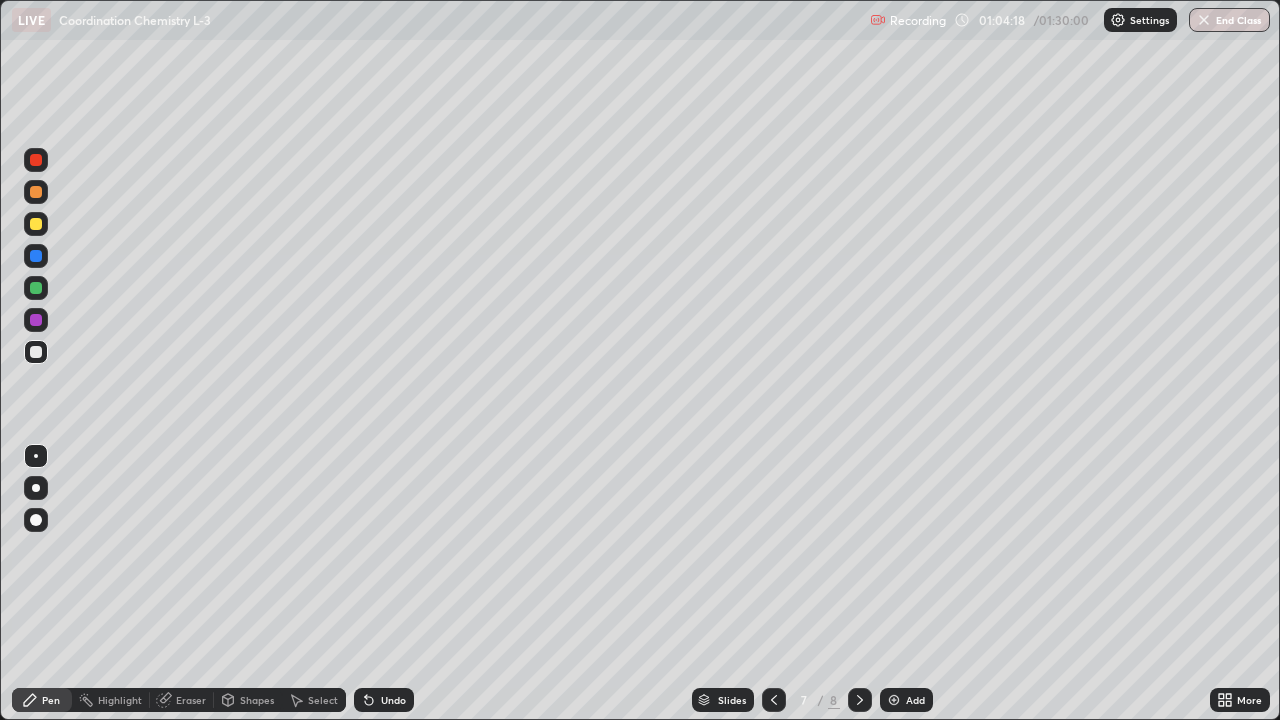 click at bounding box center (36, 224) 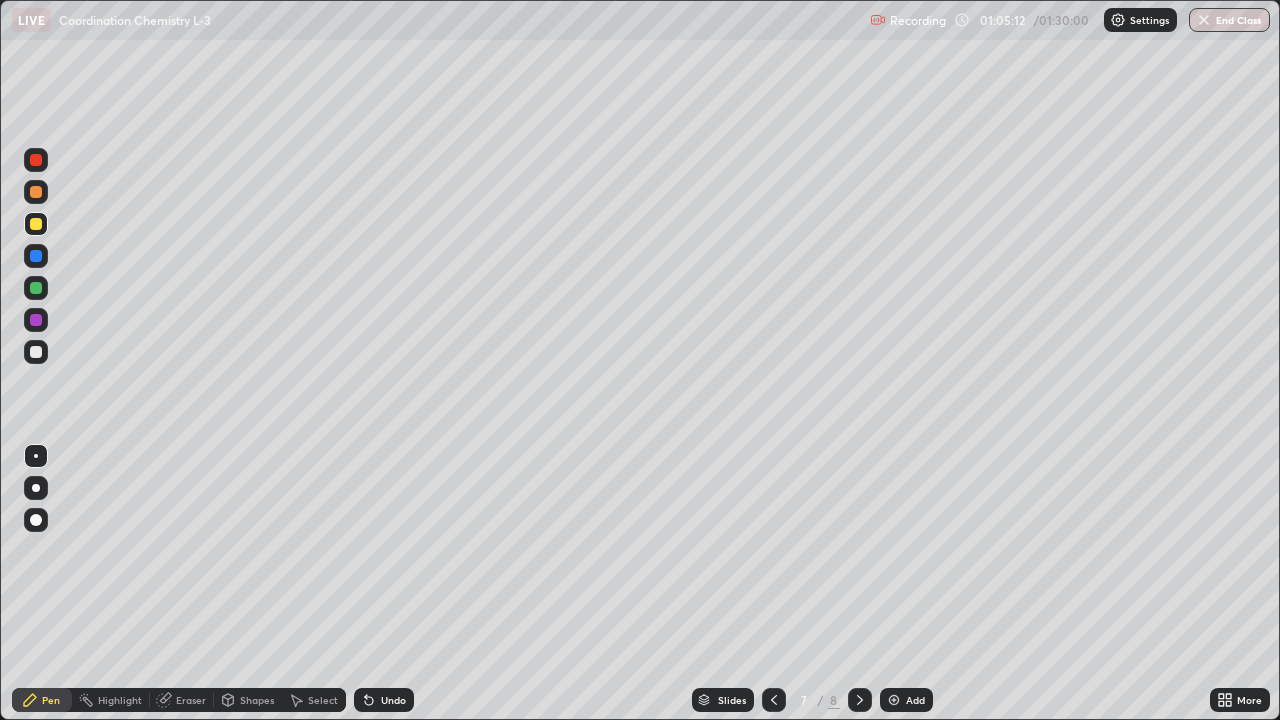 click on "Eraser" at bounding box center (191, 700) 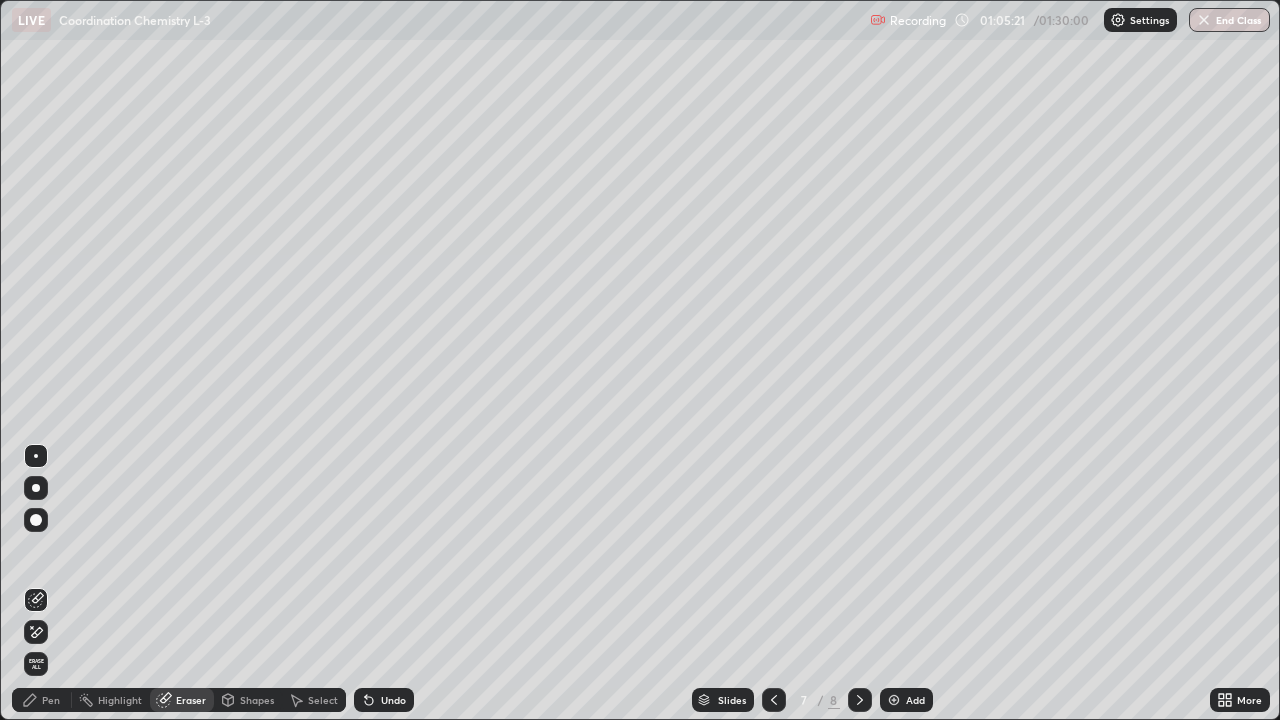 click on "Pen" at bounding box center (42, 700) 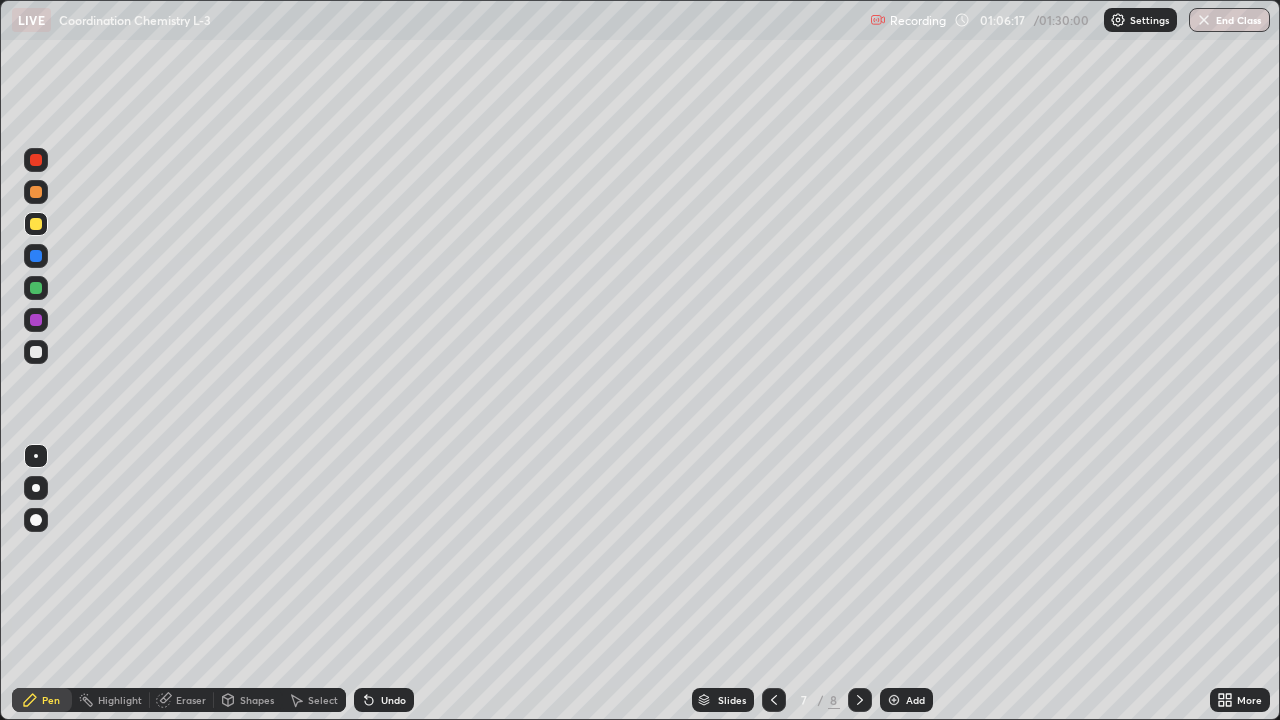 click at bounding box center (894, 700) 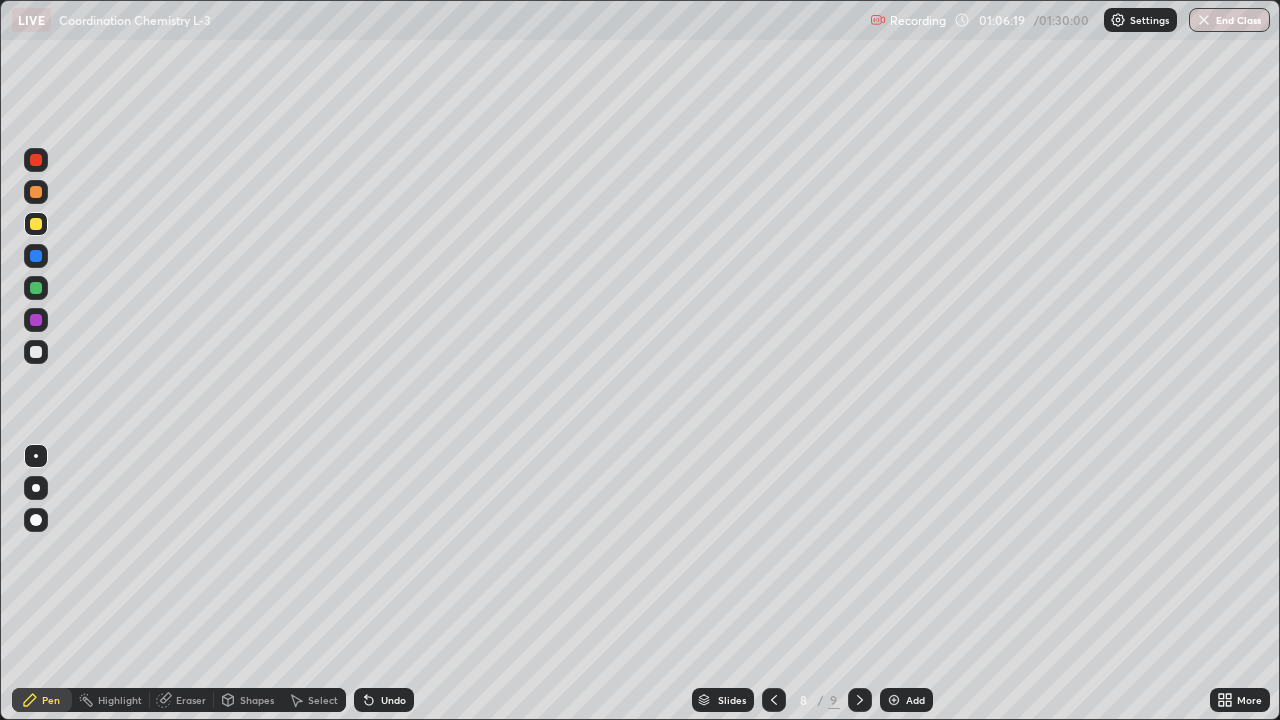 click at bounding box center [36, 352] 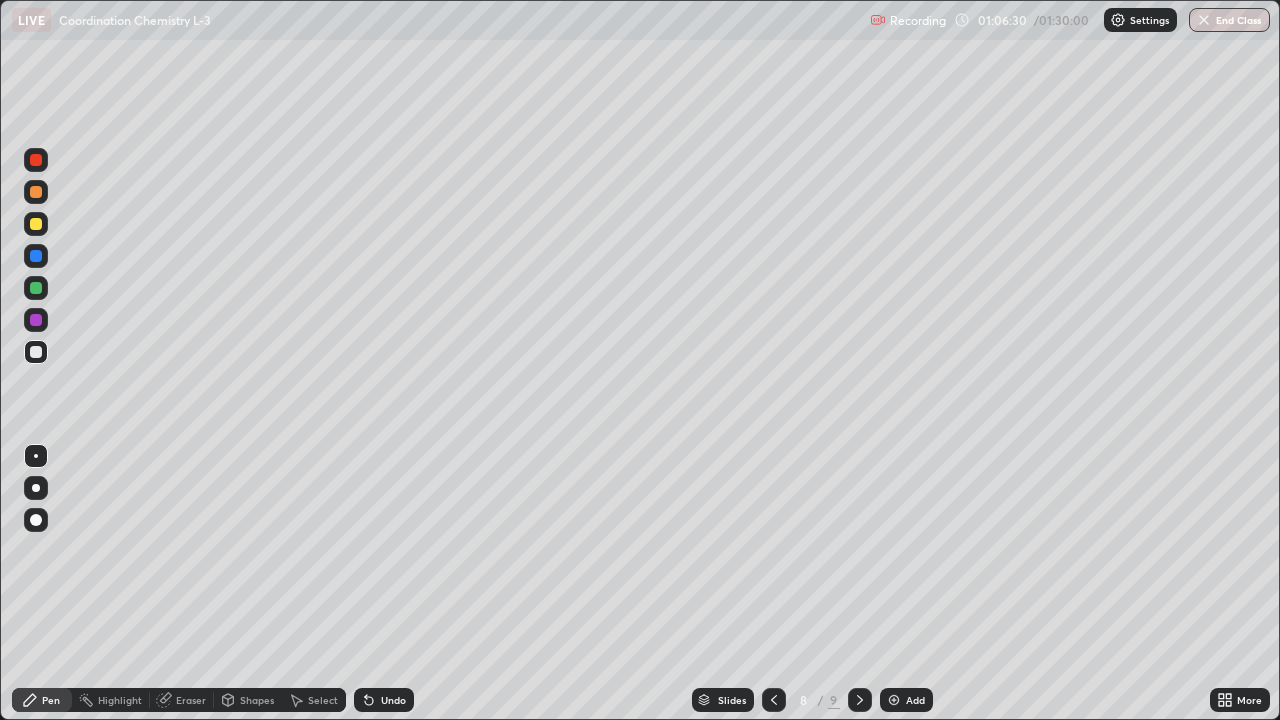 click on "Eraser" at bounding box center [191, 700] 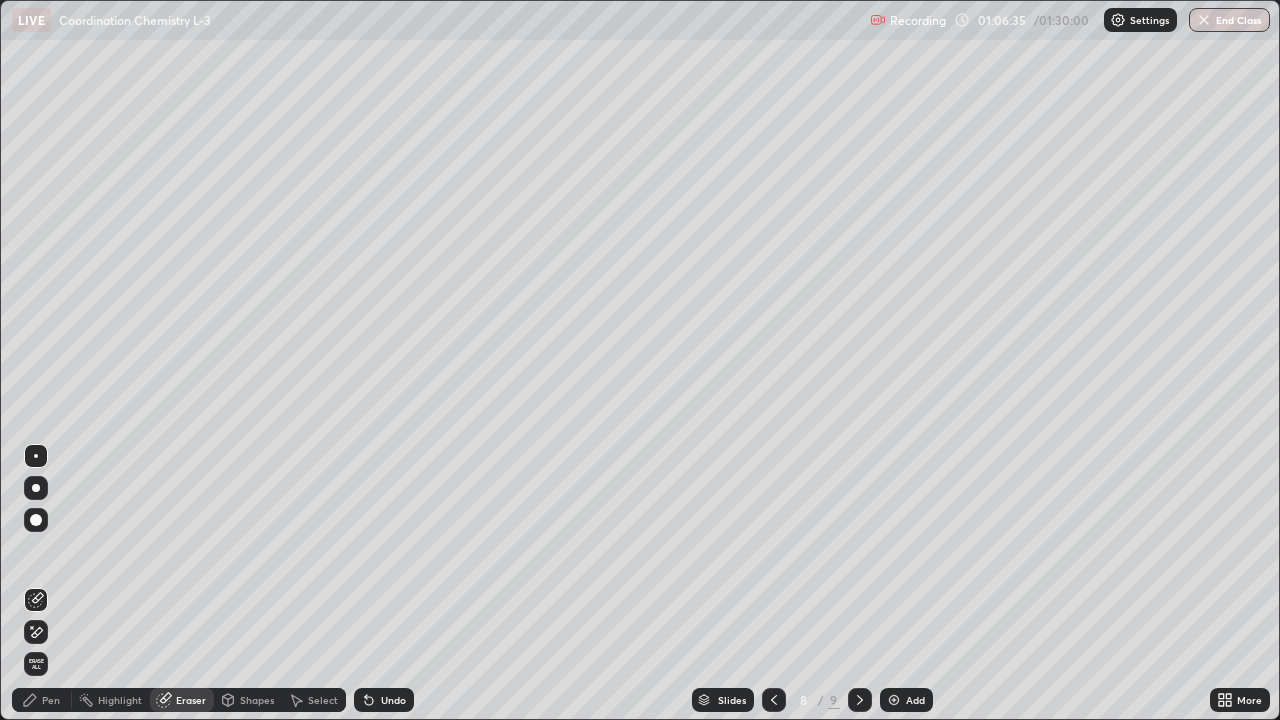 click on "Pen" at bounding box center (51, 700) 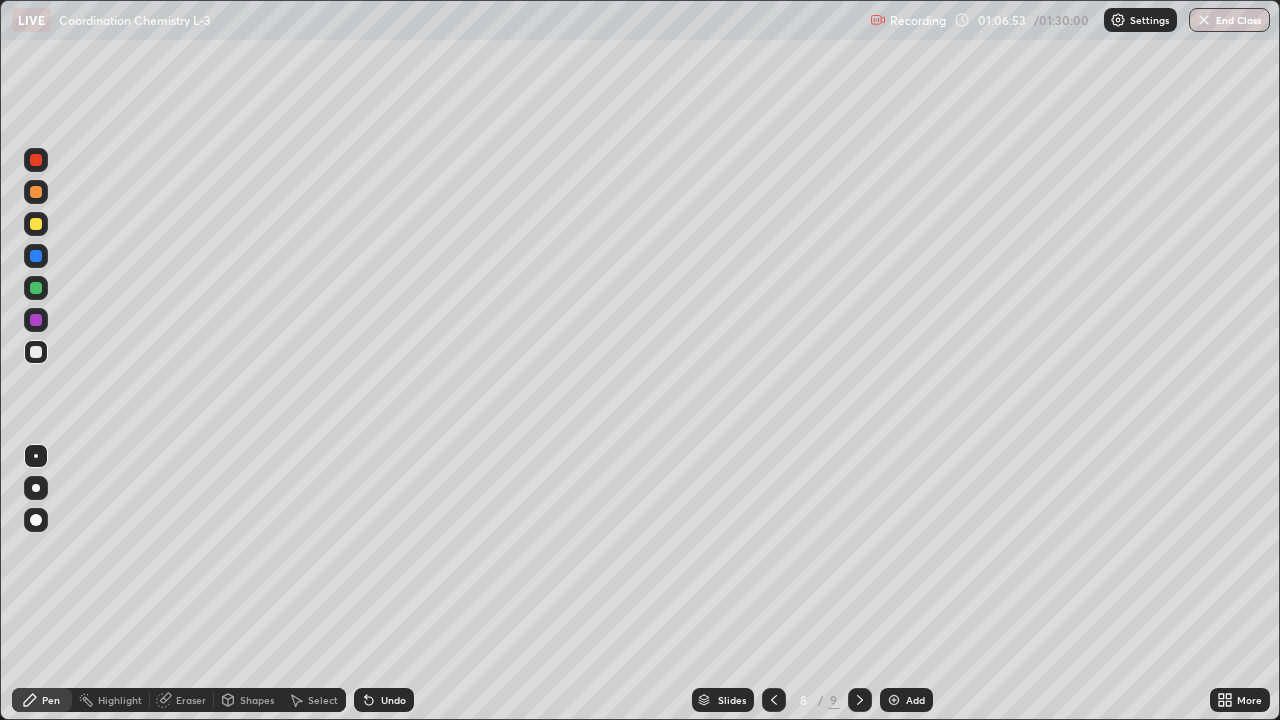 click at bounding box center [36, 224] 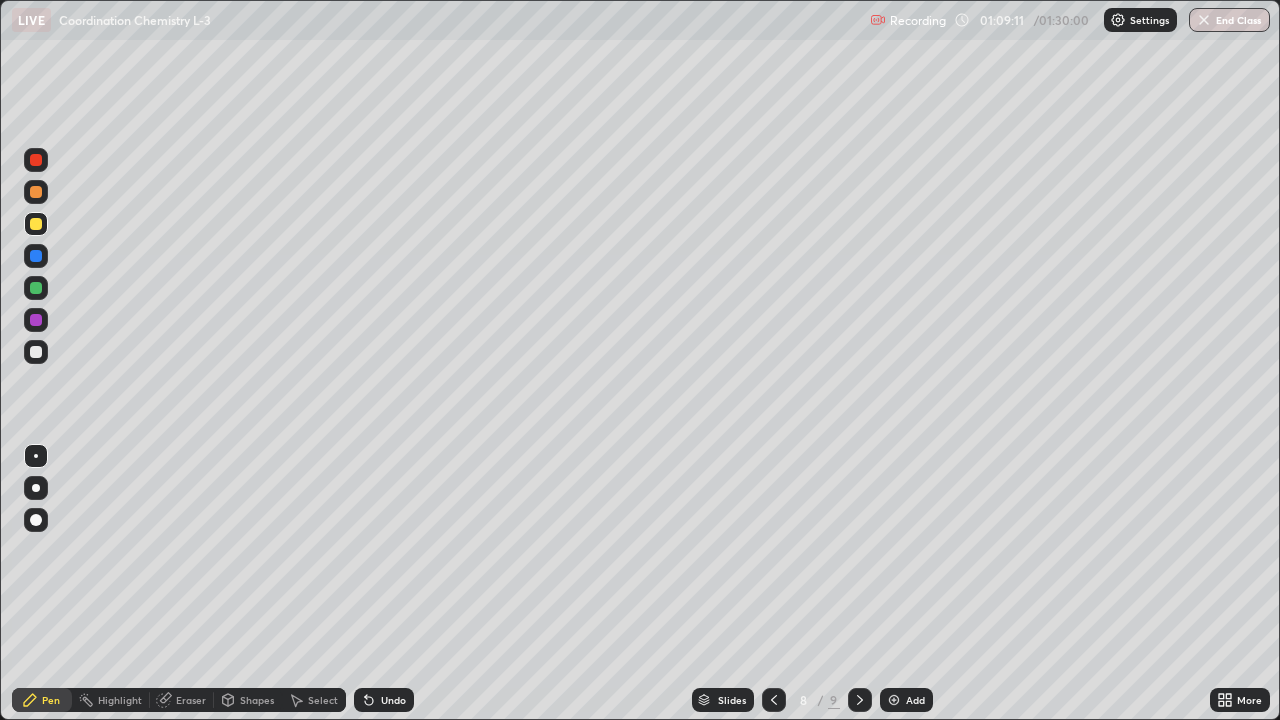 click at bounding box center (36, 352) 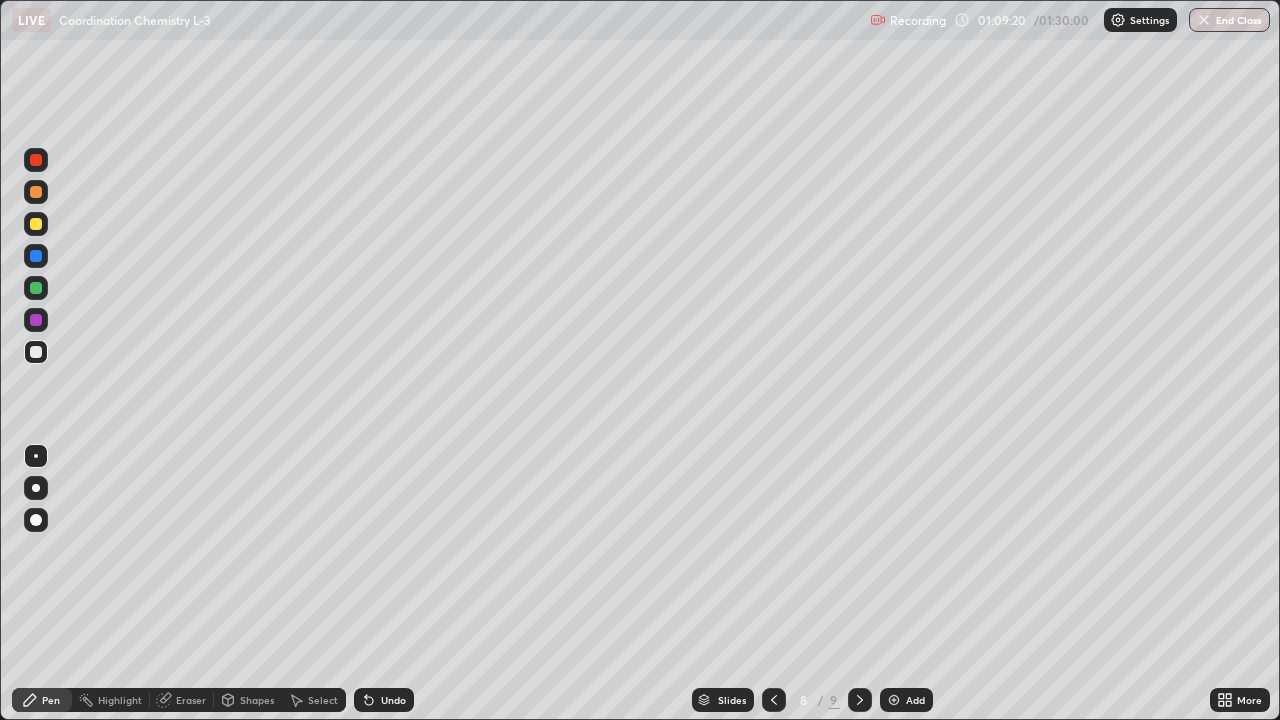 click on "Eraser" at bounding box center (191, 700) 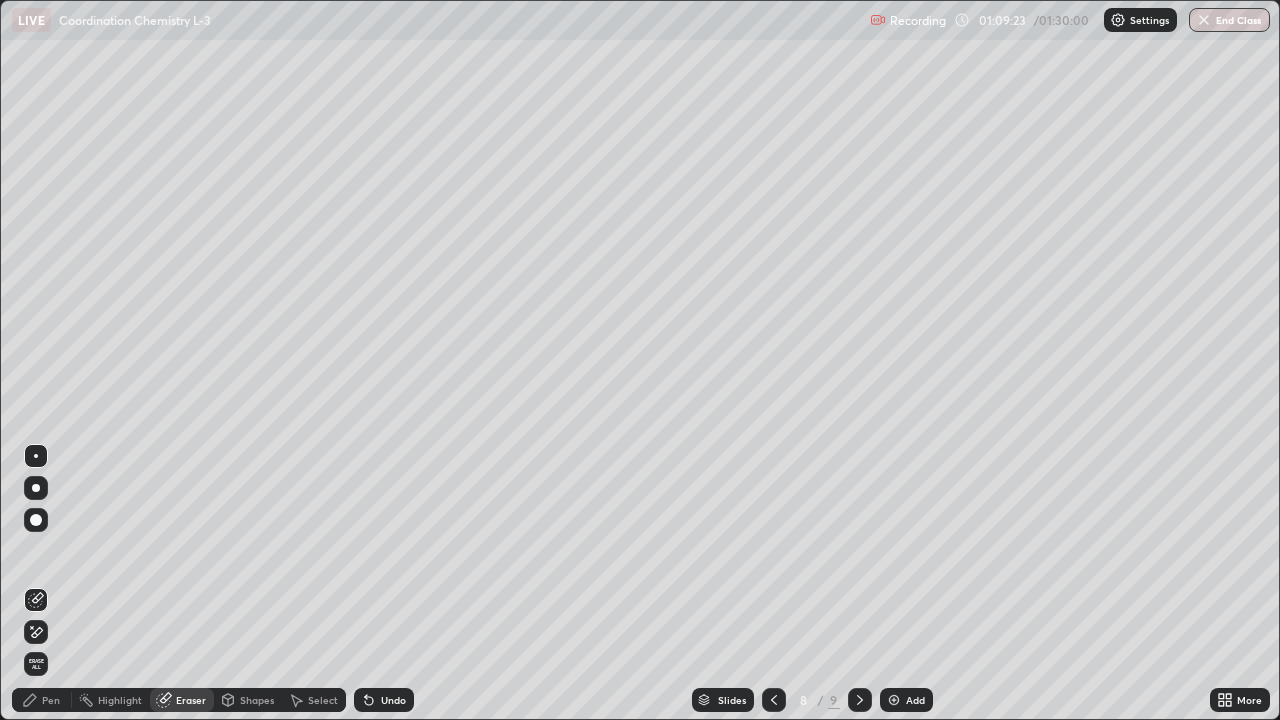 click on "Pen" at bounding box center (42, 700) 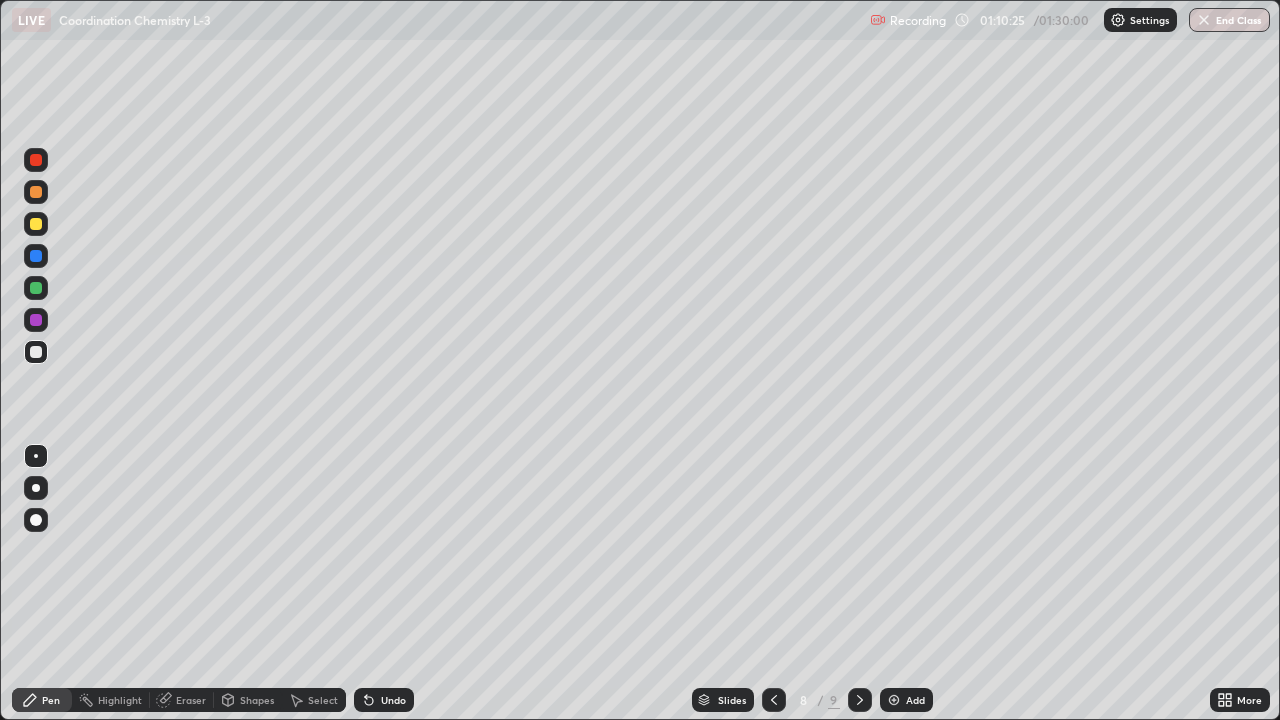 click on "Eraser" at bounding box center (191, 700) 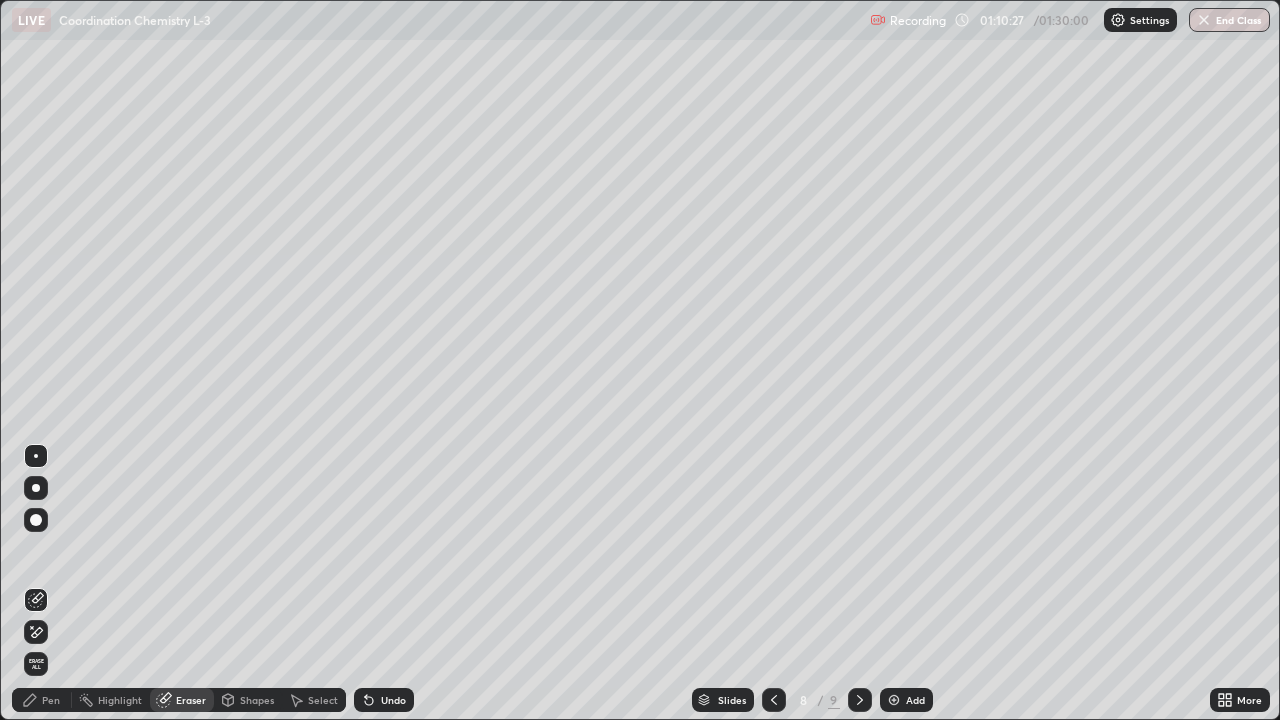 click on "Pen" at bounding box center (51, 700) 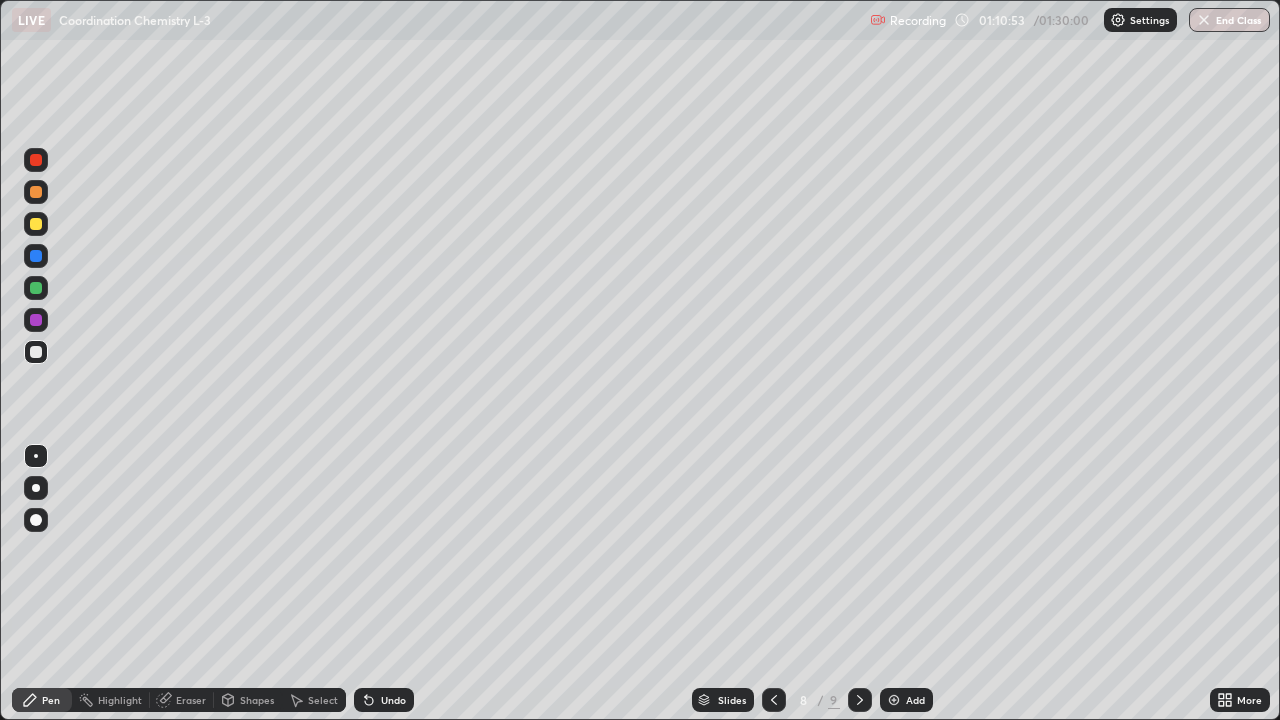 click at bounding box center [36, 224] 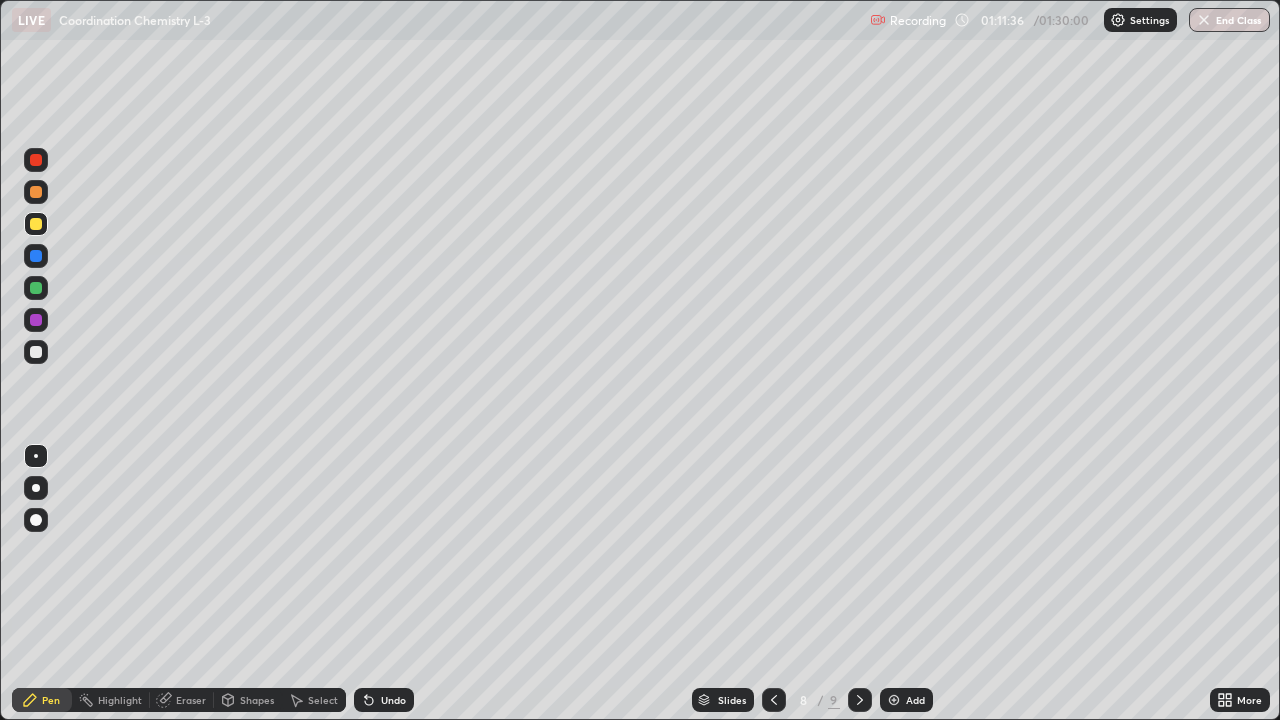 click at bounding box center (36, 288) 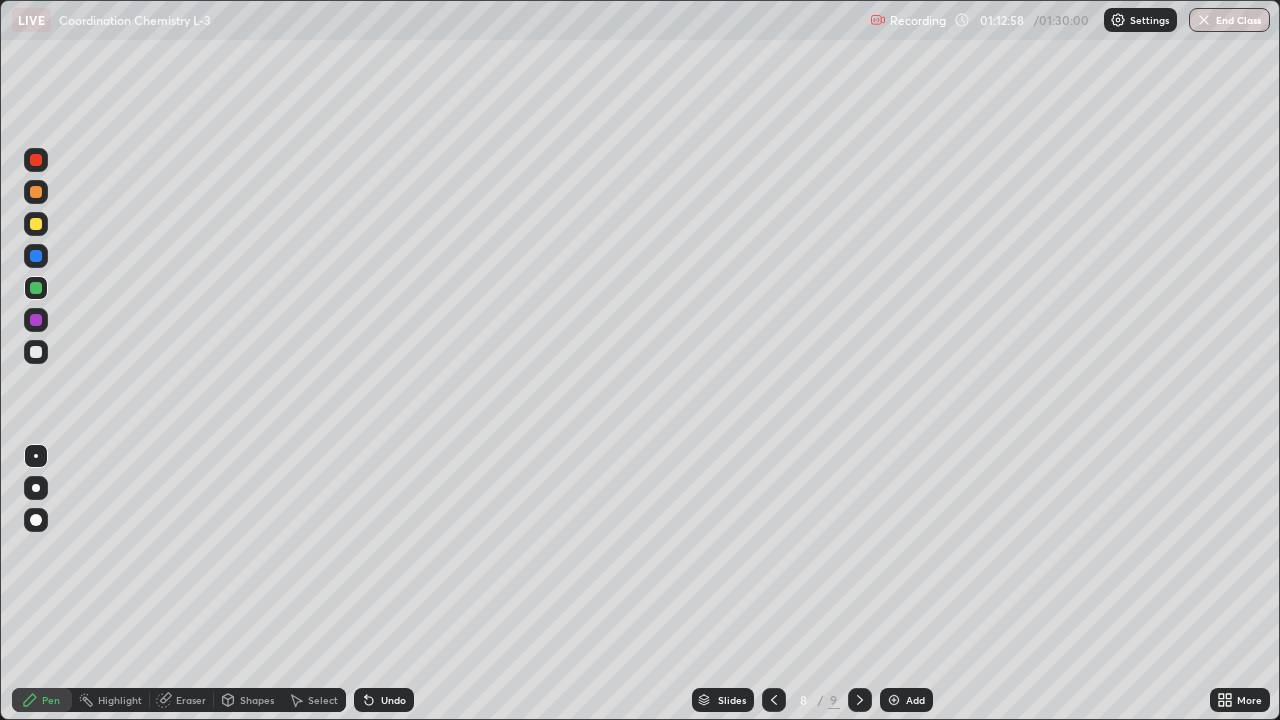 click at bounding box center [36, 352] 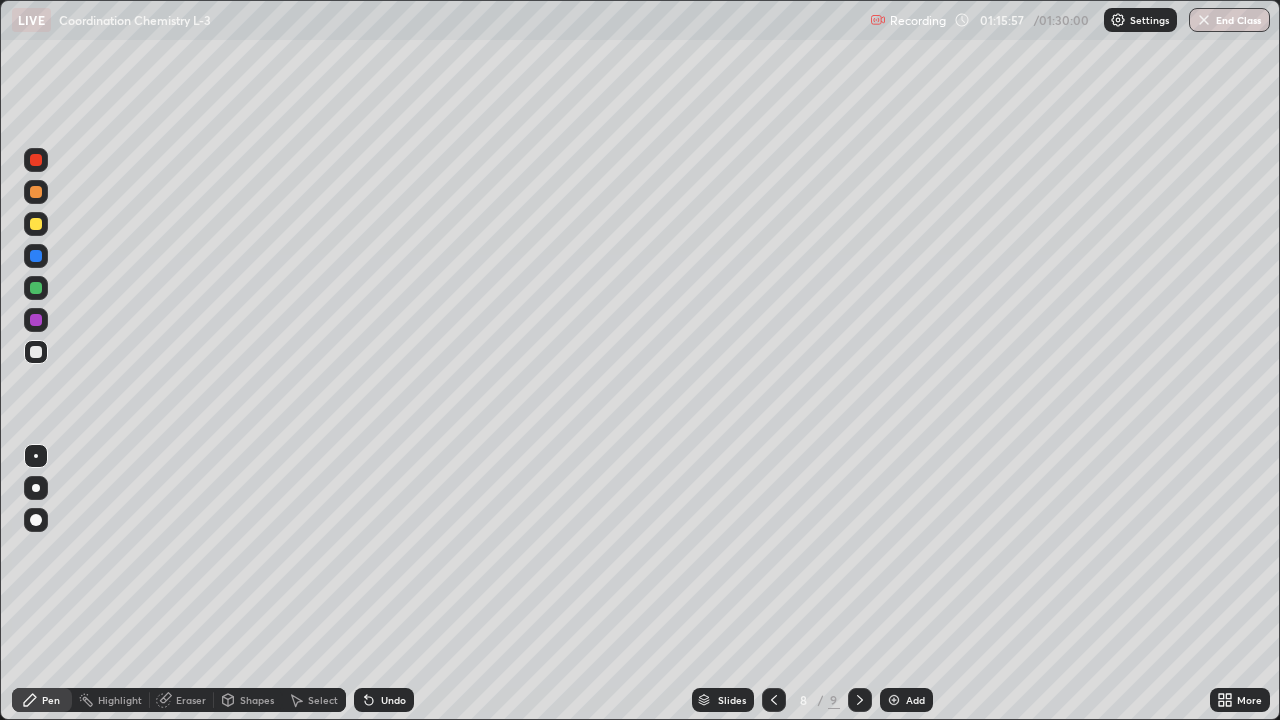click on "Eraser" at bounding box center (191, 700) 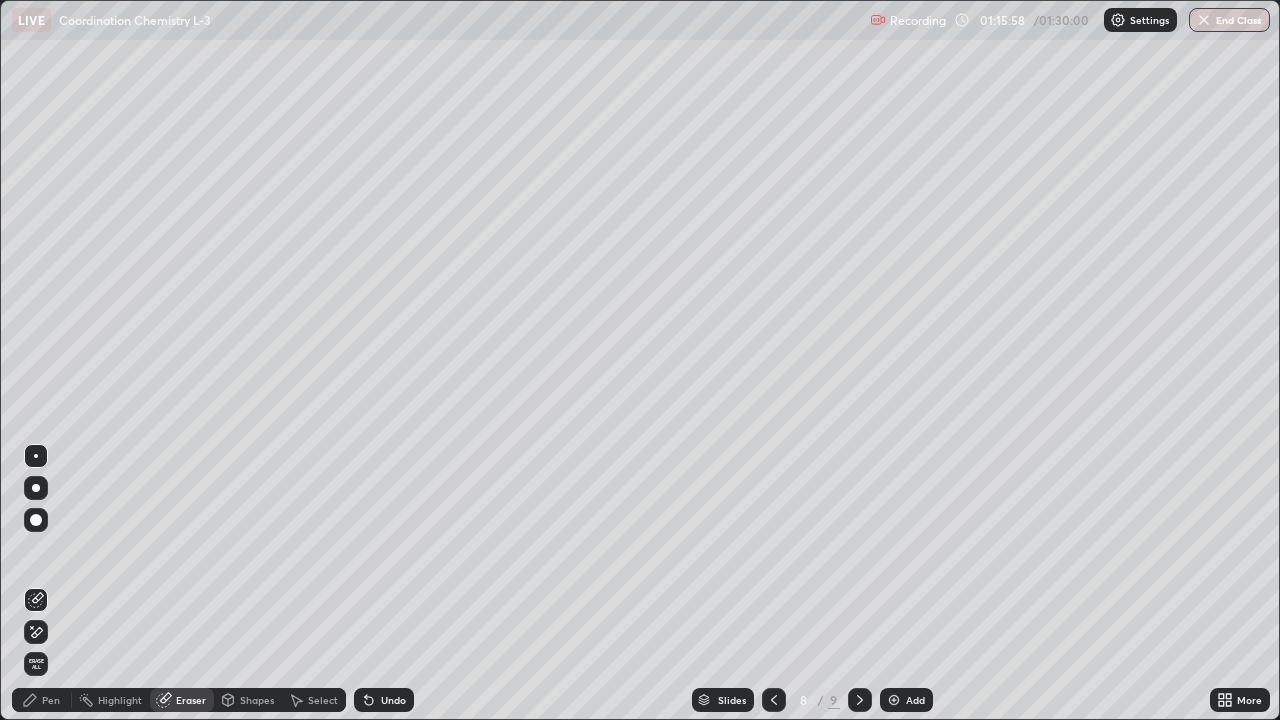 click on "Select" at bounding box center (323, 700) 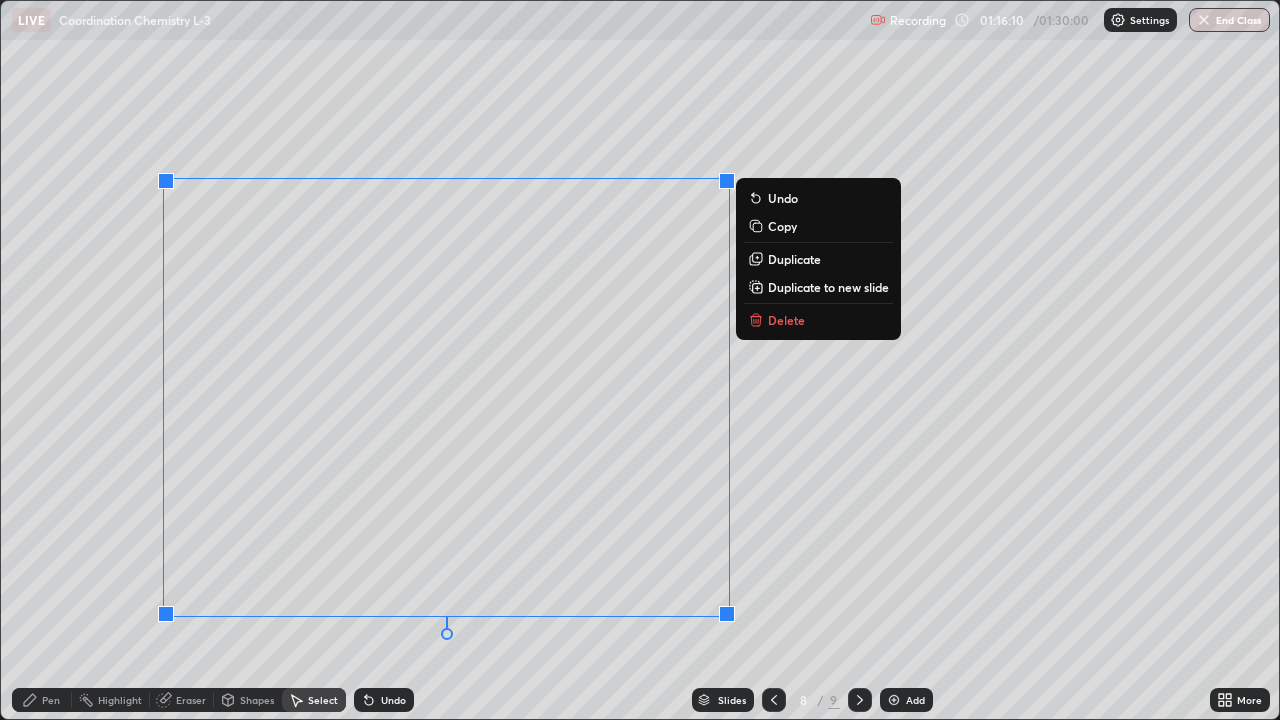 click on "Delete" at bounding box center [786, 320] 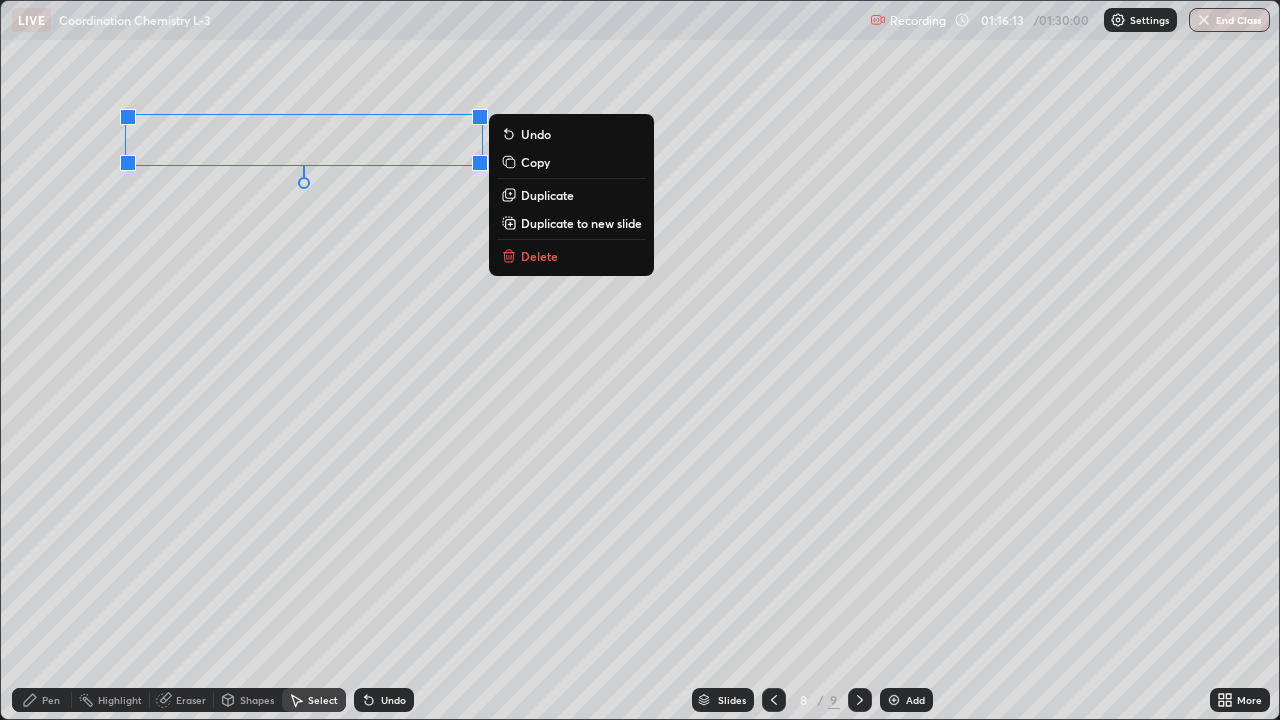 click on "Delete" at bounding box center [539, 256] 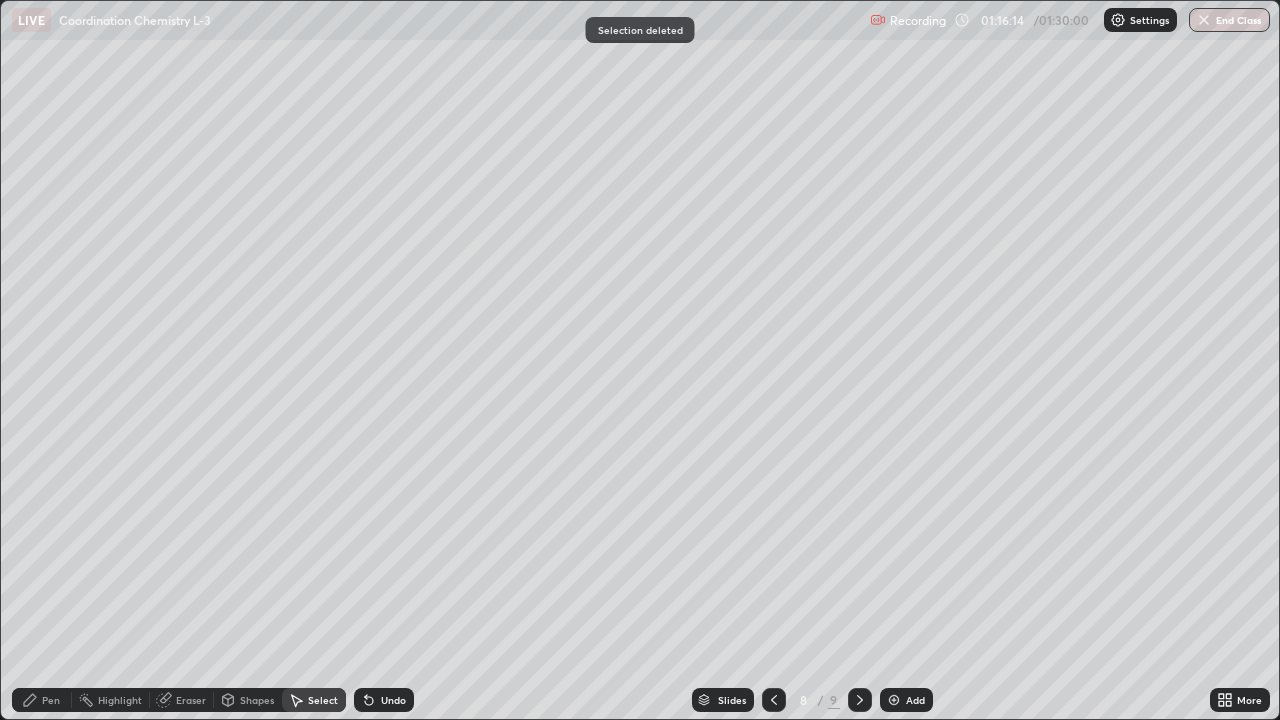 click on "Pen" at bounding box center (51, 700) 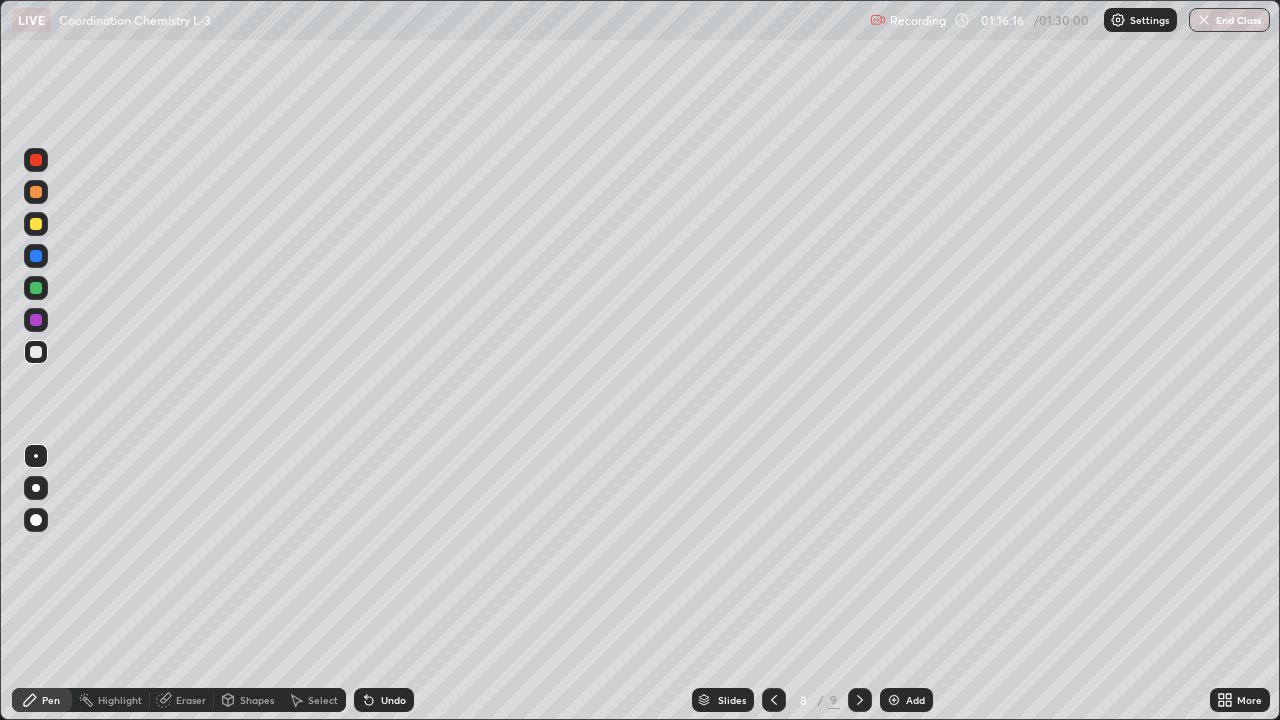 click at bounding box center [36, 224] 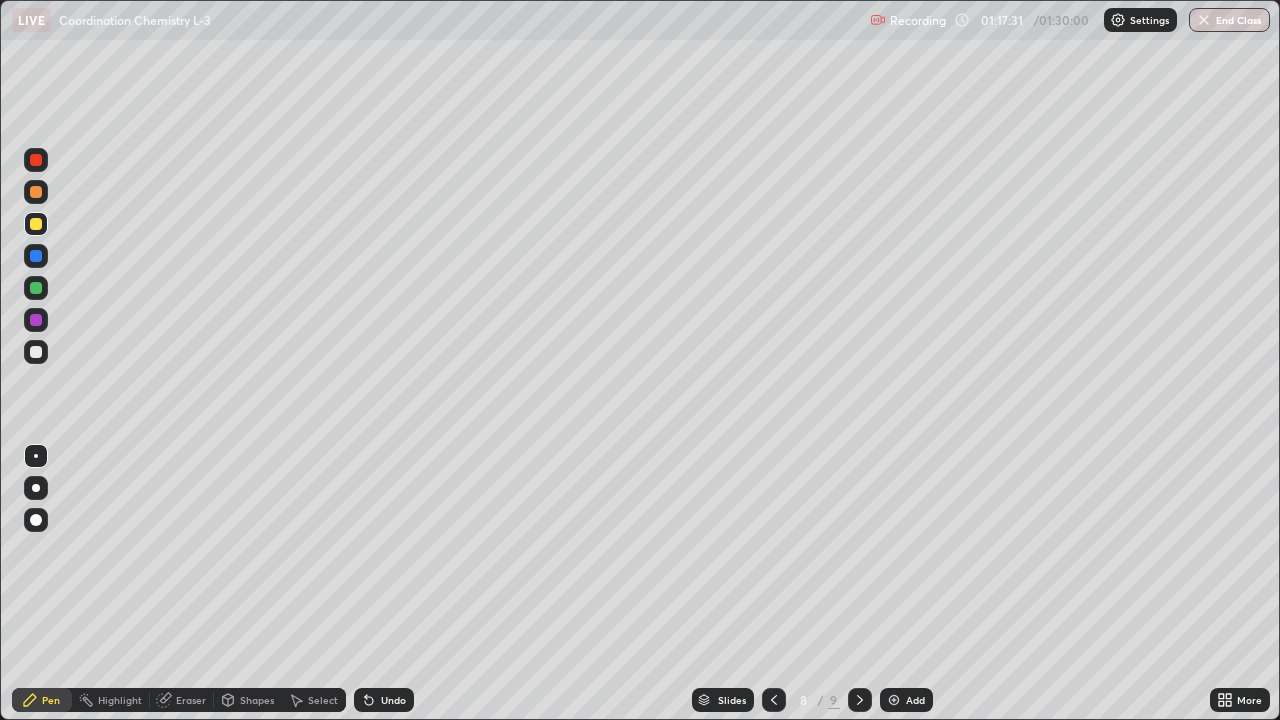 click at bounding box center [36, 352] 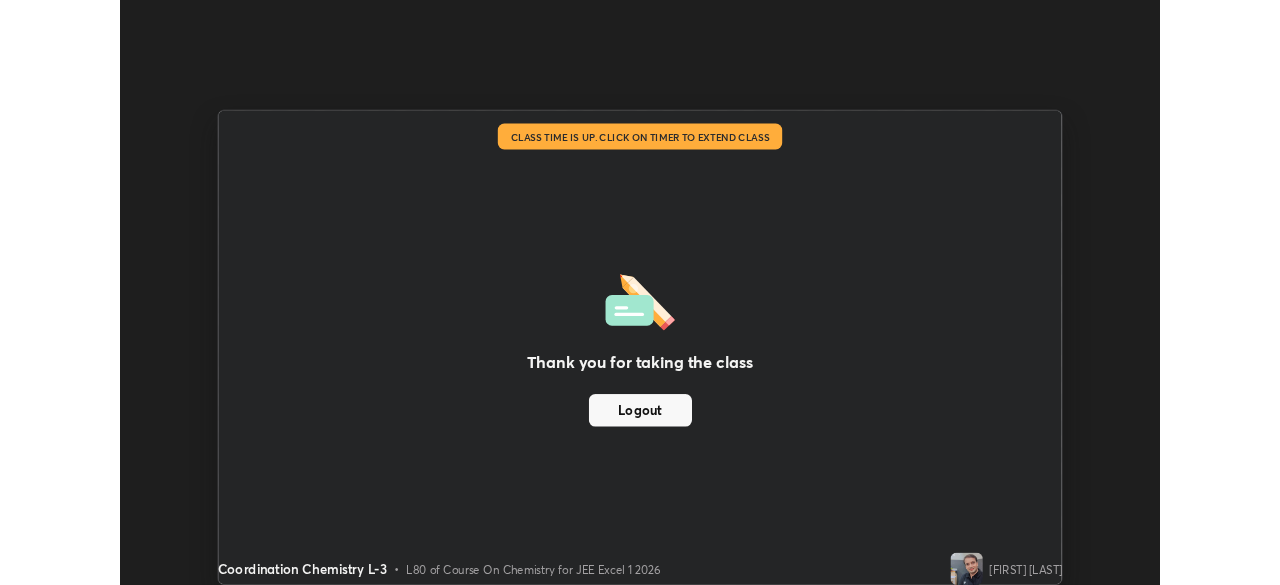 scroll, scrollTop: 585, scrollLeft: 1280, axis: both 